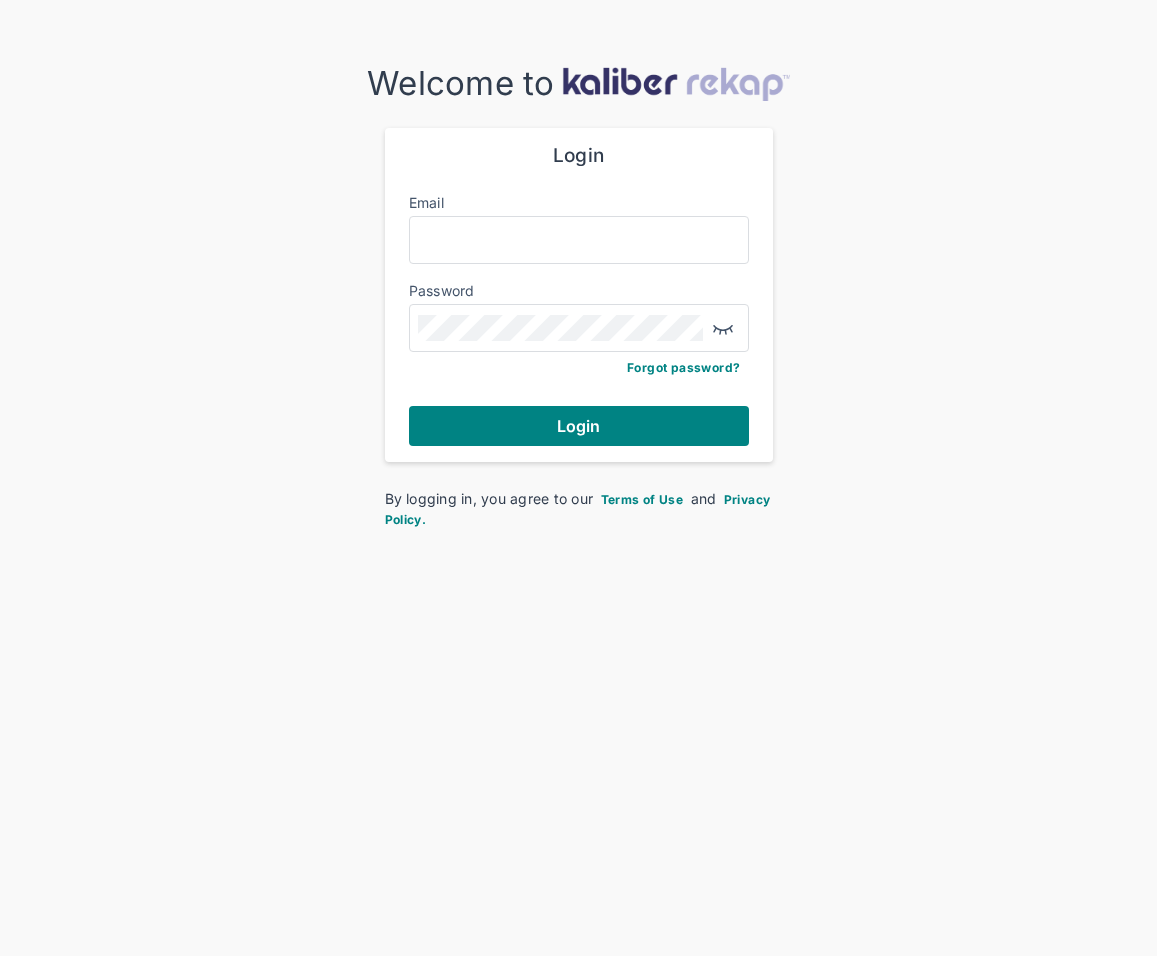 scroll, scrollTop: 0, scrollLeft: 0, axis: both 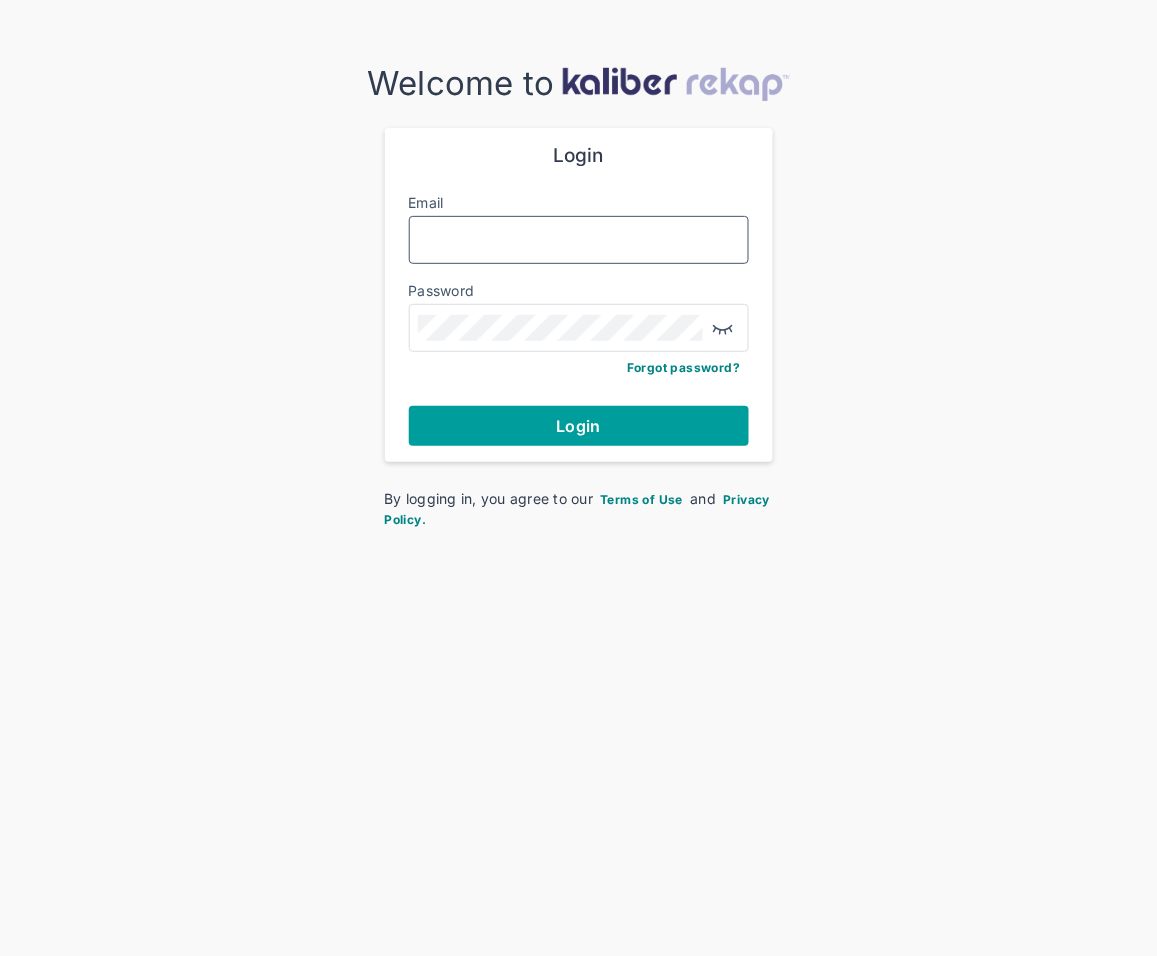 type on "**********" 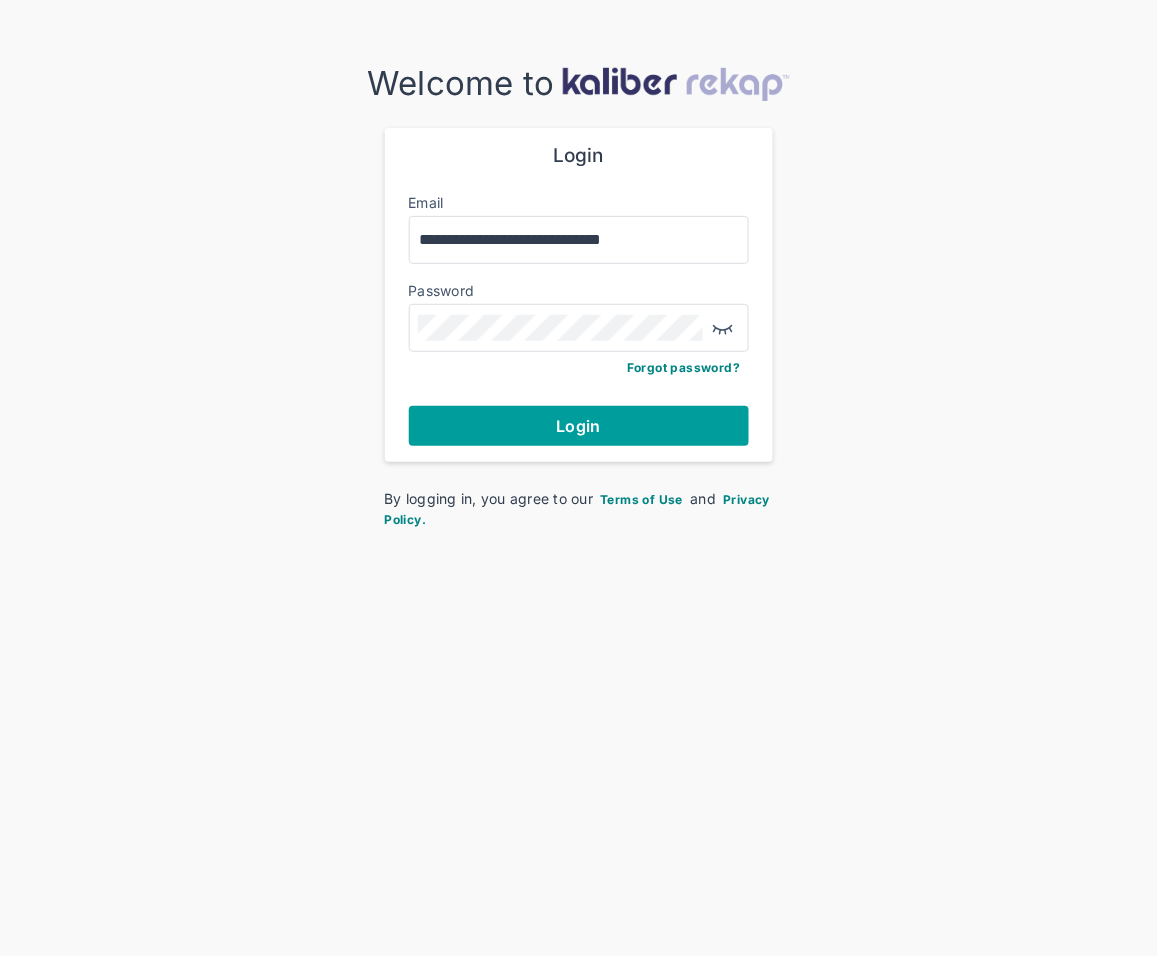 click on "Login" at bounding box center [579, 426] 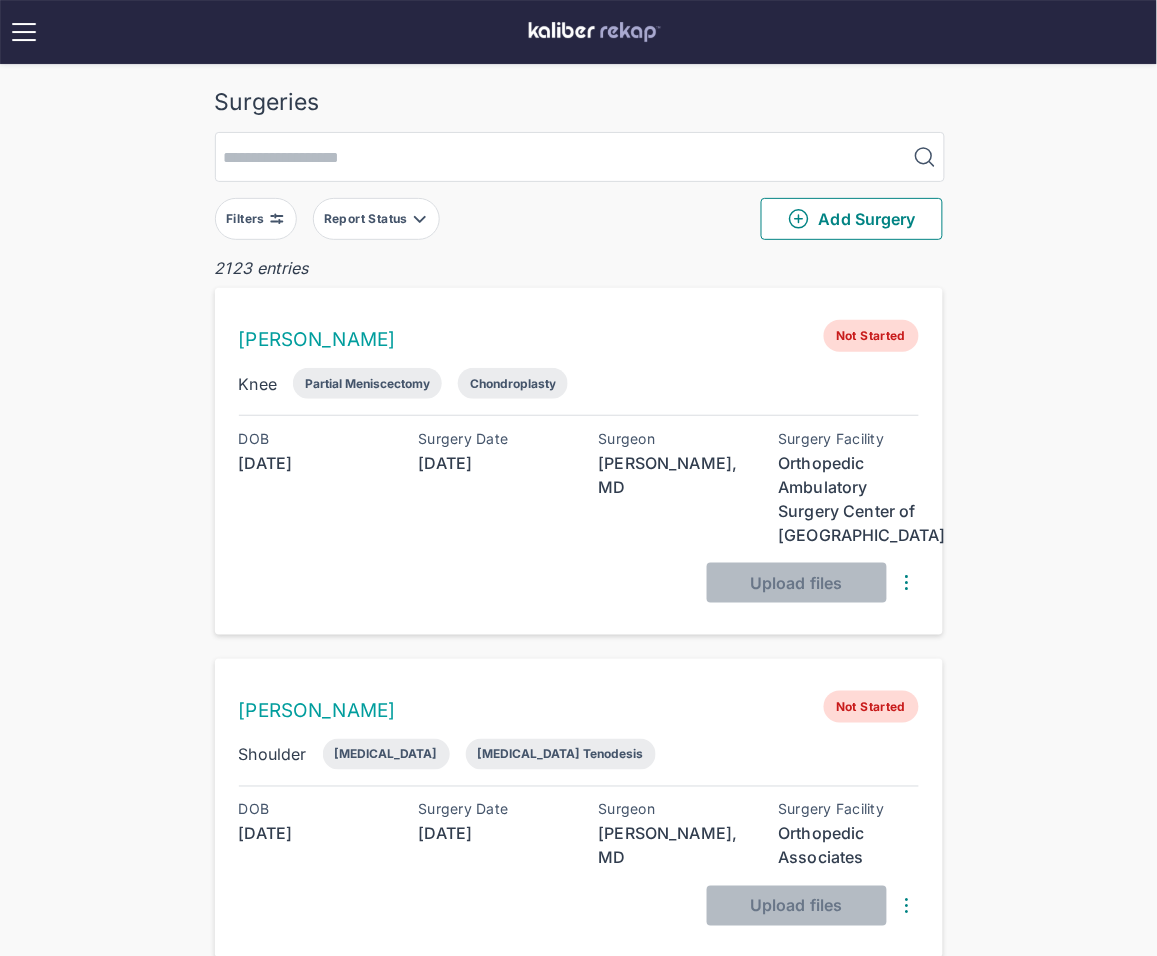 click on "Filters" at bounding box center [256, 219] 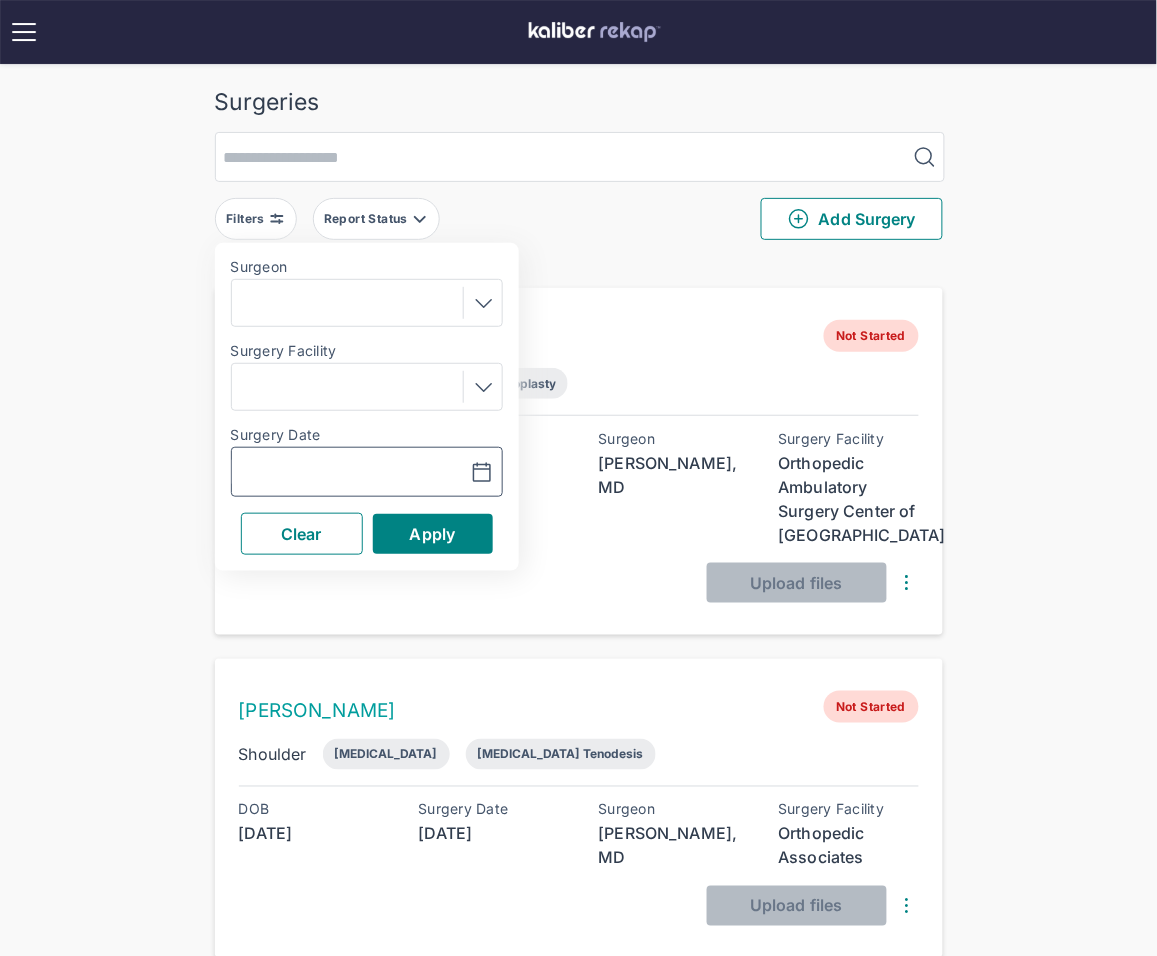 click 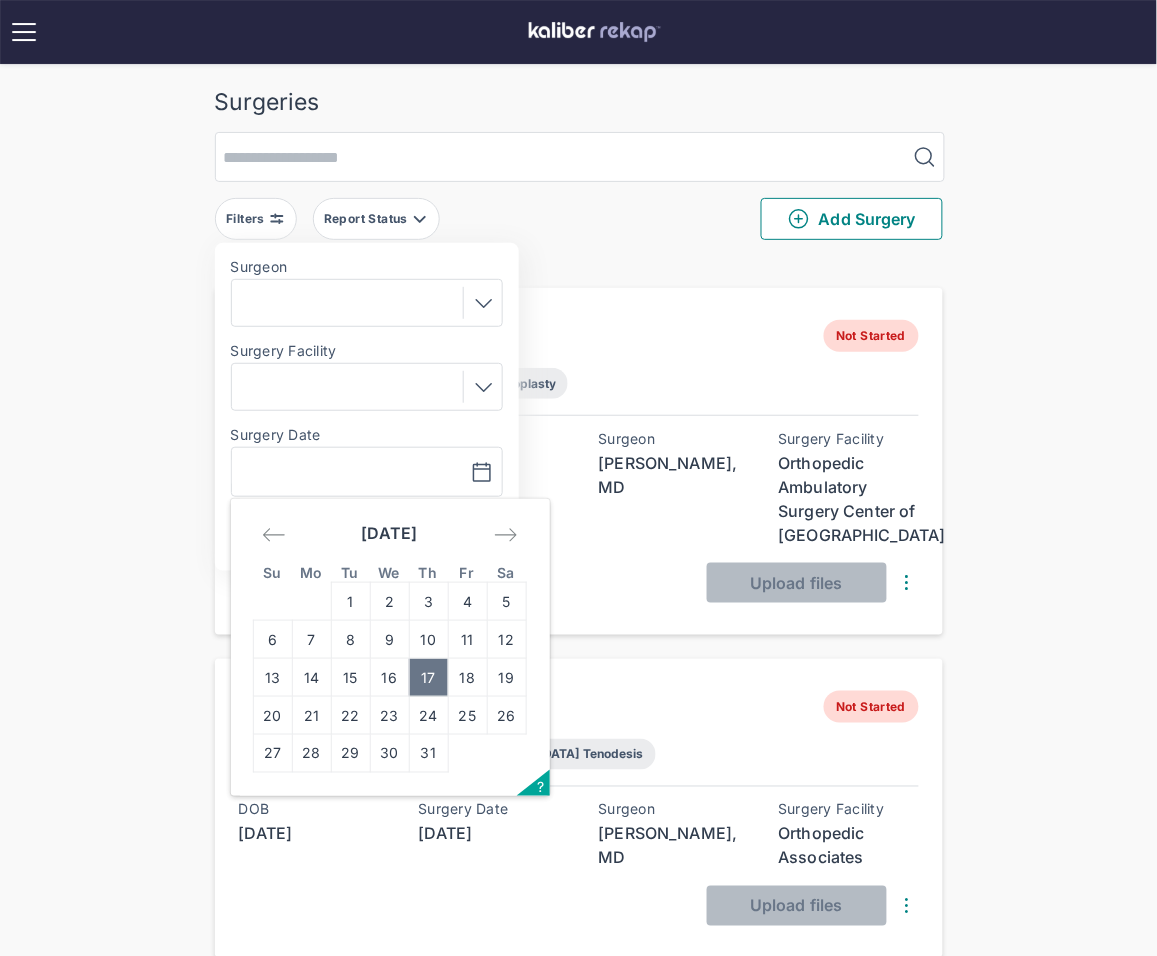 click on "17" at bounding box center [428, 678] 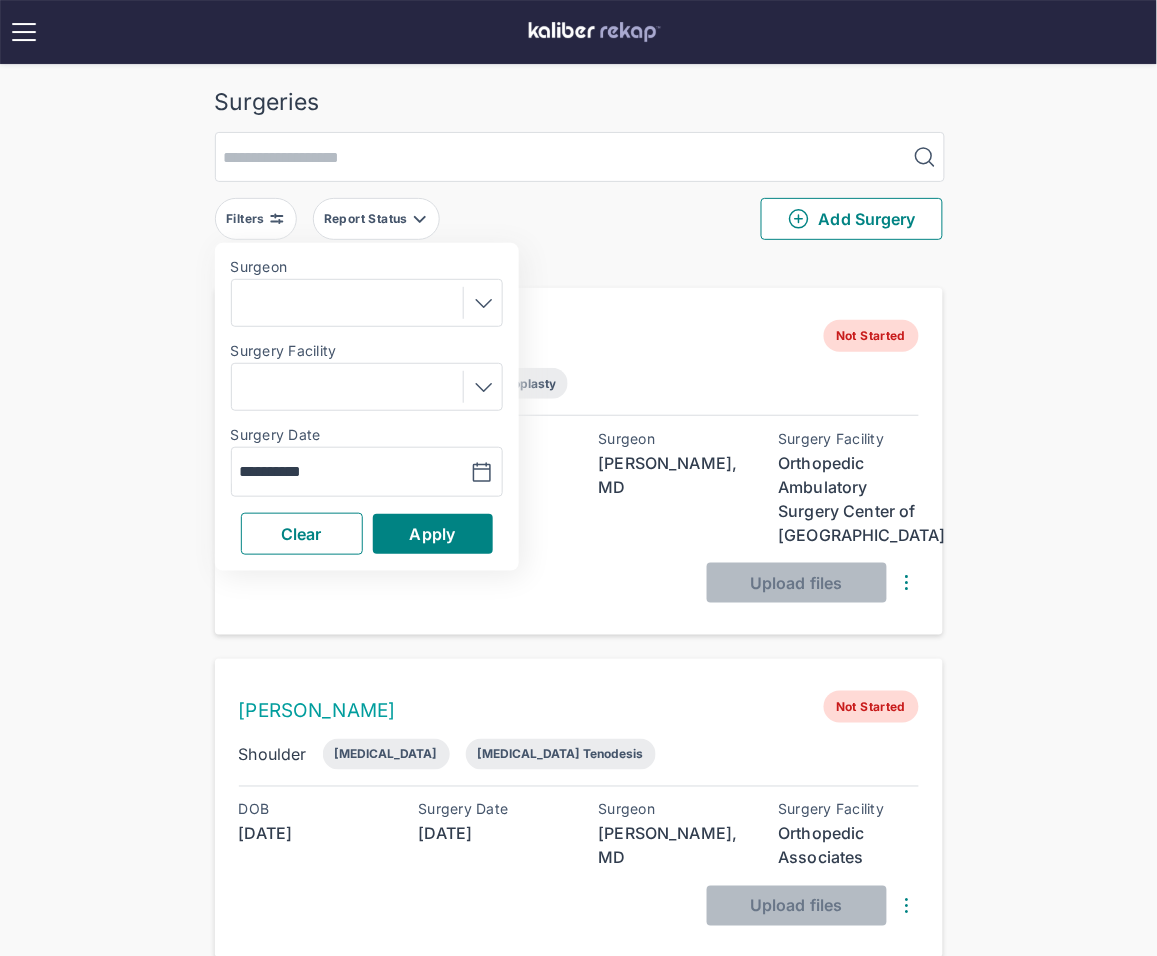 click on "Surgery Date" at bounding box center (489, 439) 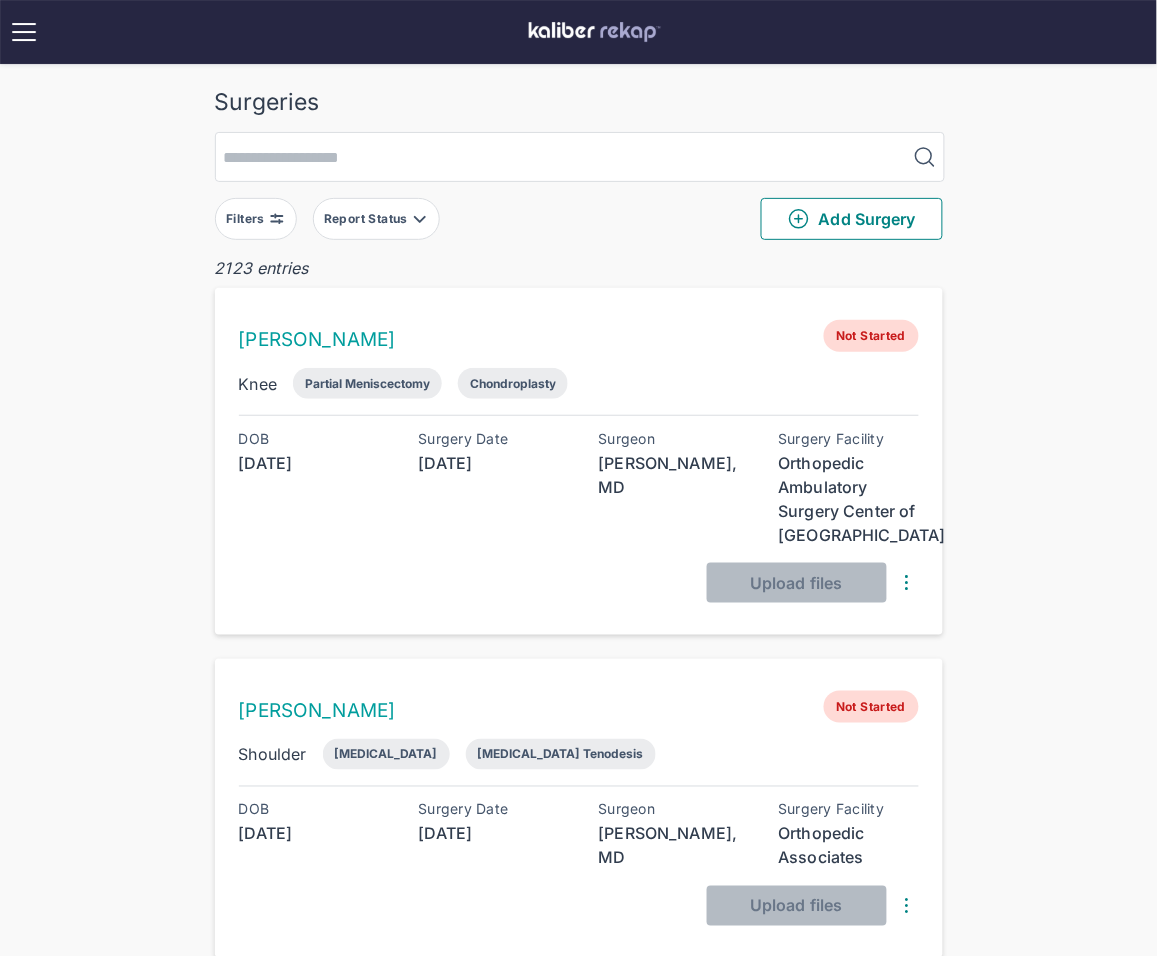 click at bounding box center (277, 219) 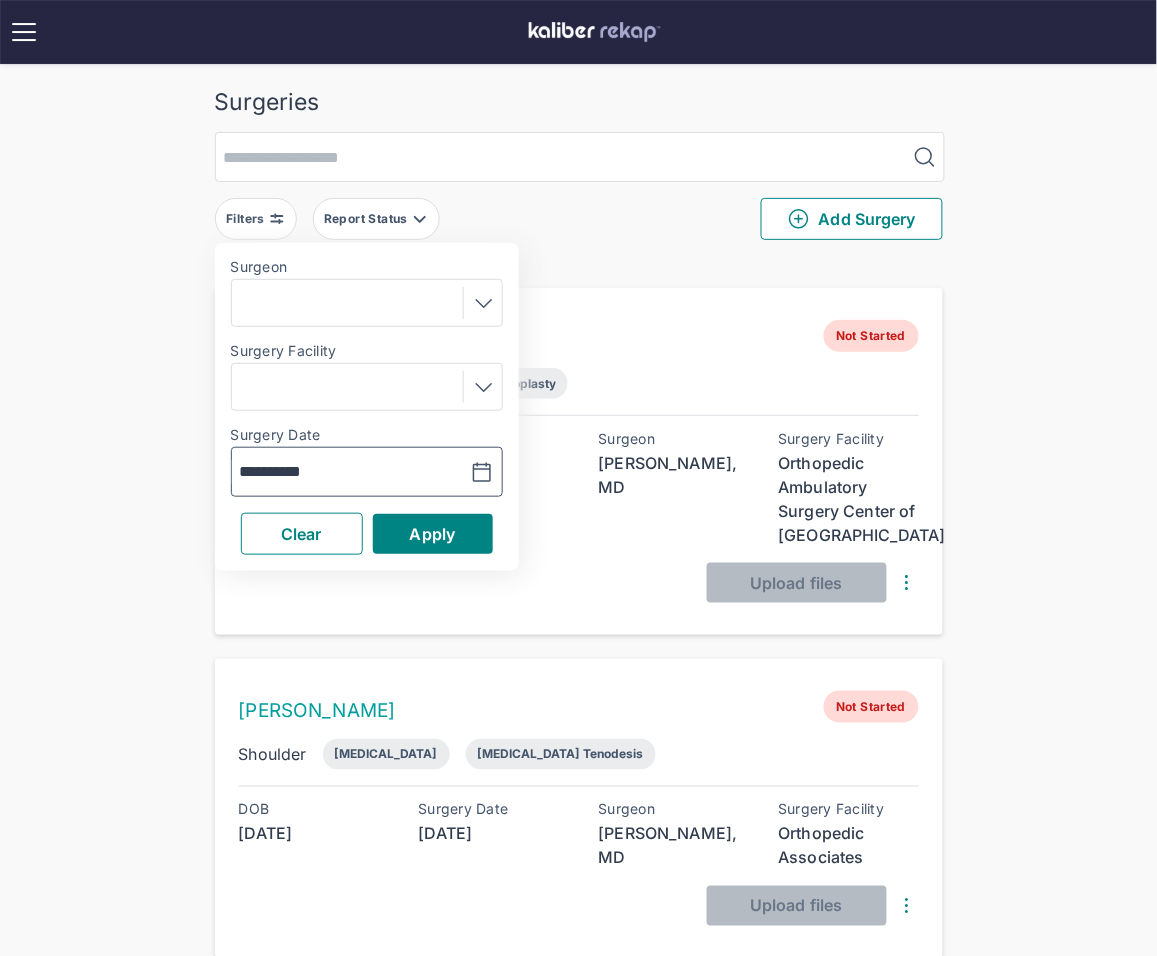 click at bounding box center [432, 472] 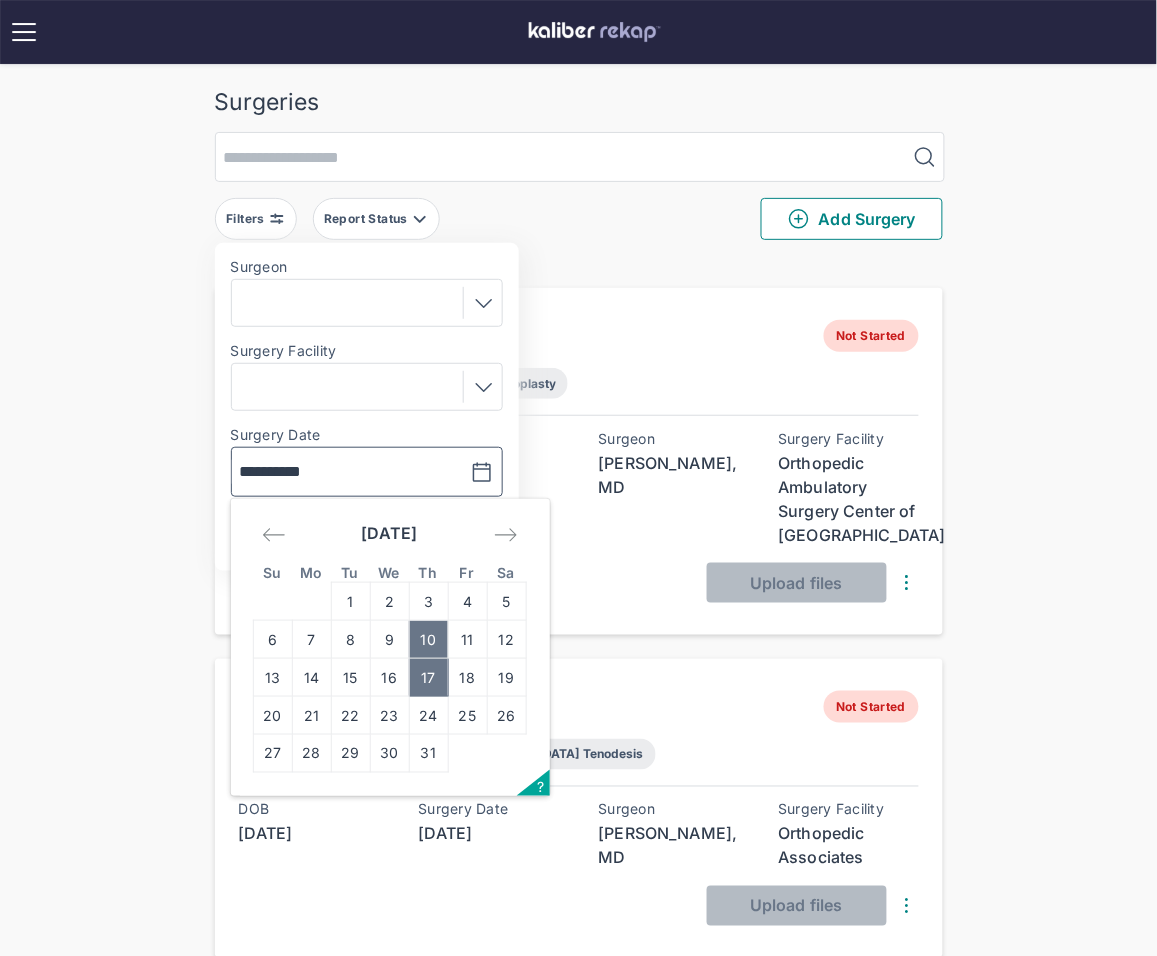 click on "10" at bounding box center (428, 640) 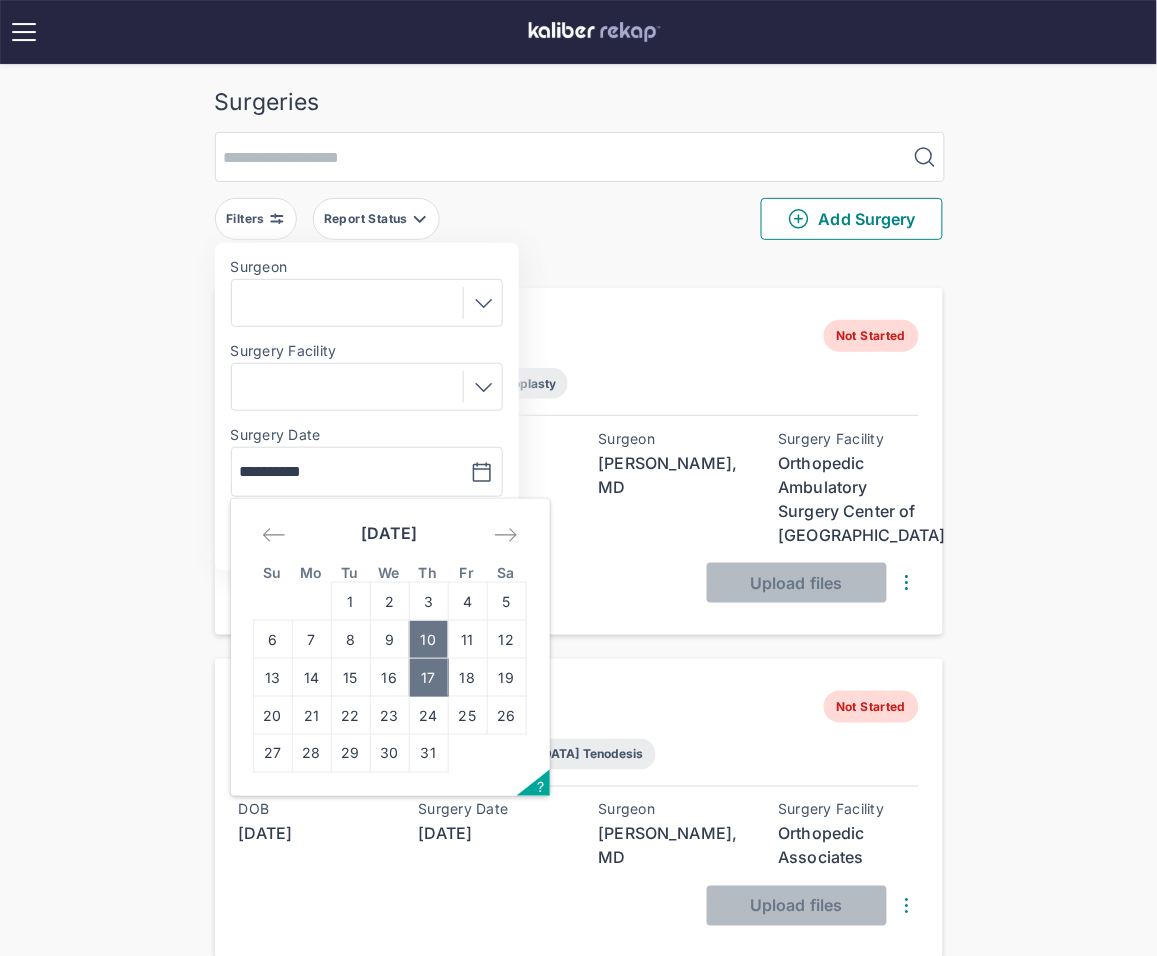 type on "**********" 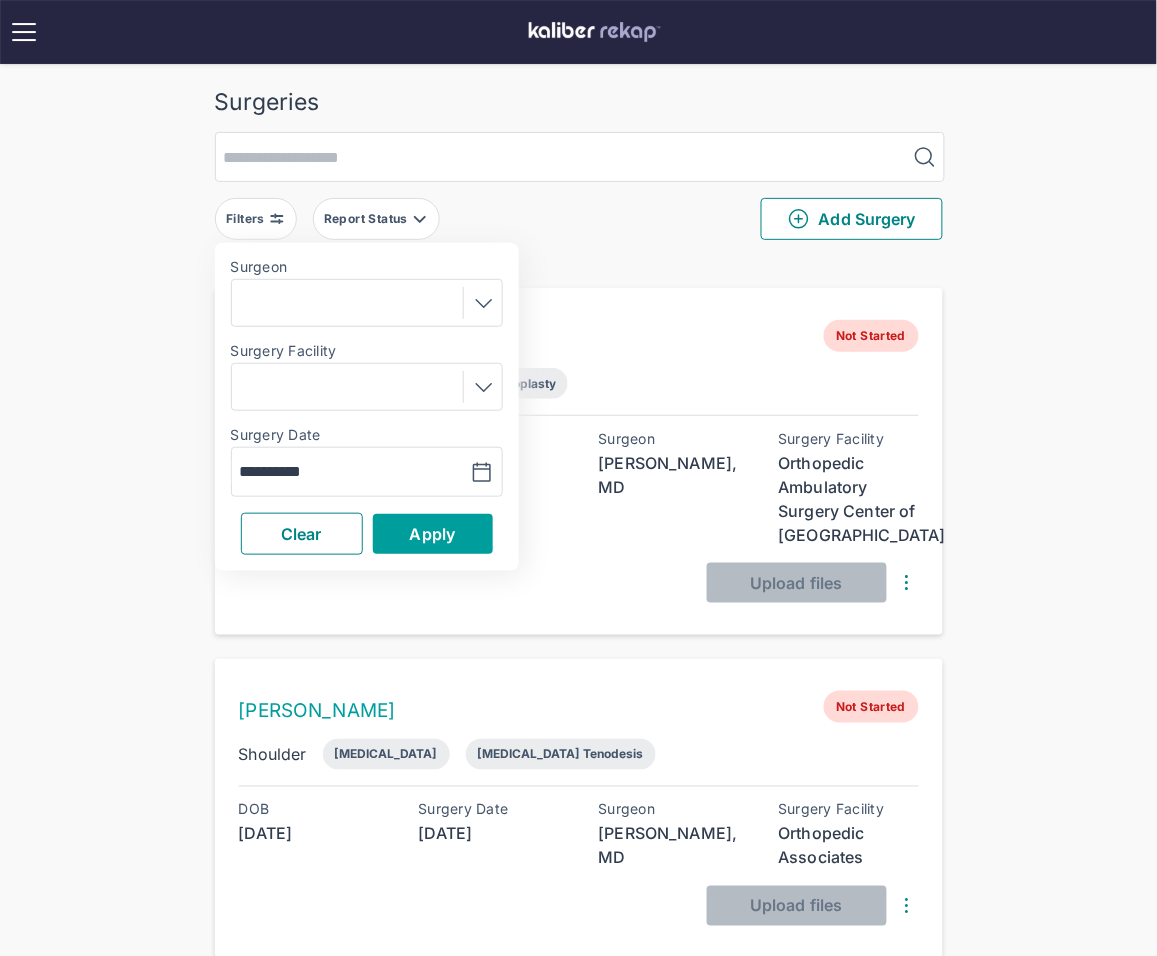 click on "Apply" at bounding box center [433, 534] 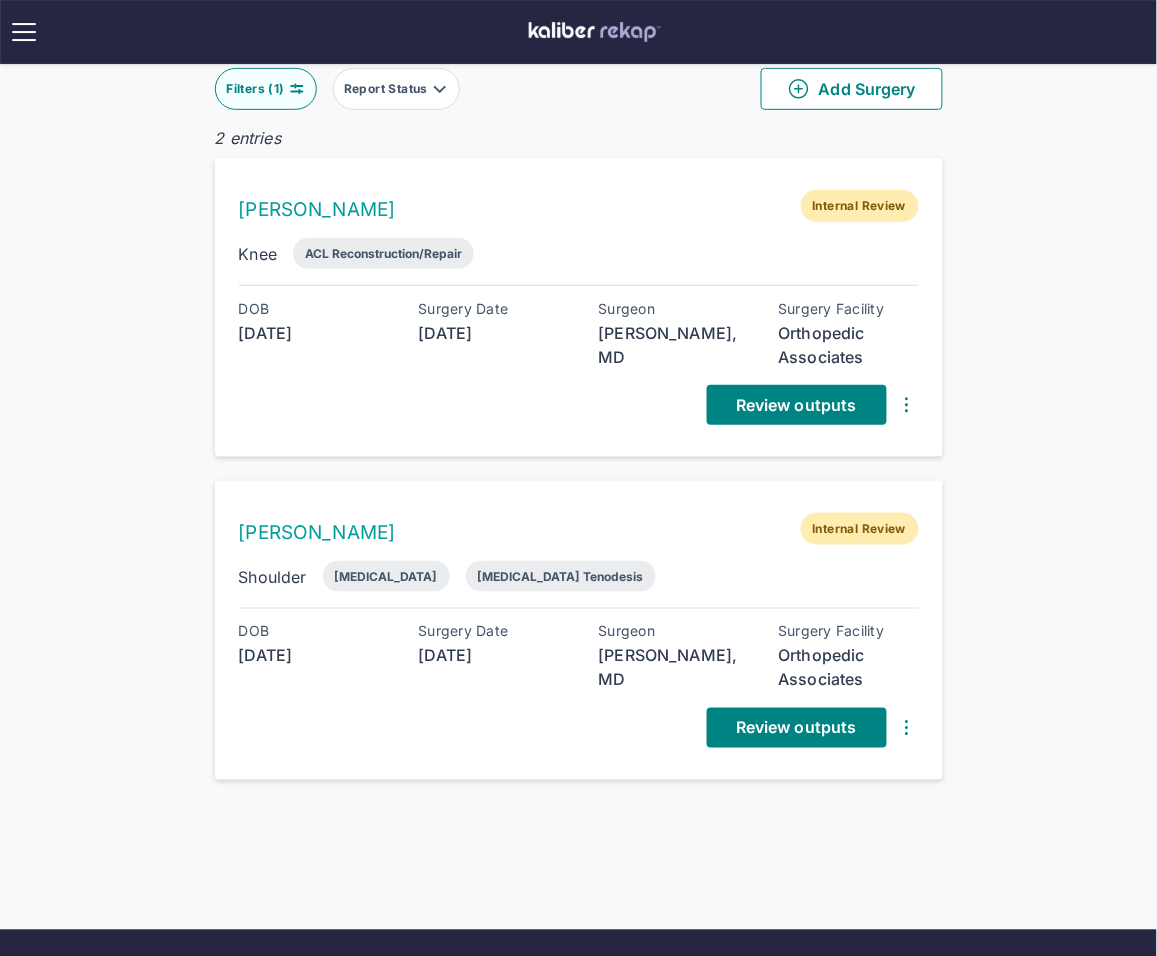 scroll, scrollTop: 115, scrollLeft: 0, axis: vertical 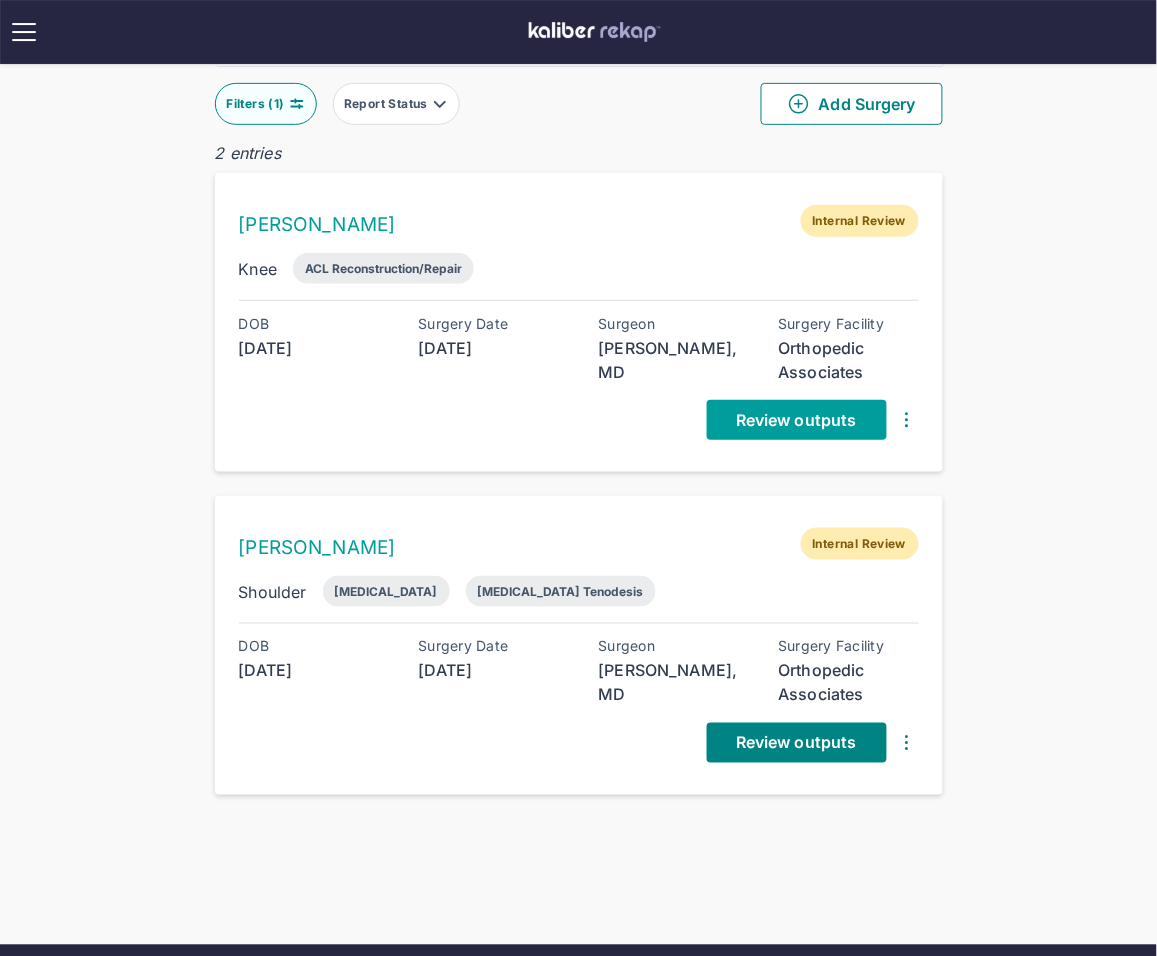 click on "Review outputs" at bounding box center [796, 420] 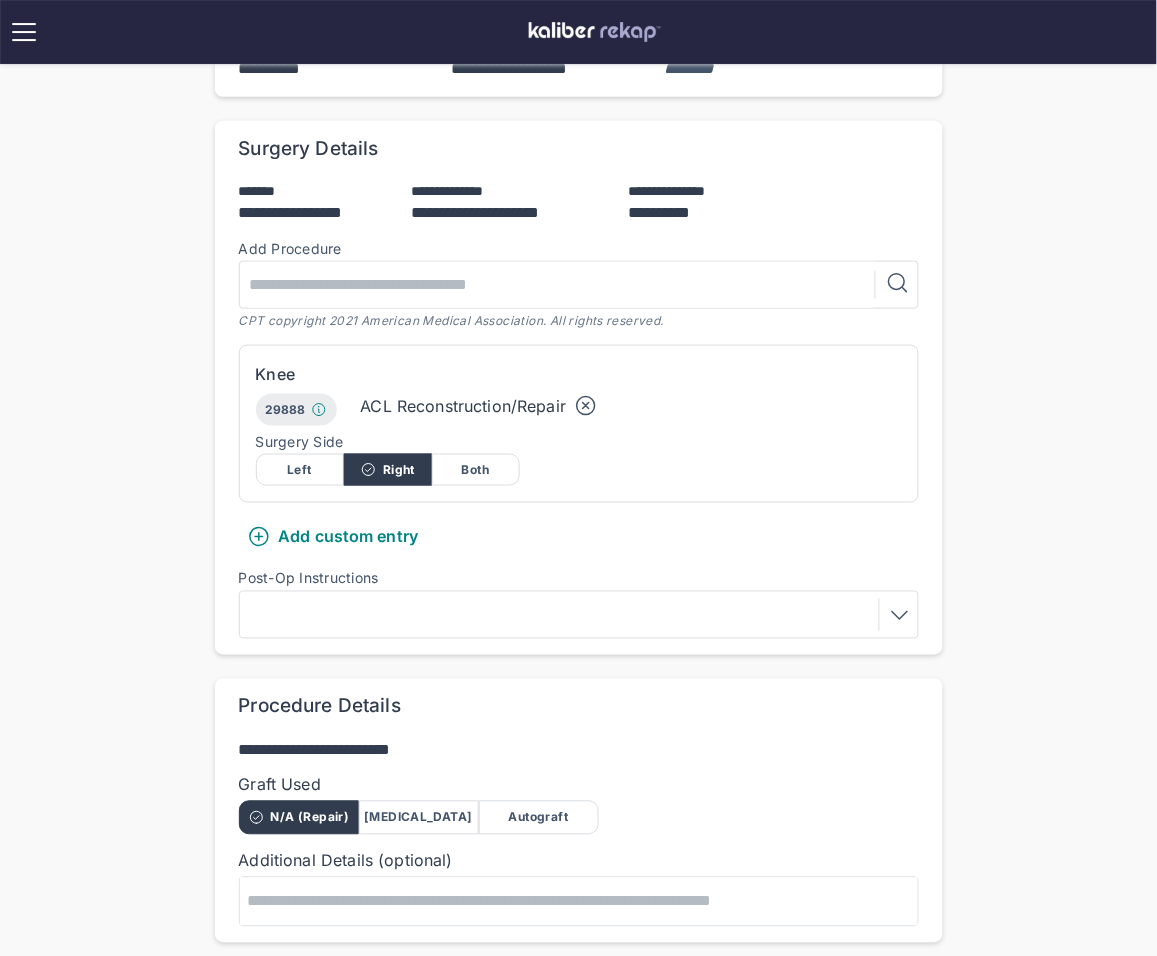 scroll, scrollTop: 484, scrollLeft: 0, axis: vertical 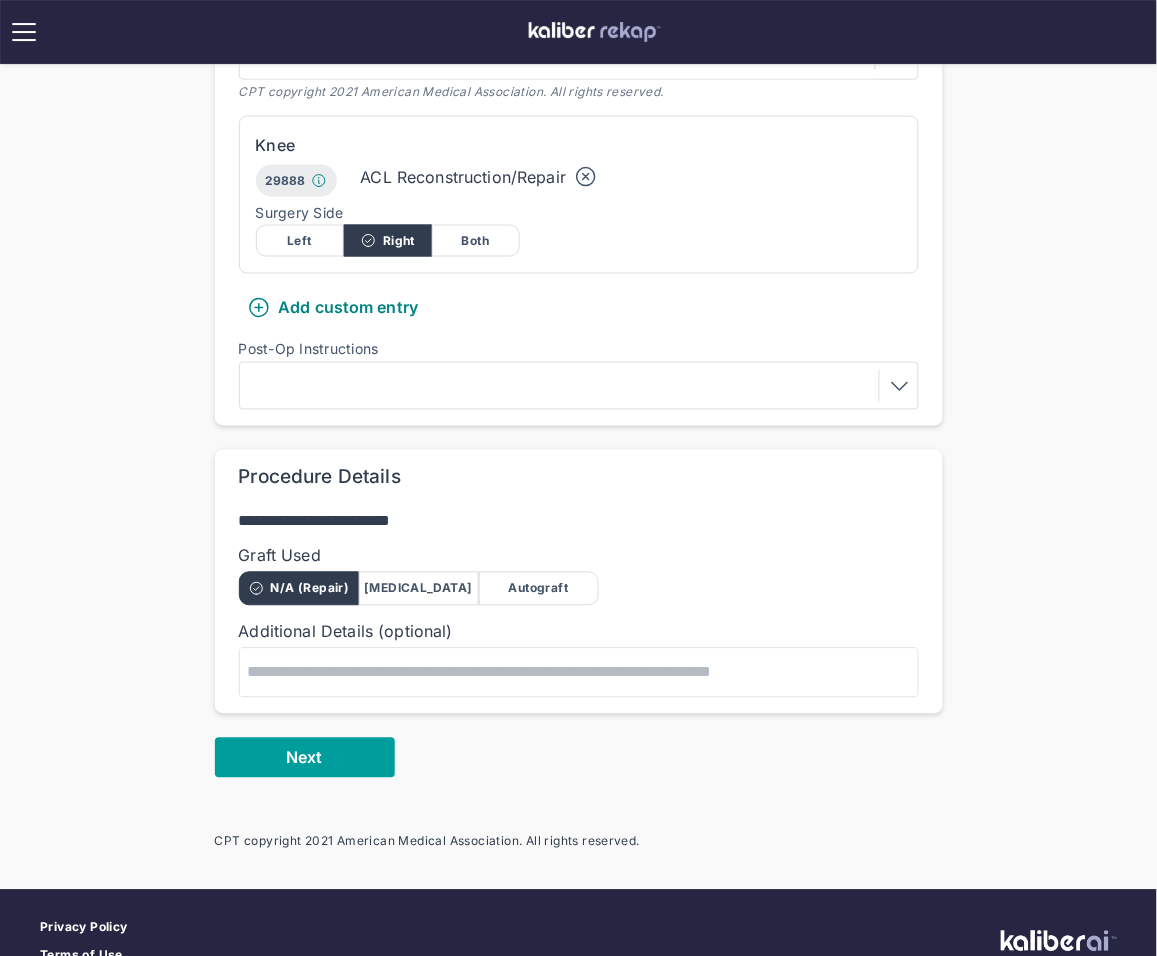 click on "Next" at bounding box center (304, 758) 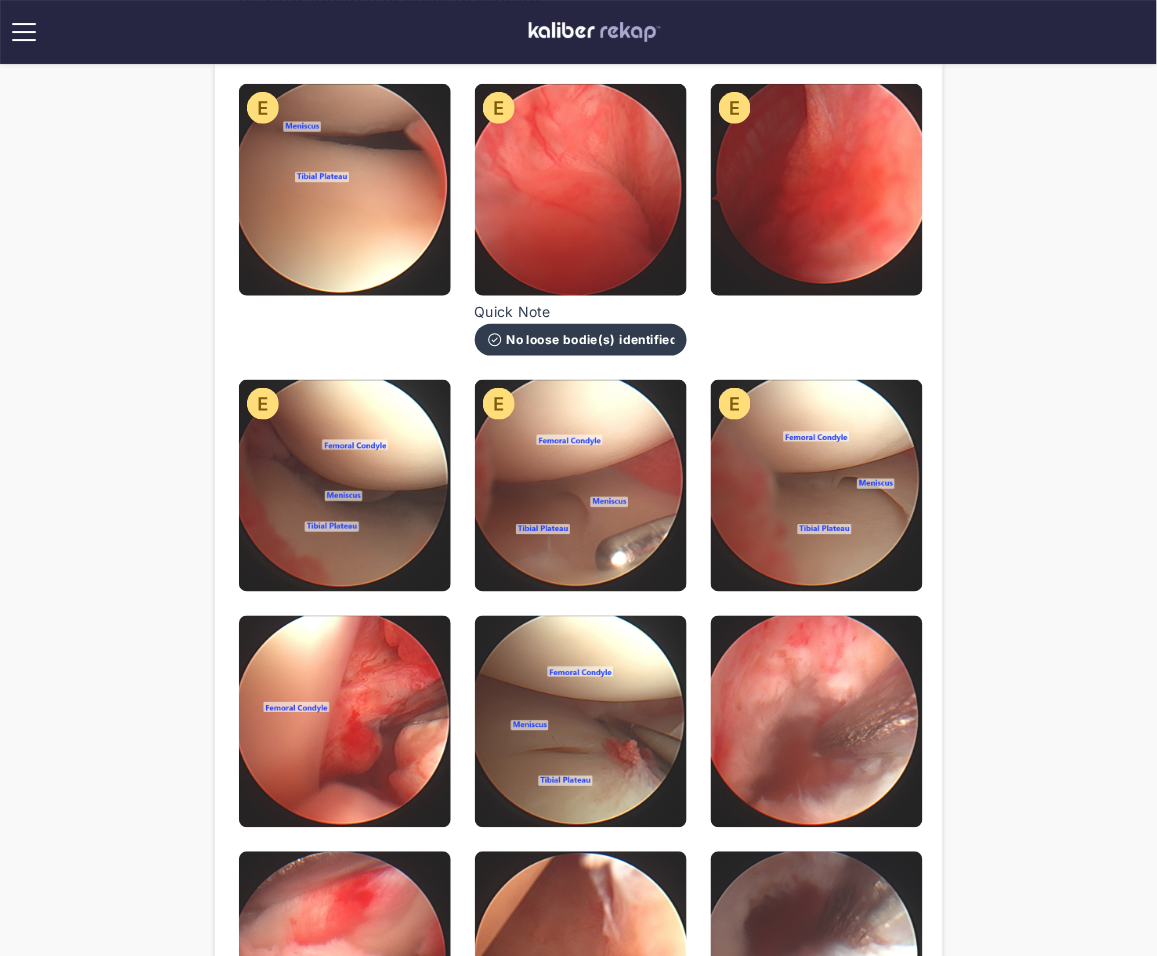 scroll, scrollTop: 217, scrollLeft: 0, axis: vertical 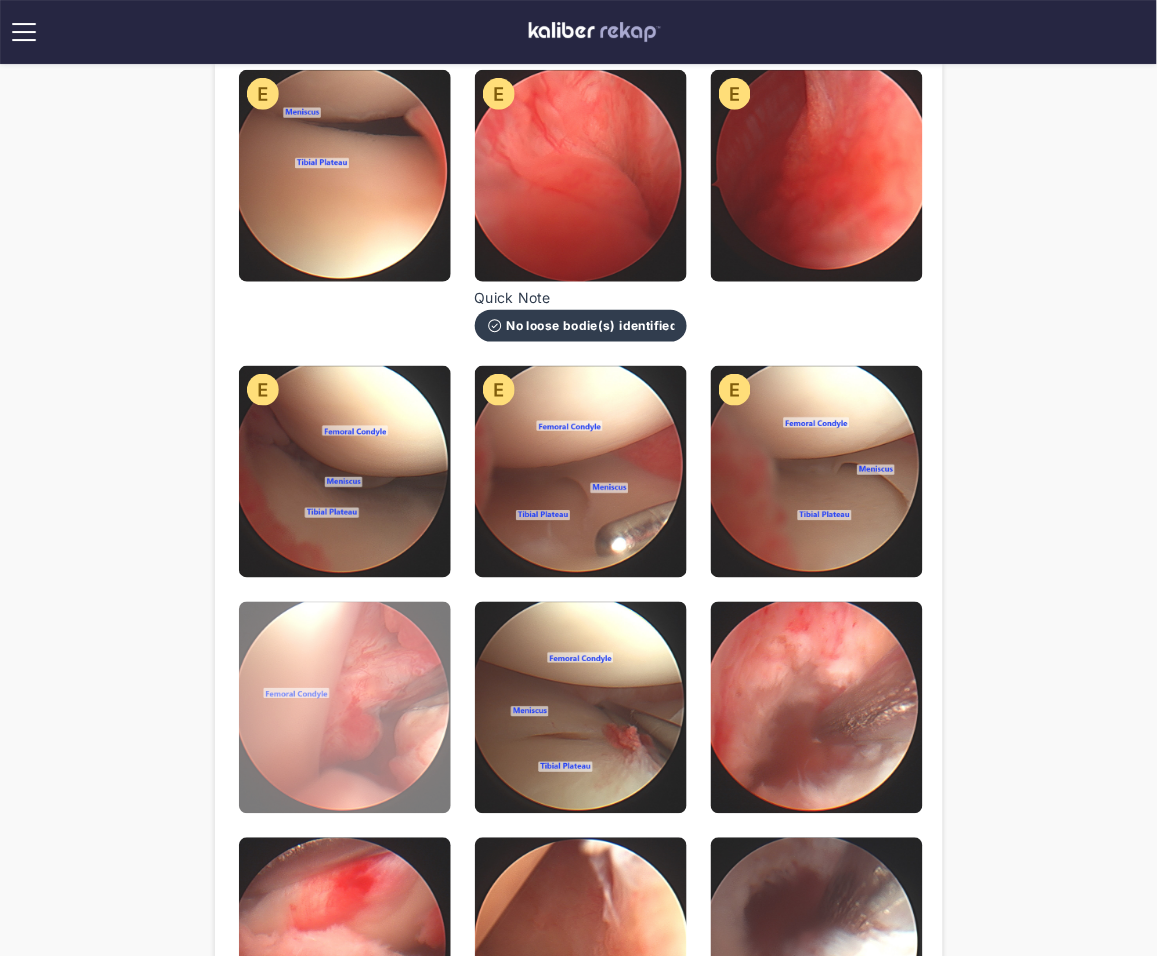 click at bounding box center [345, 708] 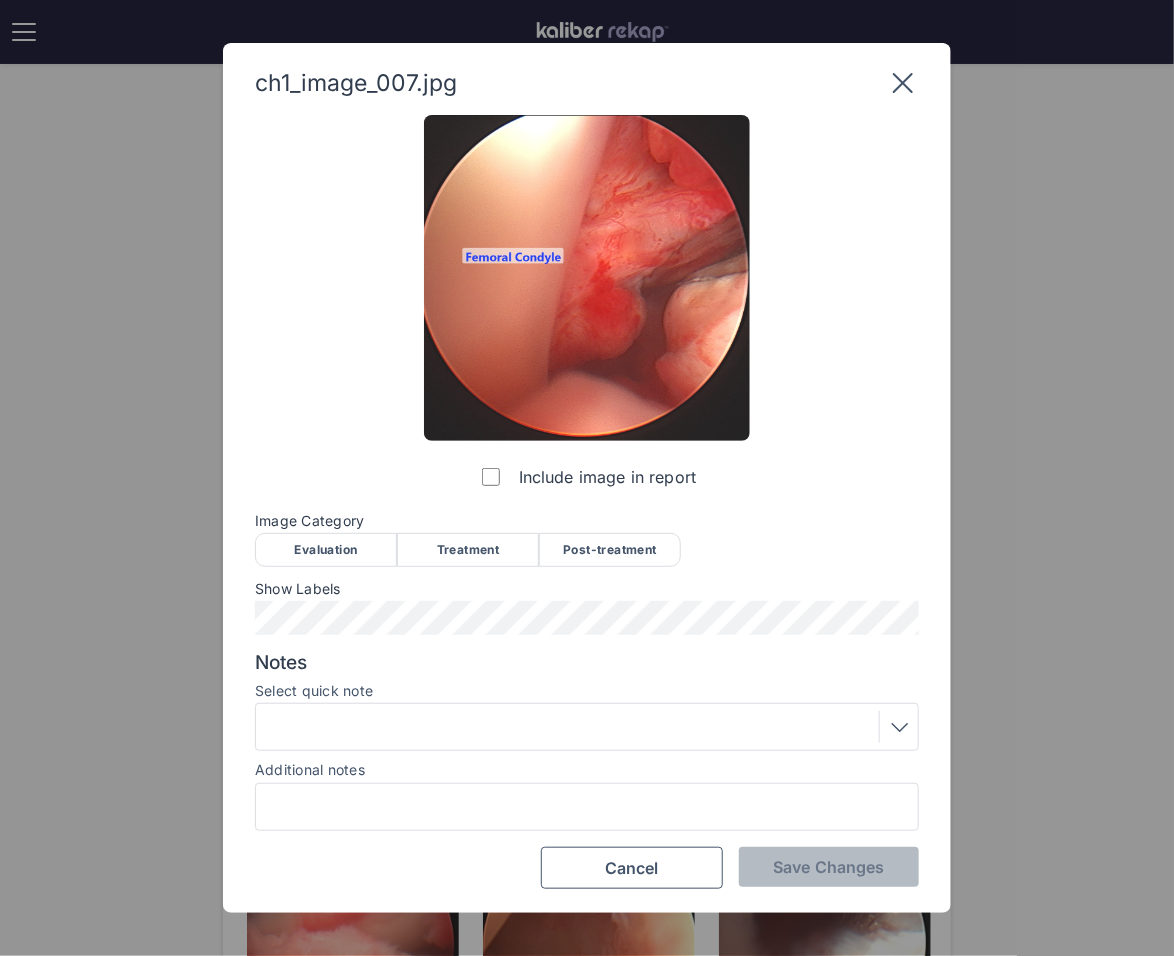 click on "Evaluation" at bounding box center (326, 550) 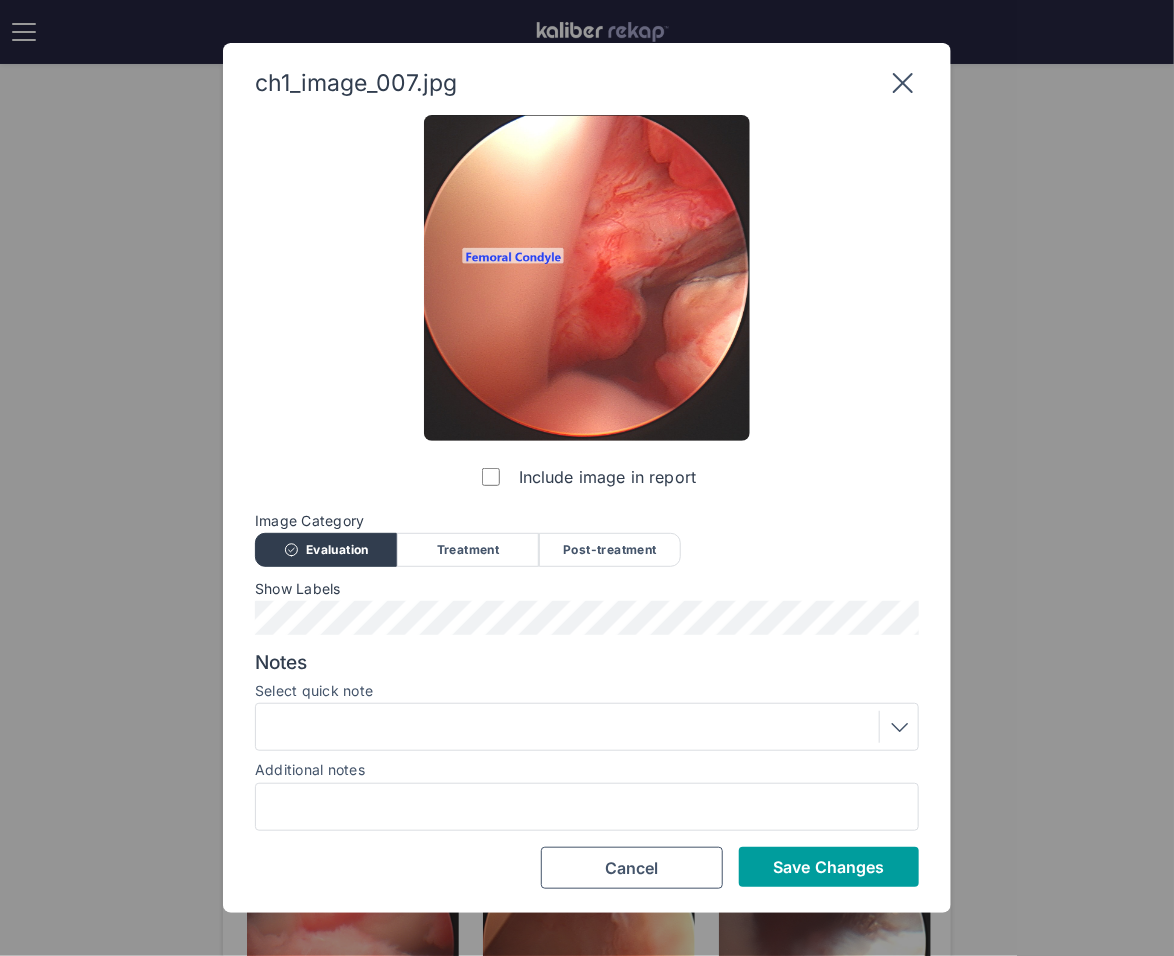 click on "Save Changes" at bounding box center [828, 867] 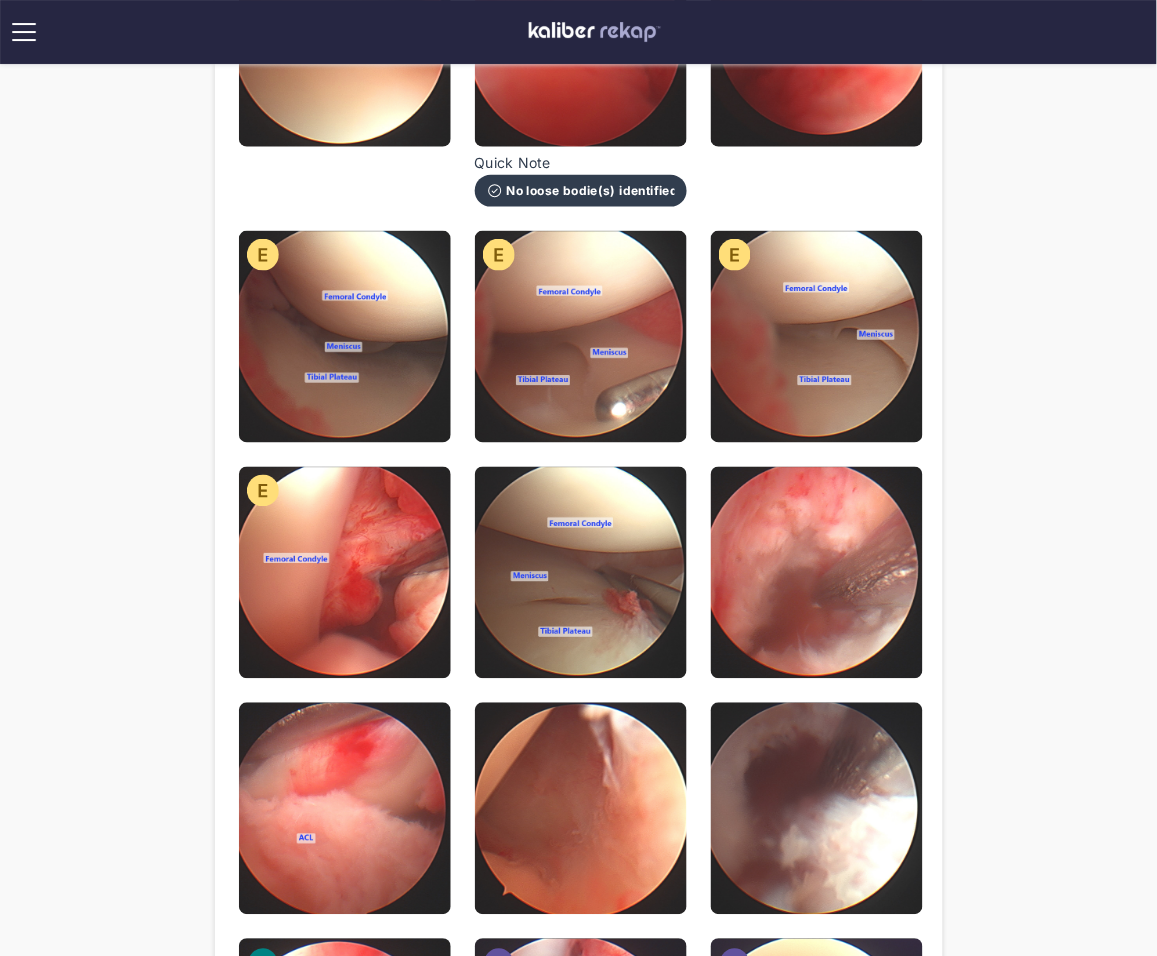 scroll, scrollTop: 394, scrollLeft: 0, axis: vertical 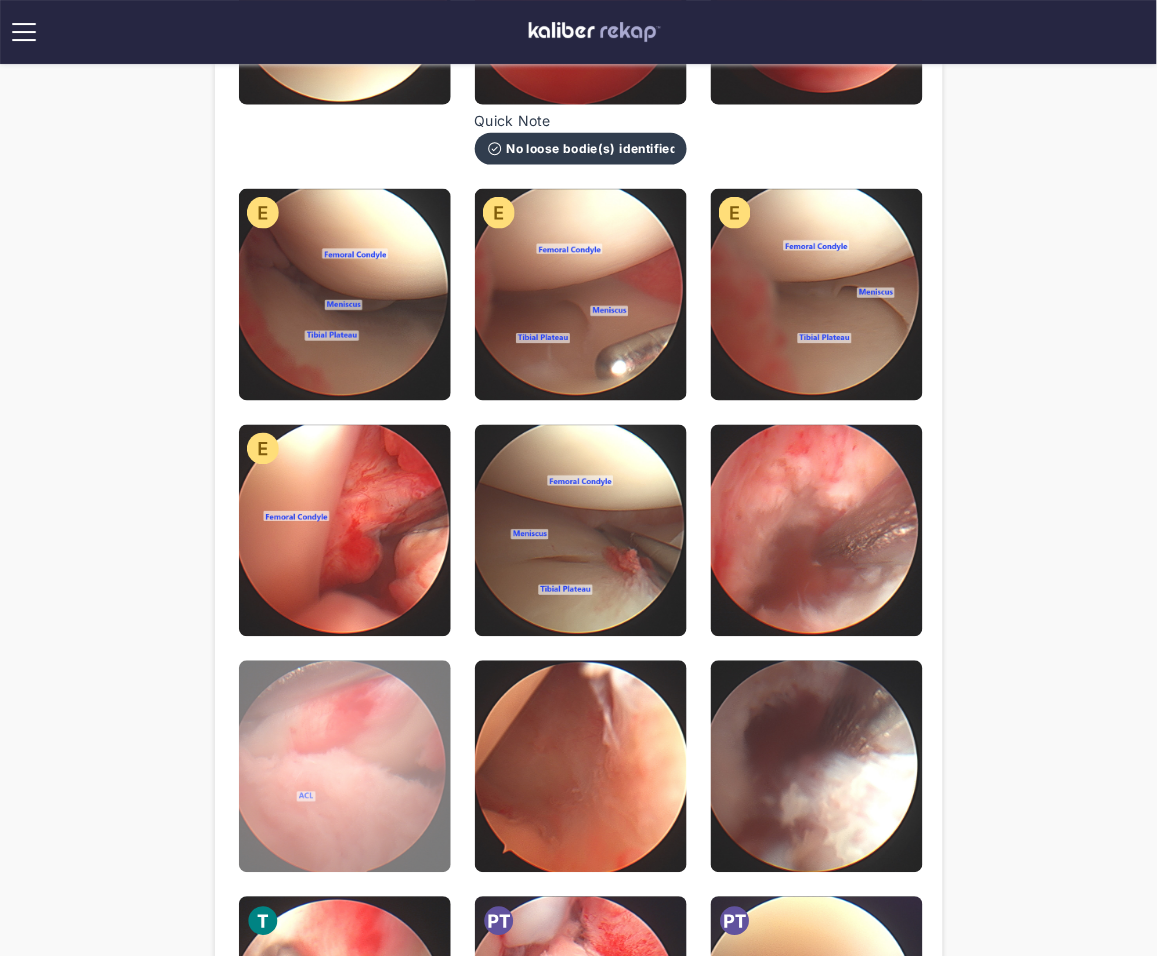 click at bounding box center (345, 767) 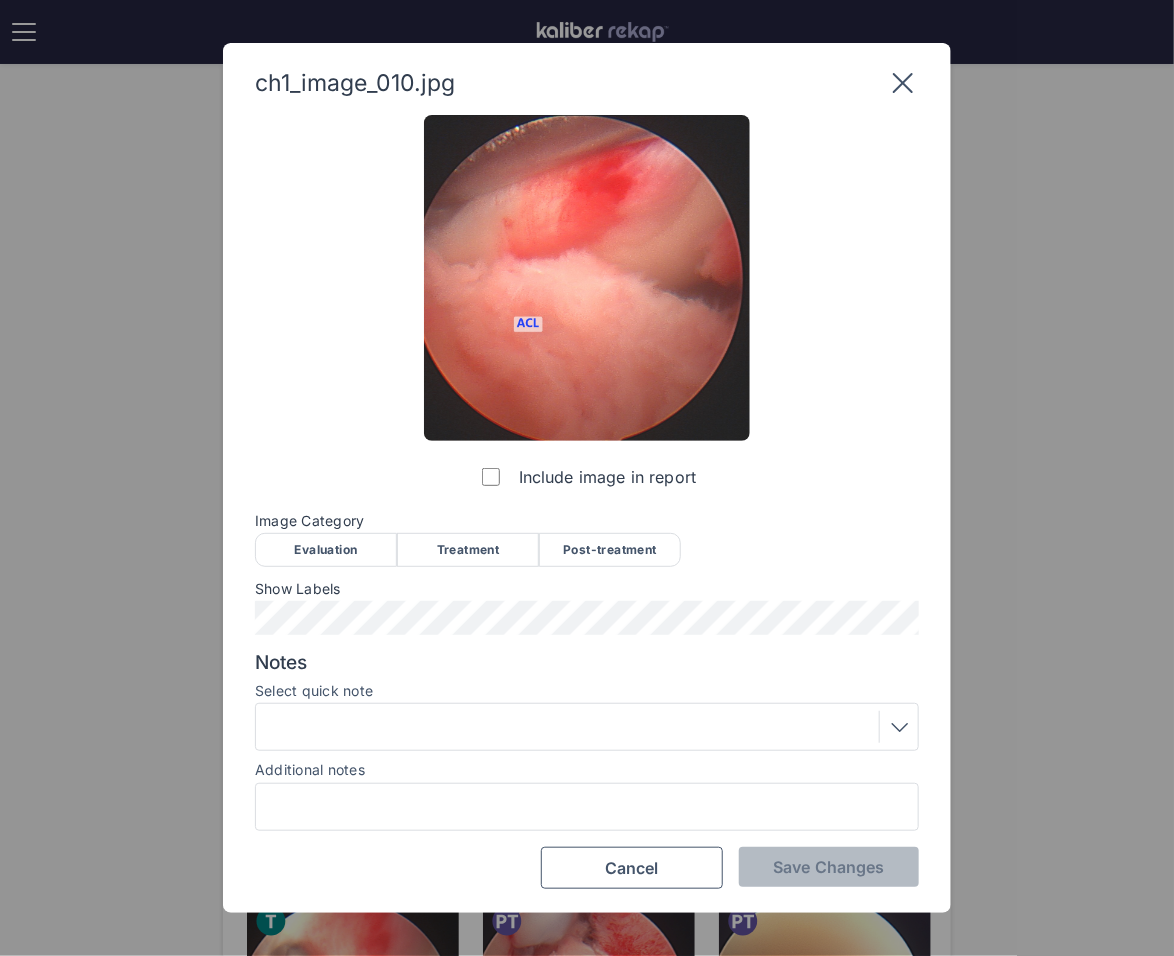 click on "Evaluation" at bounding box center [326, 550] 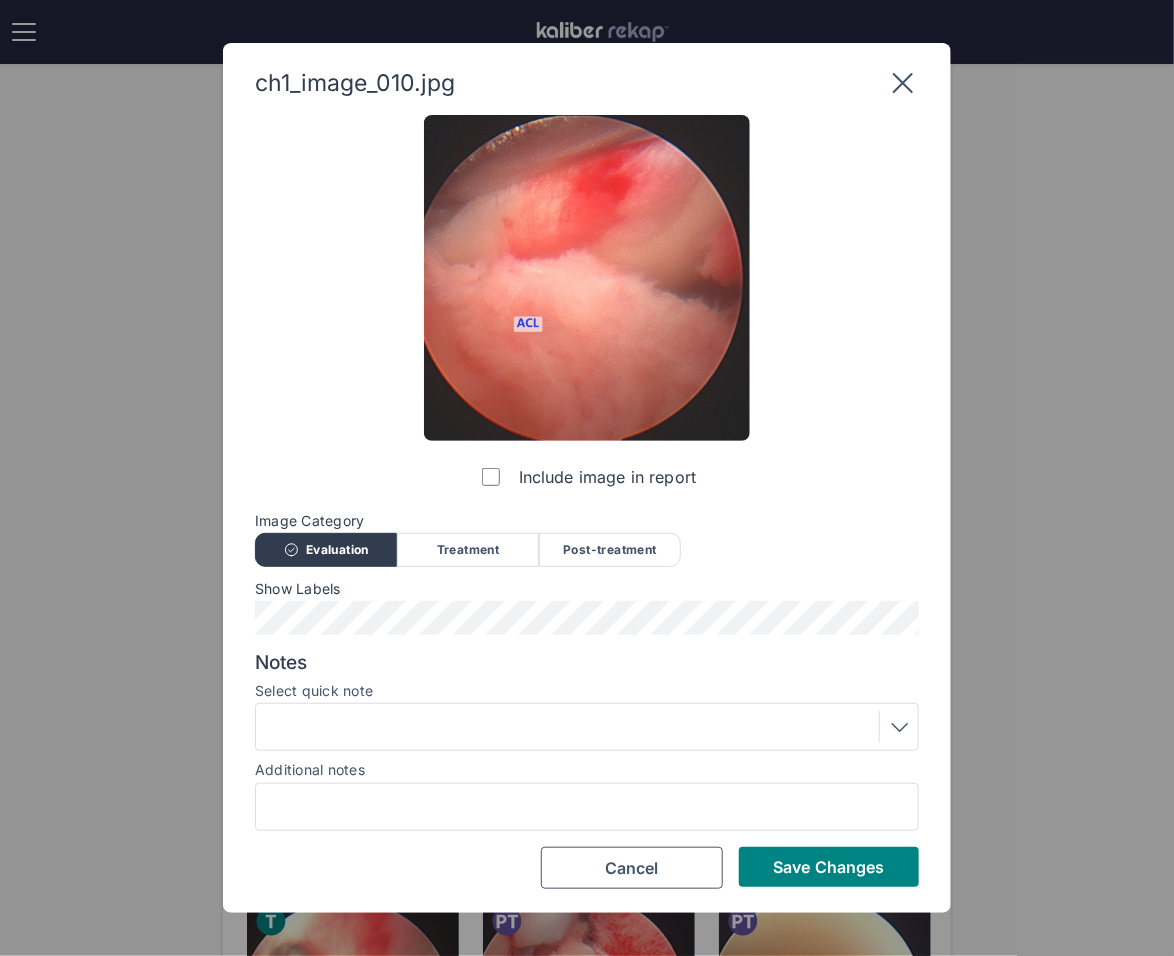 click on "Treatment" at bounding box center (468, 550) 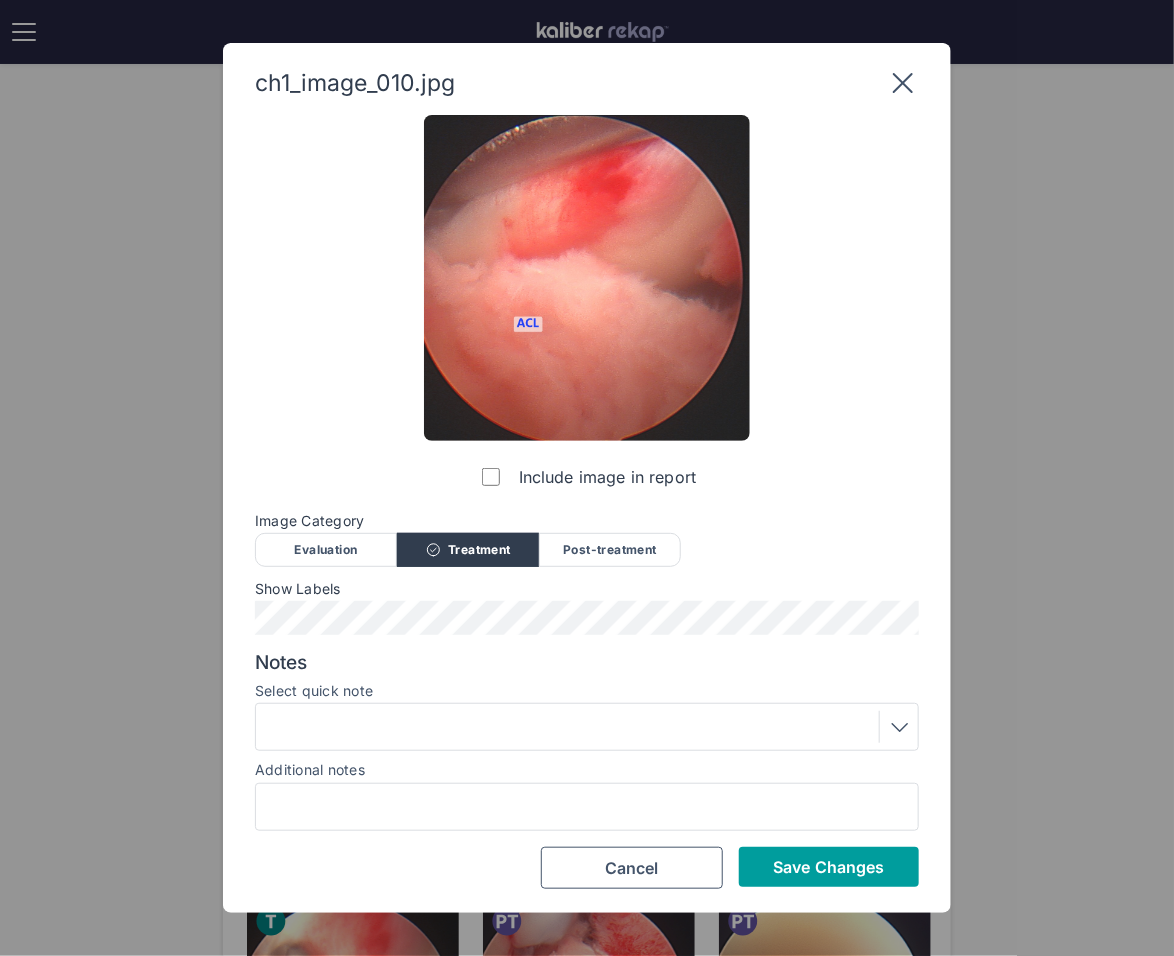 click on "Save Changes" at bounding box center (828, 867) 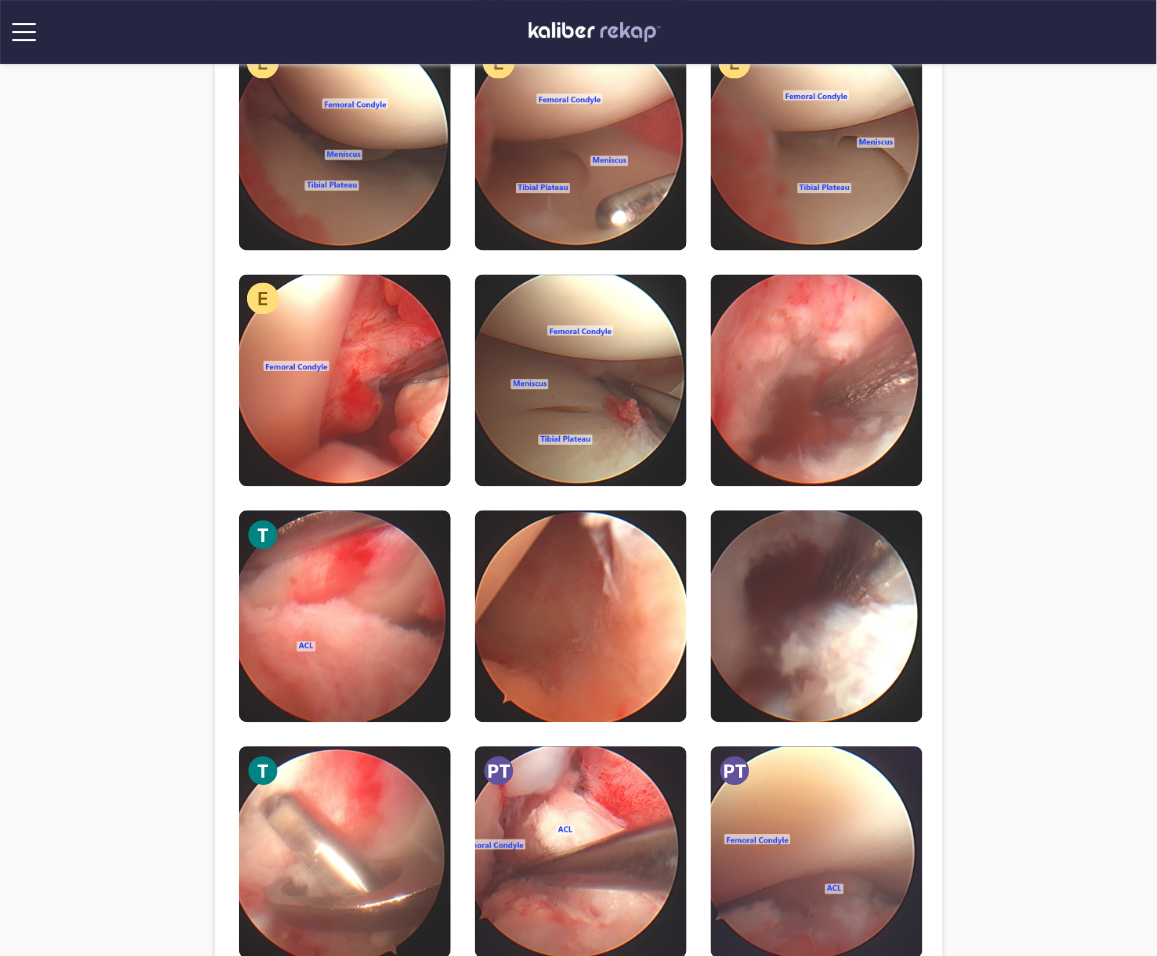 scroll, scrollTop: 818, scrollLeft: 0, axis: vertical 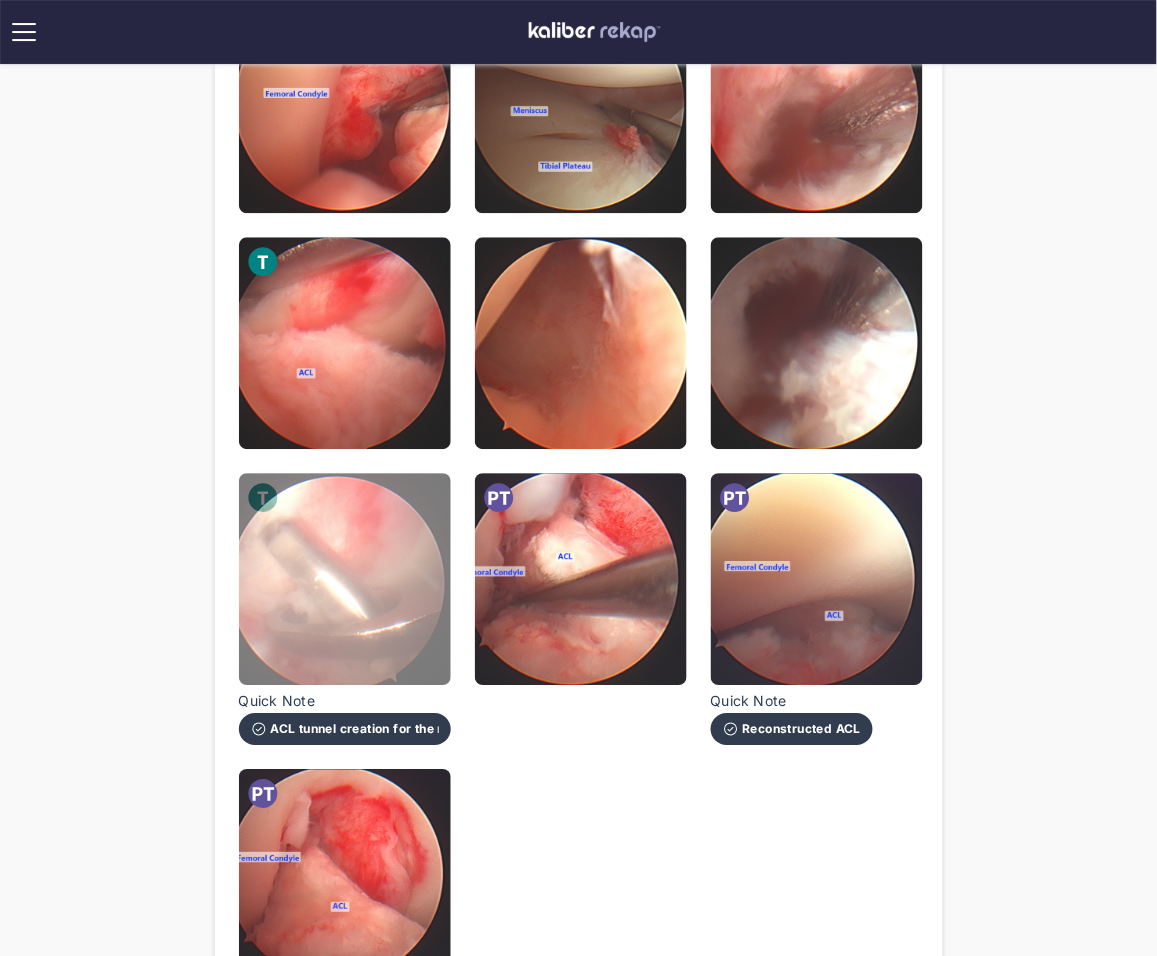 click at bounding box center (345, 579) 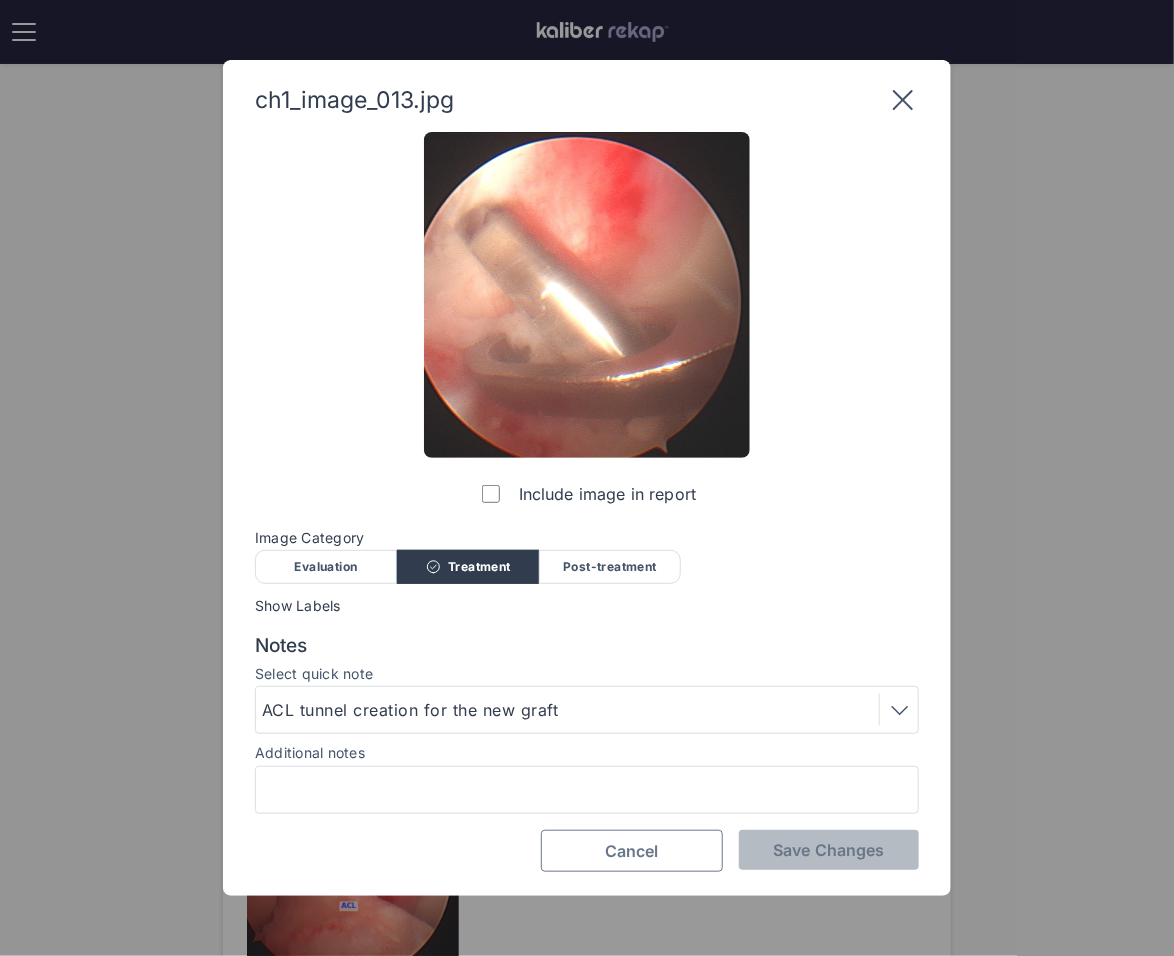click on "Cancel" at bounding box center [632, 851] 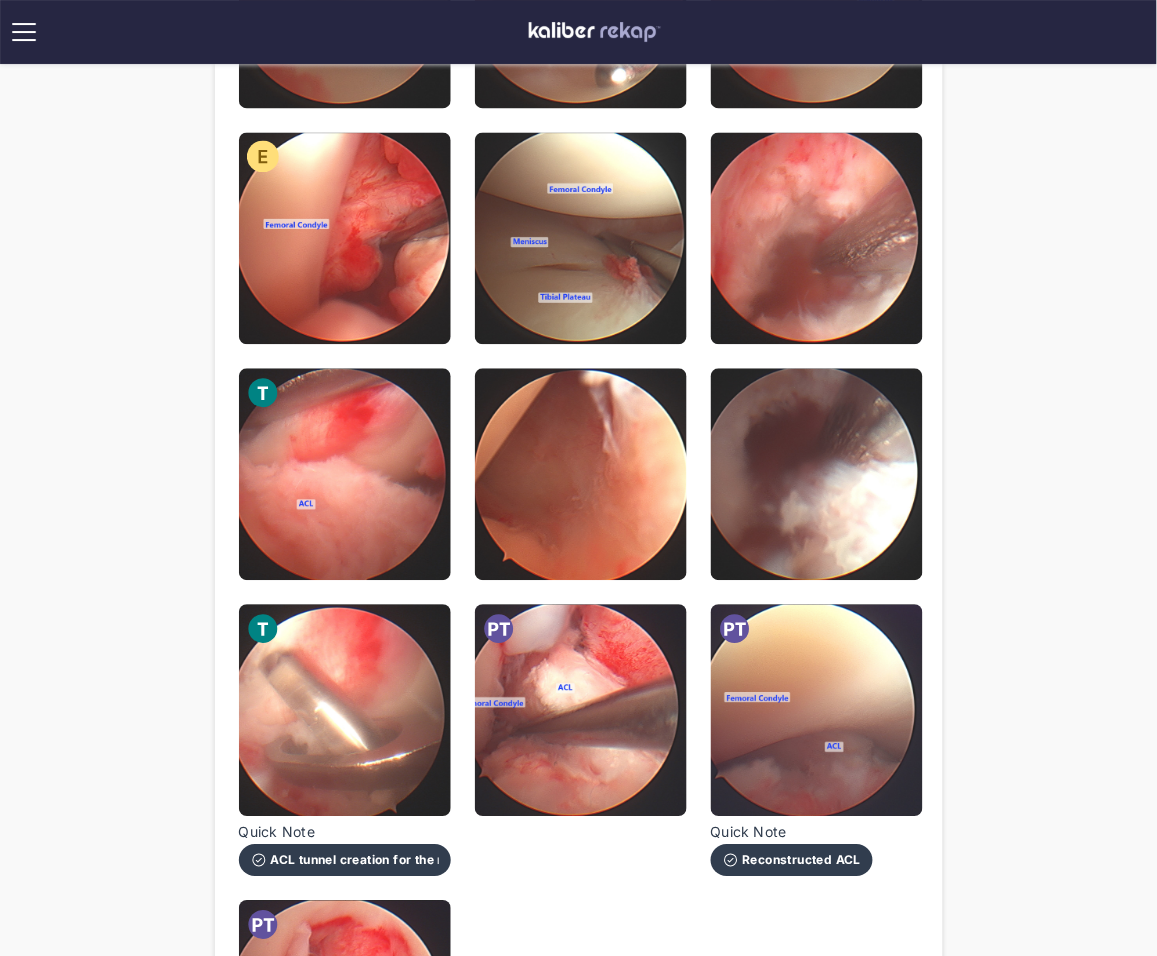 scroll, scrollTop: 672, scrollLeft: 0, axis: vertical 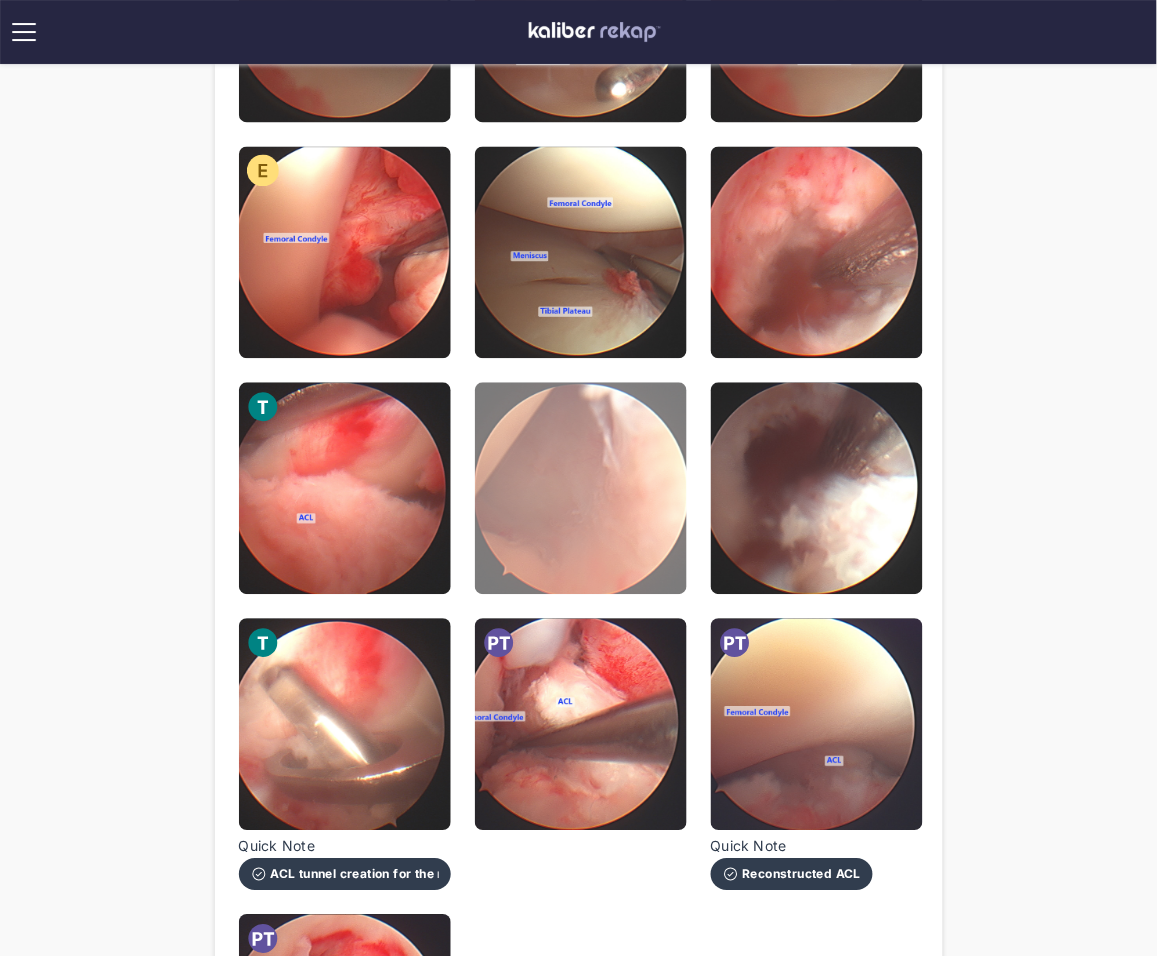 click at bounding box center [581, 489] 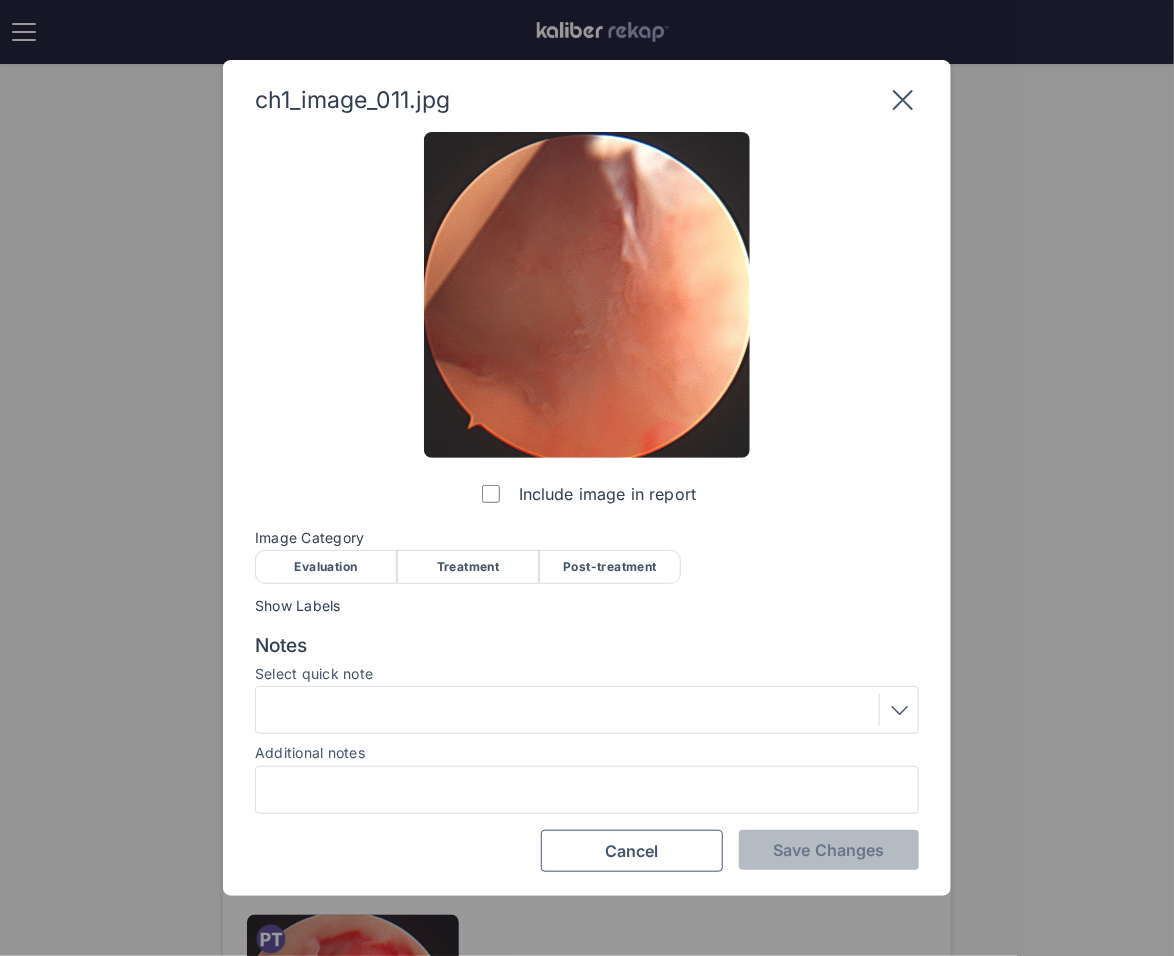 click on "Treatment" at bounding box center [468, 567] 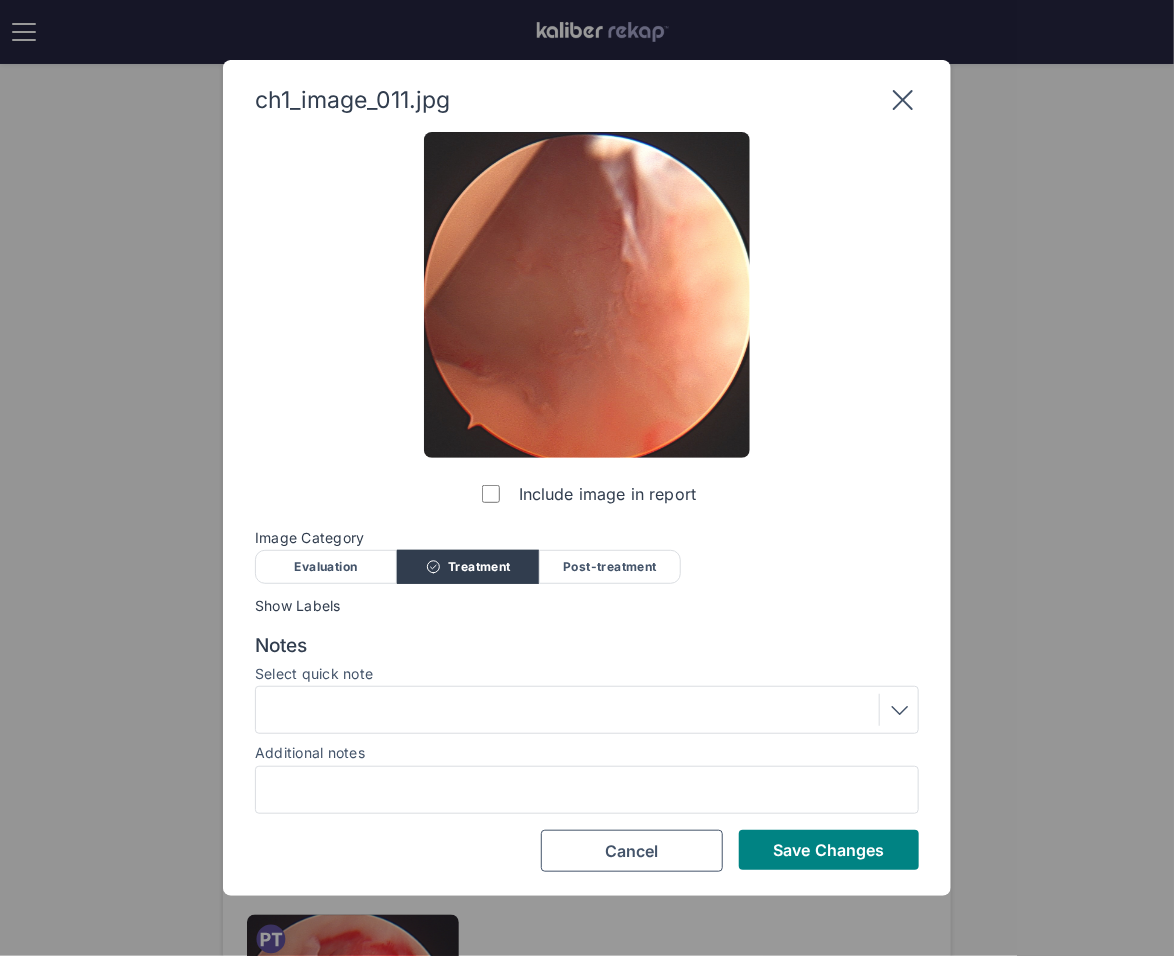 click on "Save Changes" at bounding box center [829, 850] 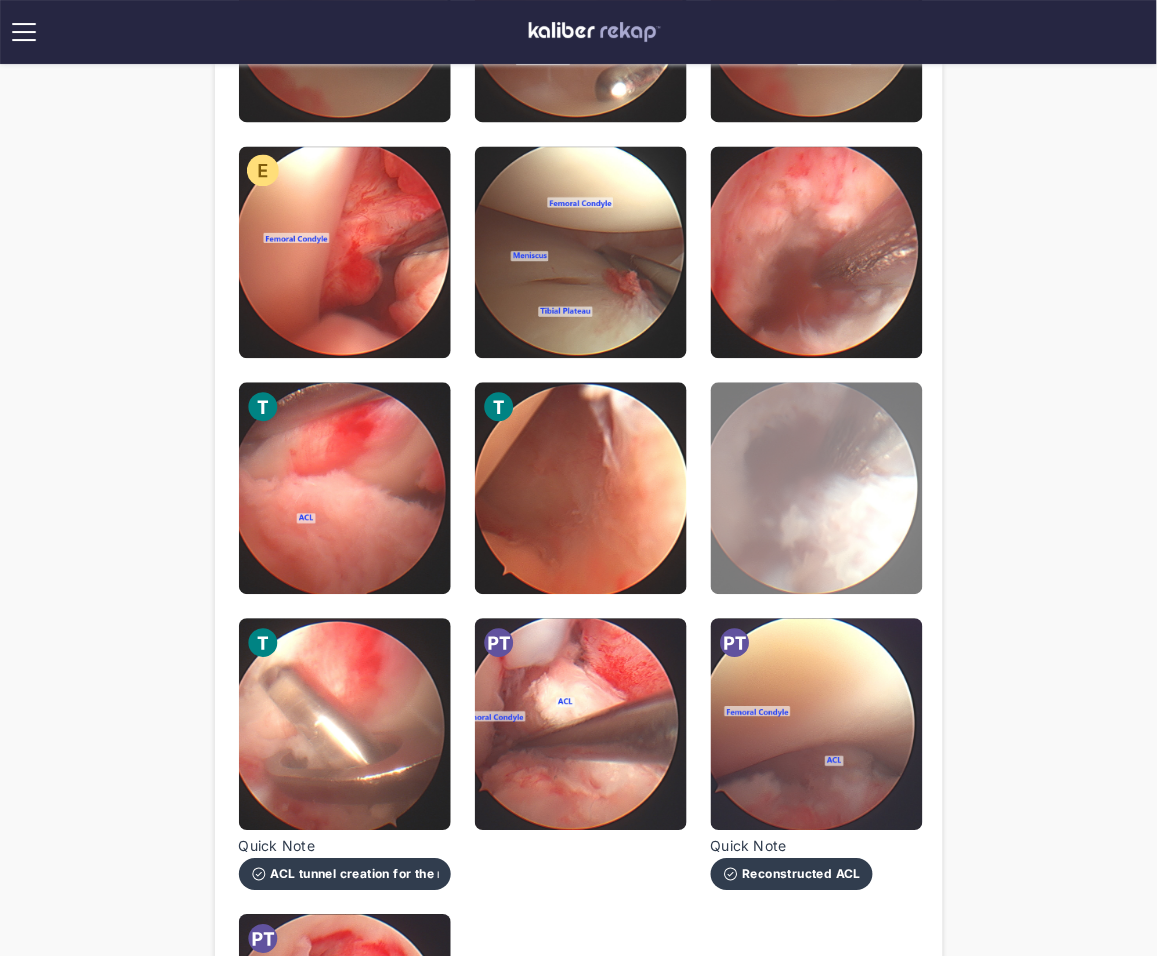 click at bounding box center (817, 489) 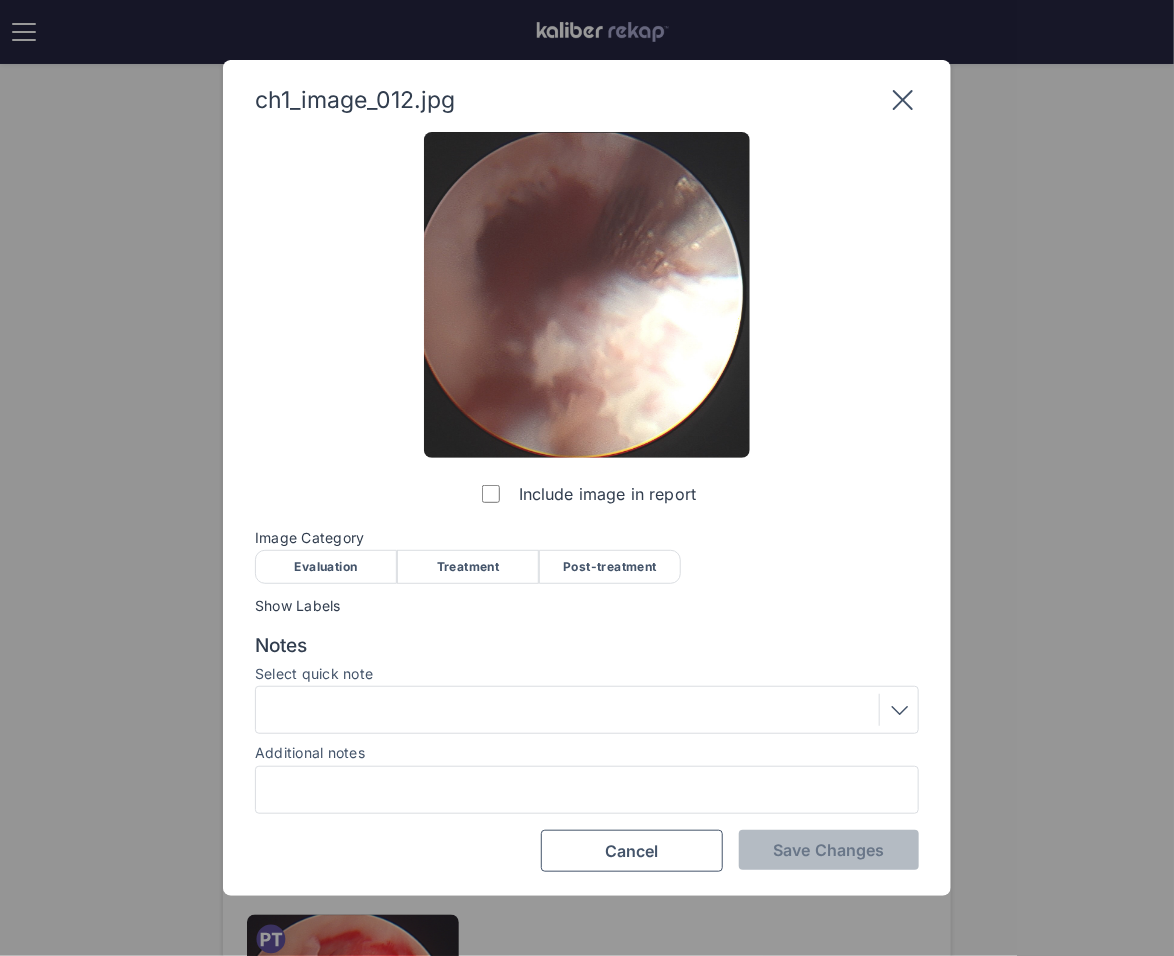 click on "Treatment" at bounding box center (468, 567) 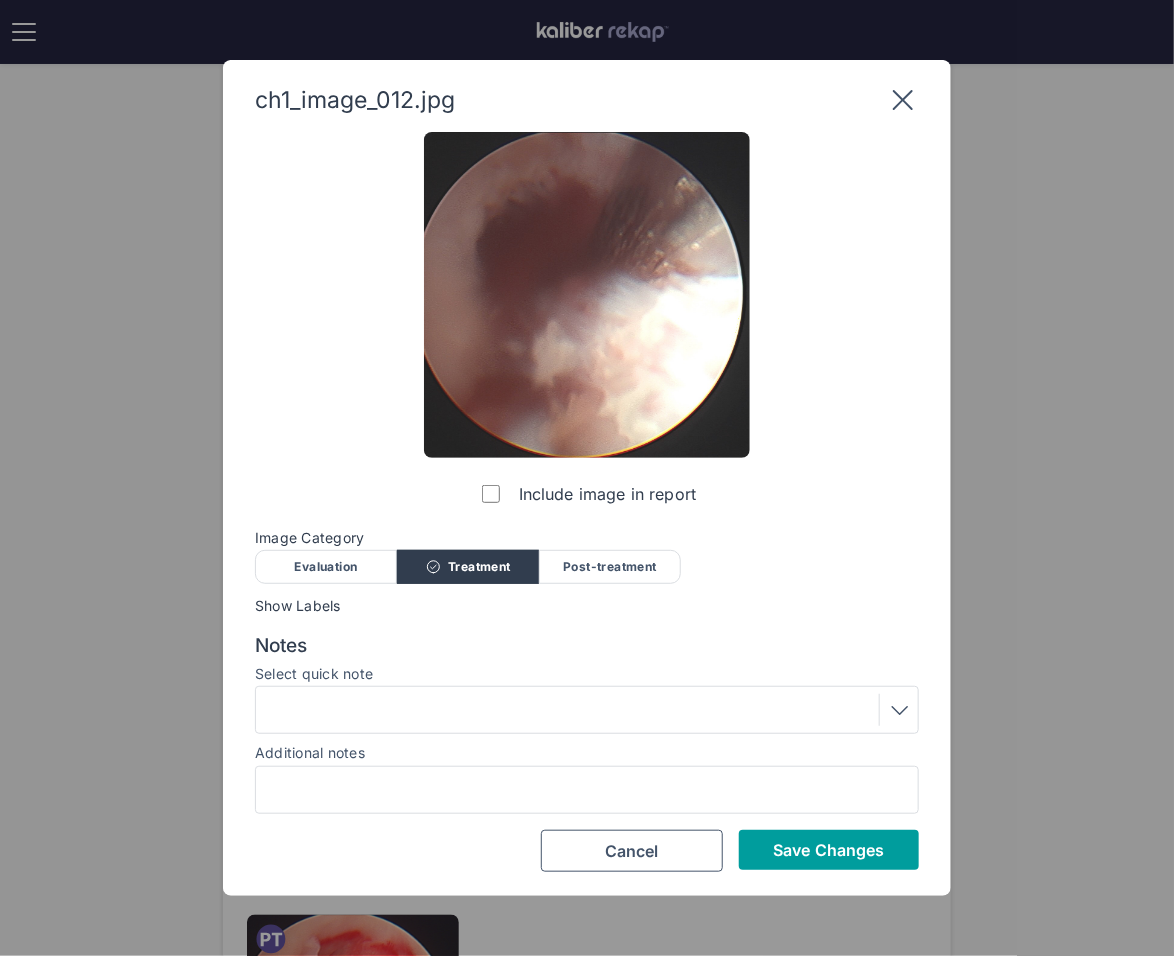 click on "Save Changes" at bounding box center (829, 850) 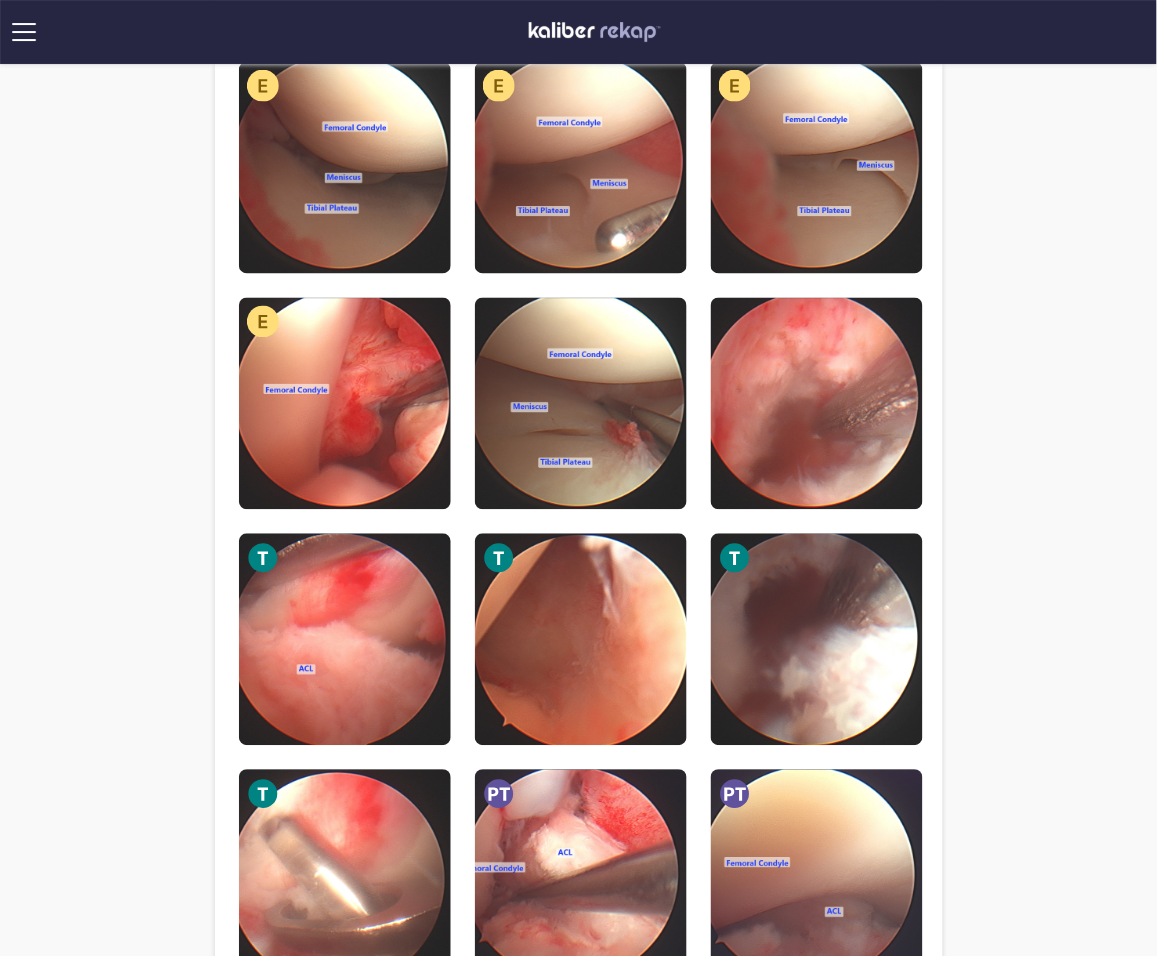 scroll, scrollTop: 492, scrollLeft: 0, axis: vertical 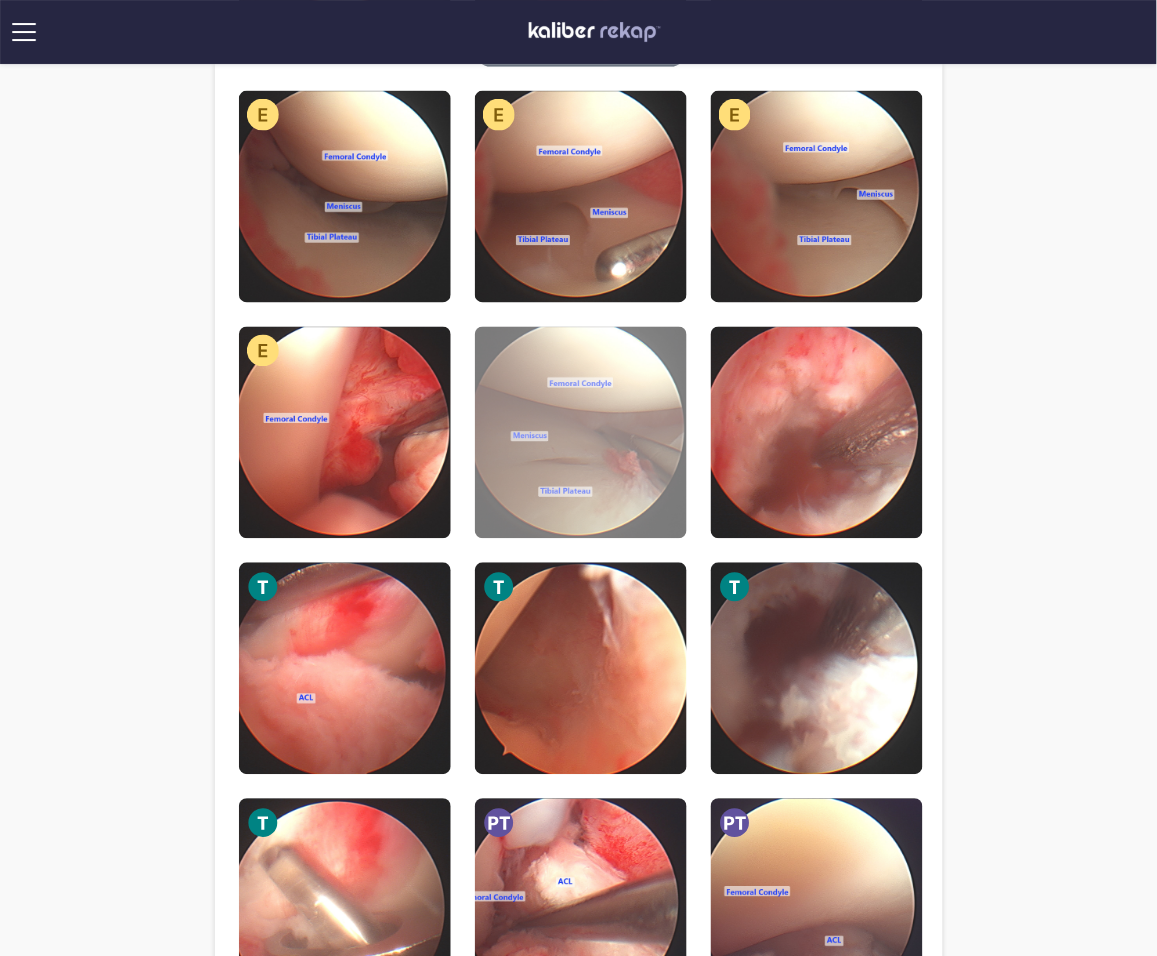 click at bounding box center (581, 433) 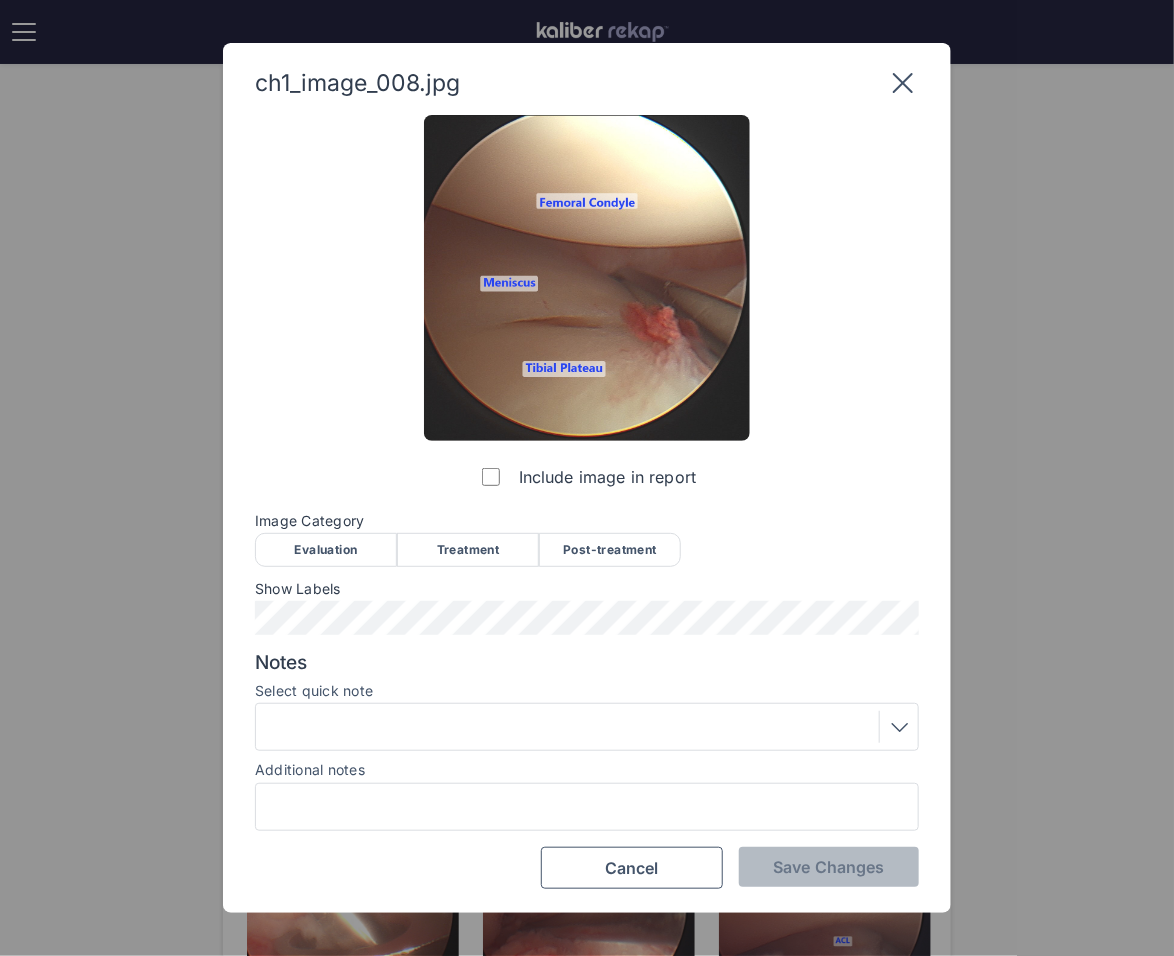 click 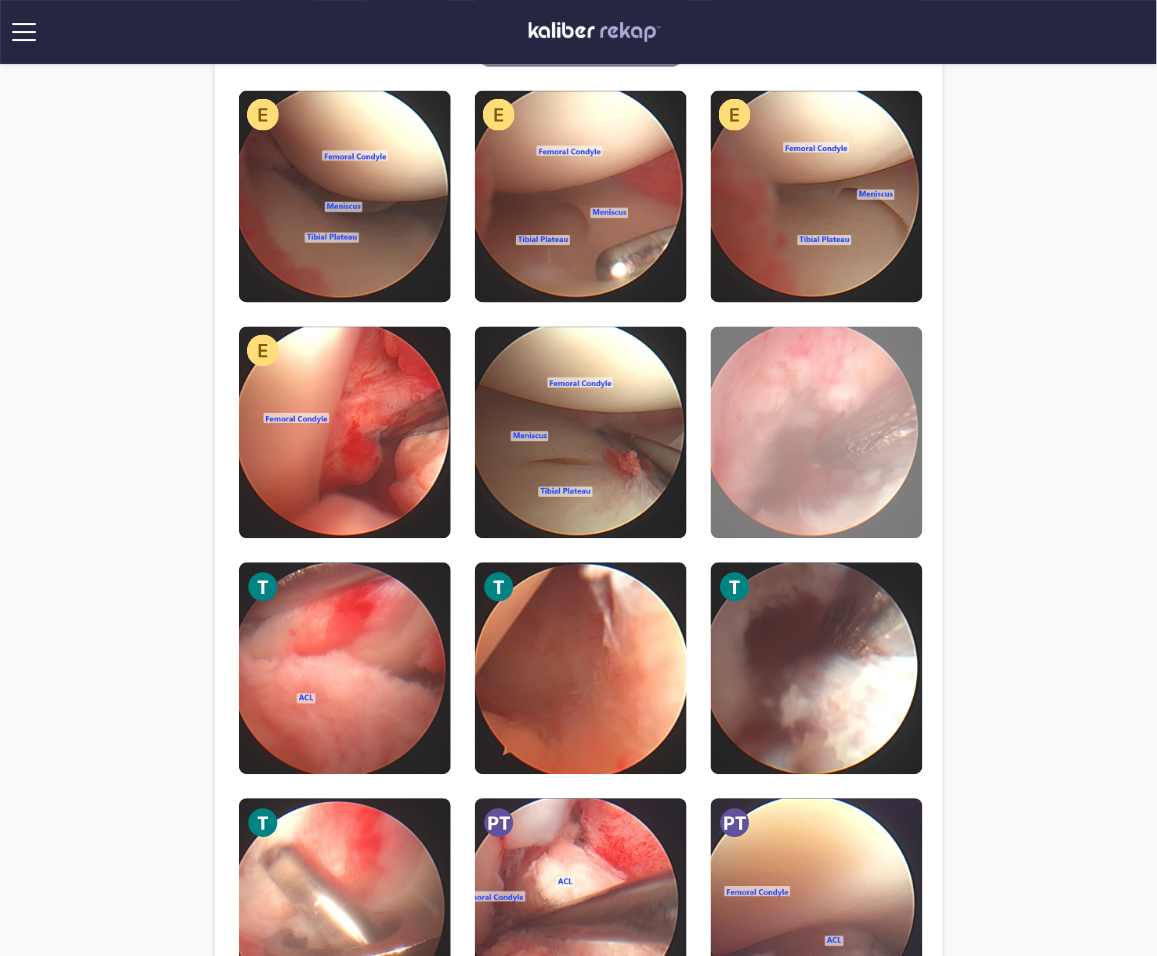 click at bounding box center [817, 433] 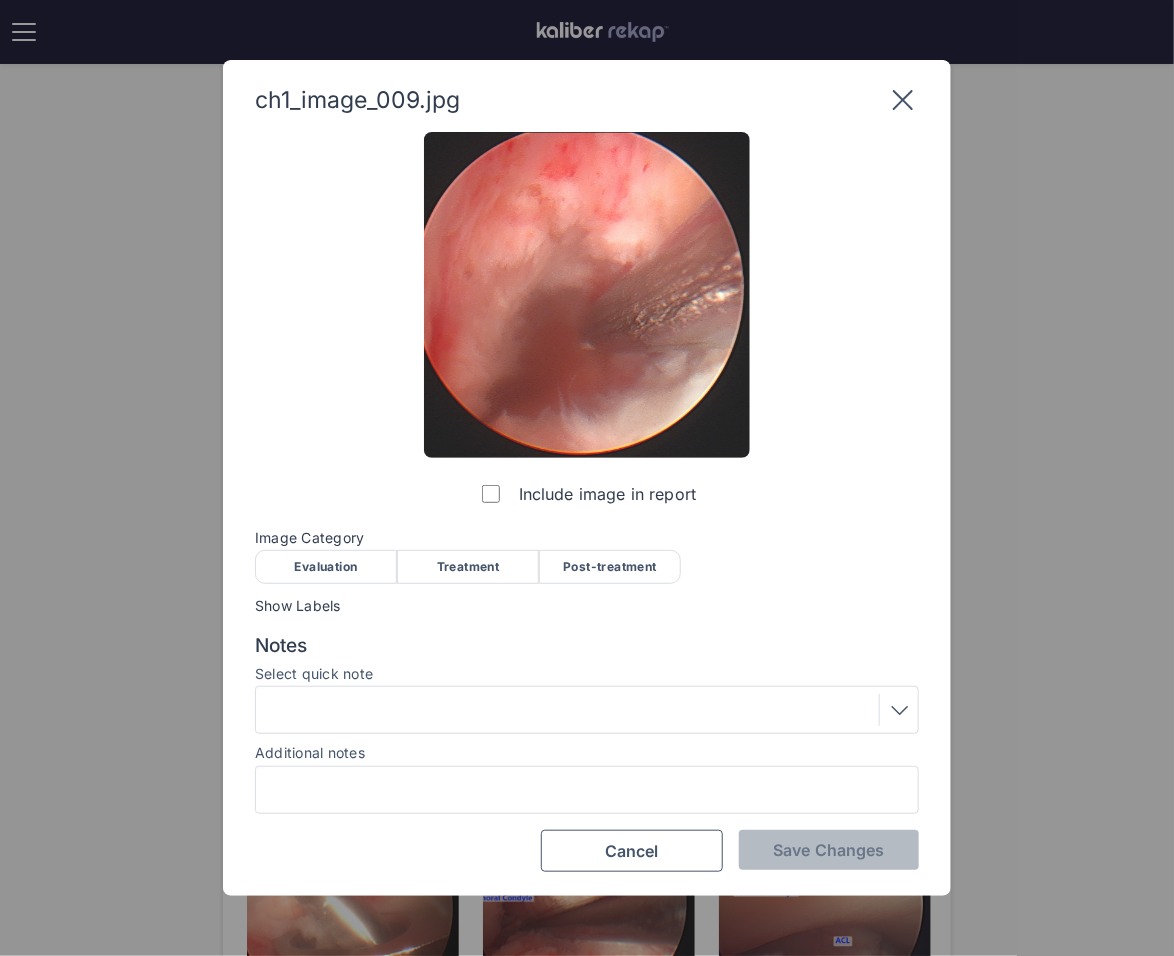 click on "Treatment" at bounding box center (468, 567) 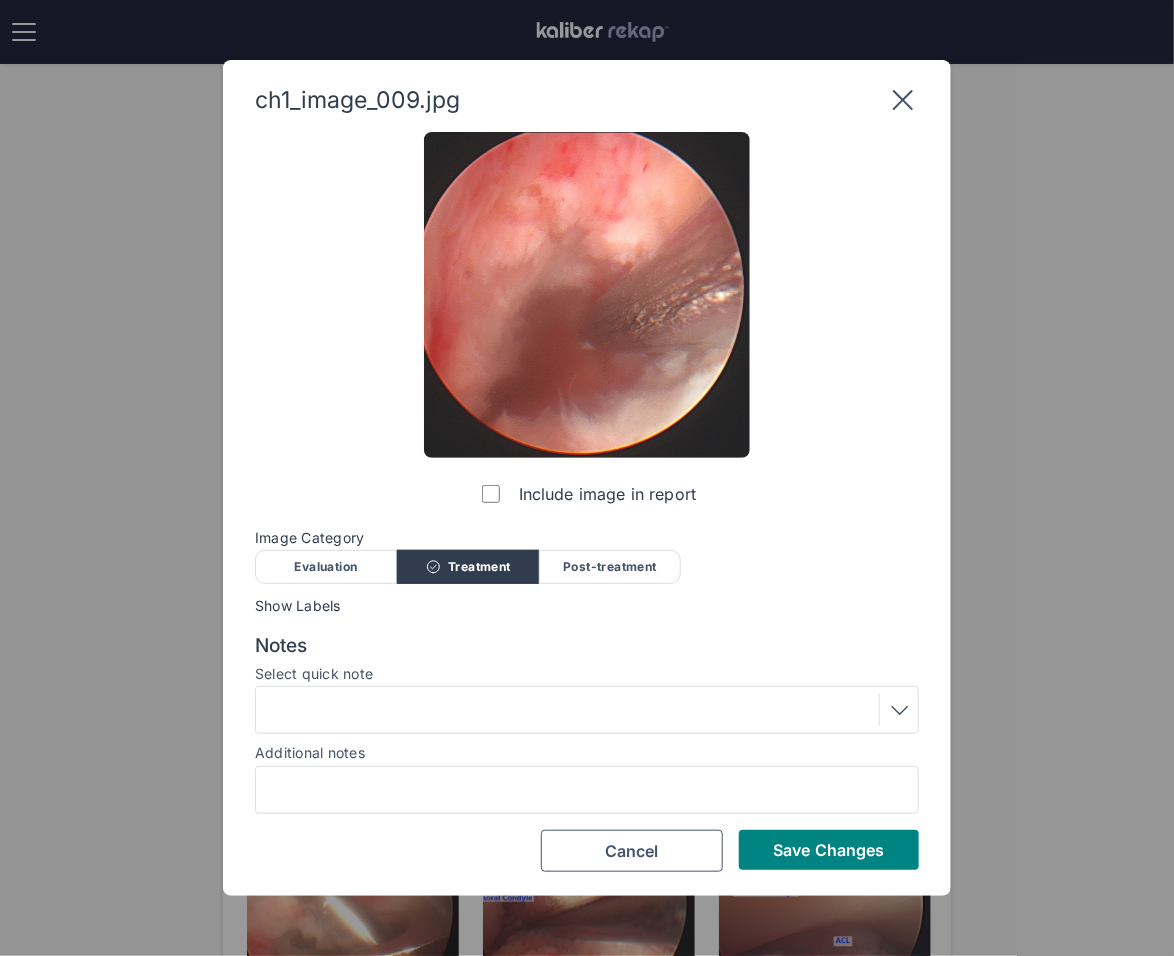 click on "ch1_image_009.jpg Include image in report Image Category Evaluation Treatment Post-treatment Evaluation Treatment Post-treatment Show Labels Notes Select quick note Additional notes Save Changes Cancel" at bounding box center [587, 478] 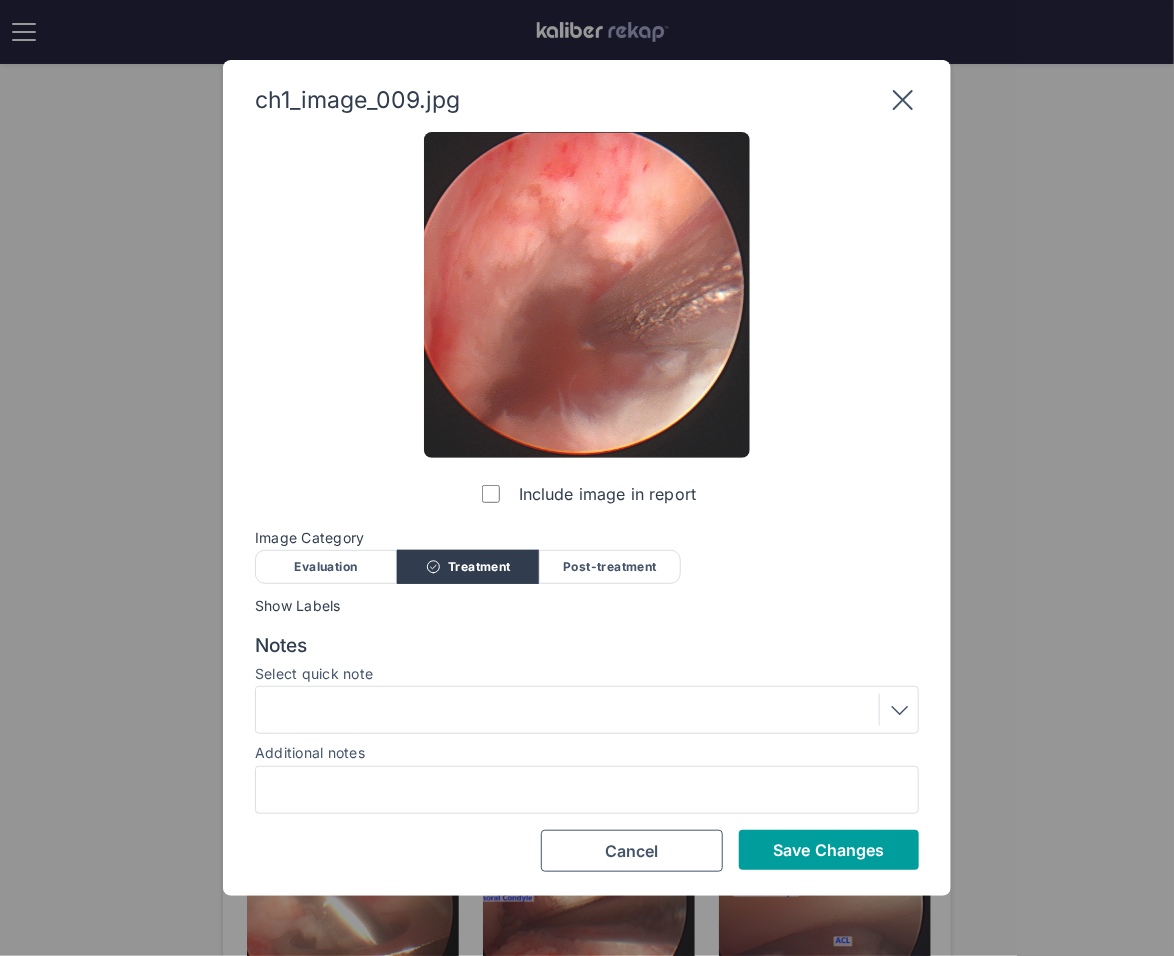 click on "Save Changes" at bounding box center (828, 850) 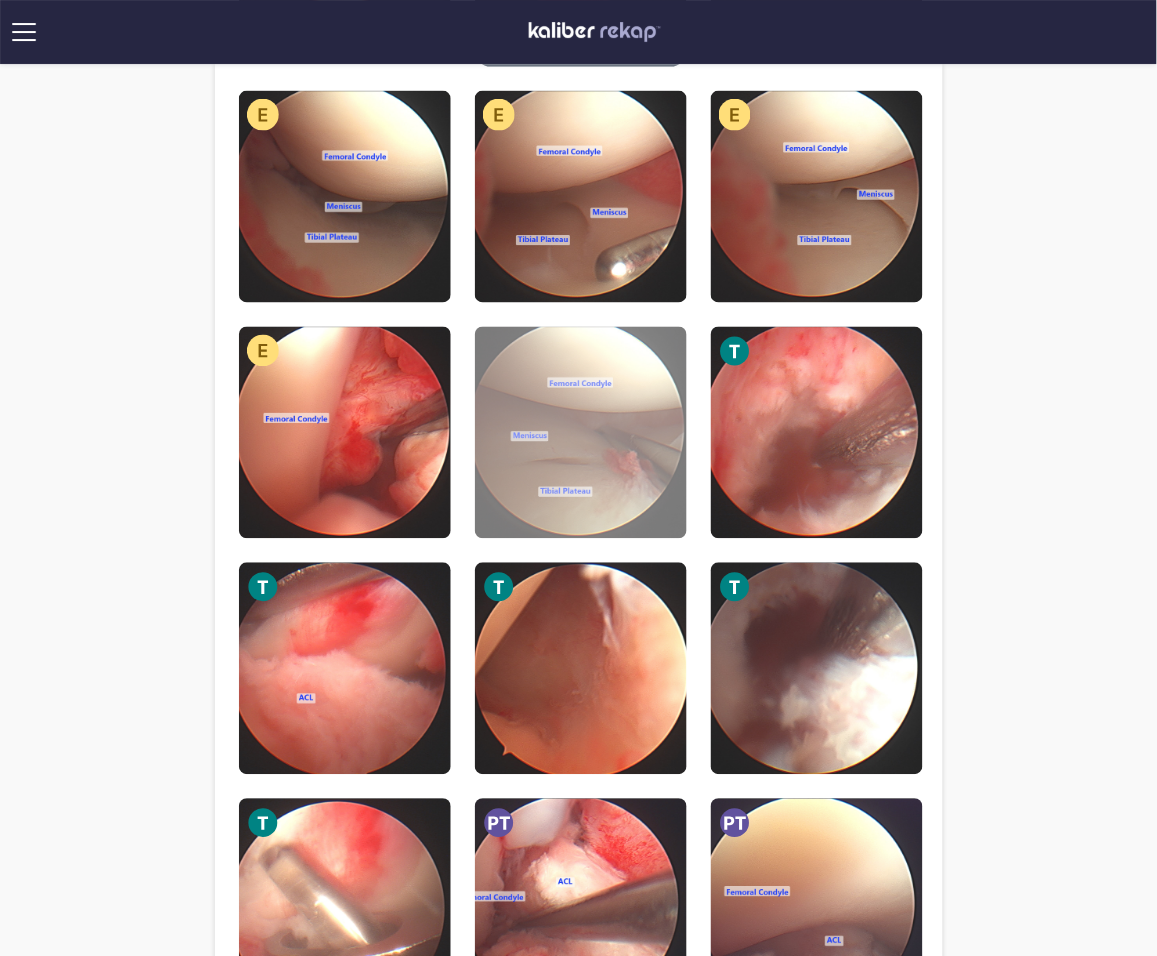 click at bounding box center [581, 433] 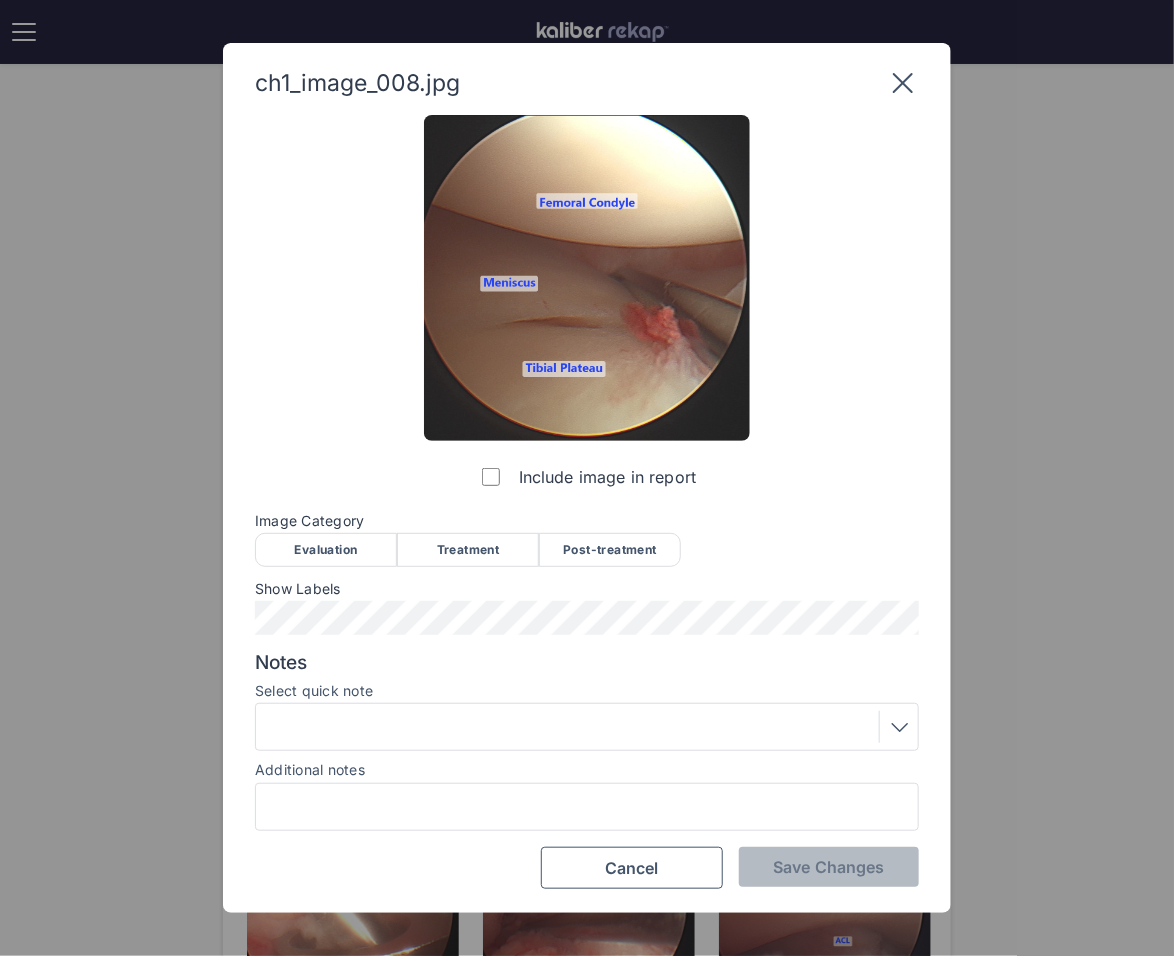 click on "Treatment" at bounding box center [468, 550] 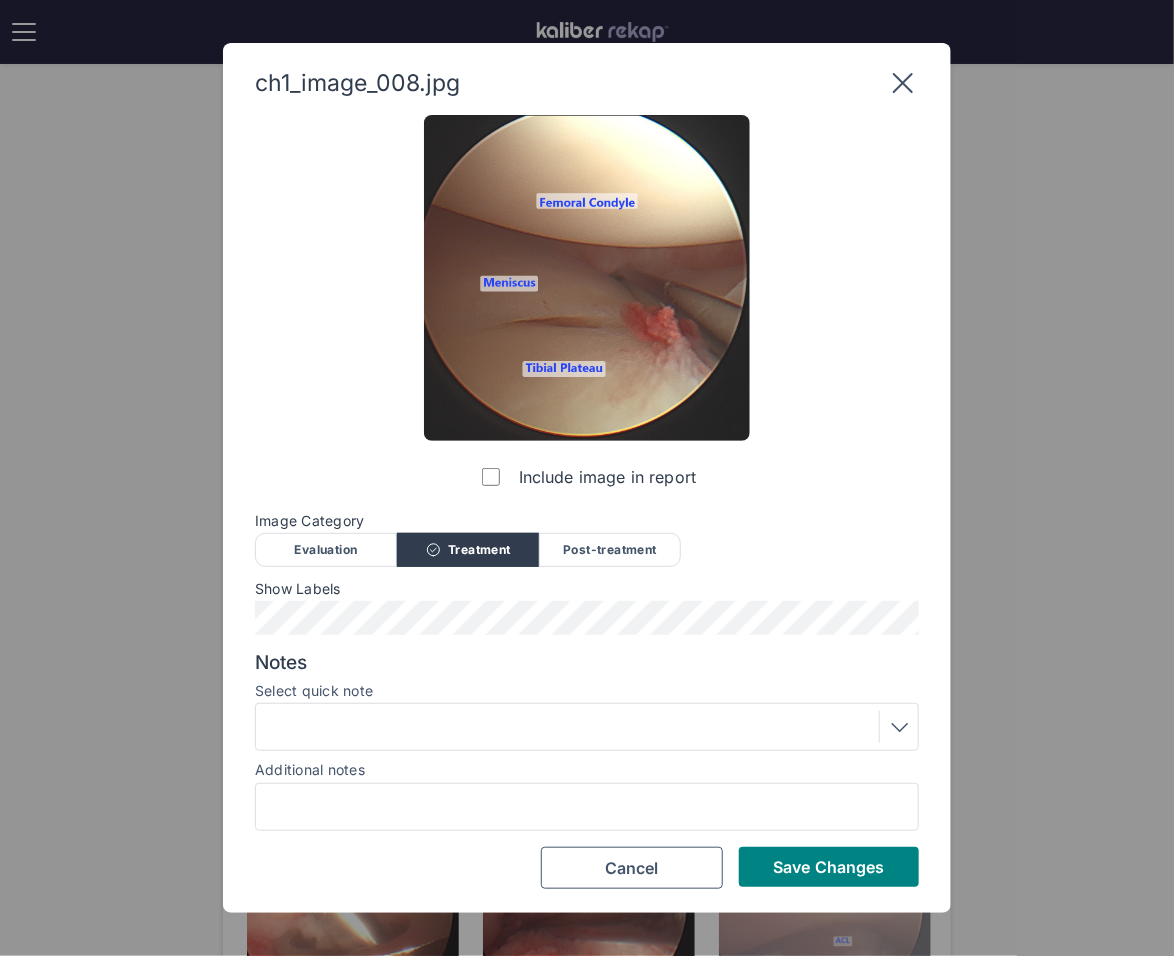 click on "Save Changes" at bounding box center (829, 867) 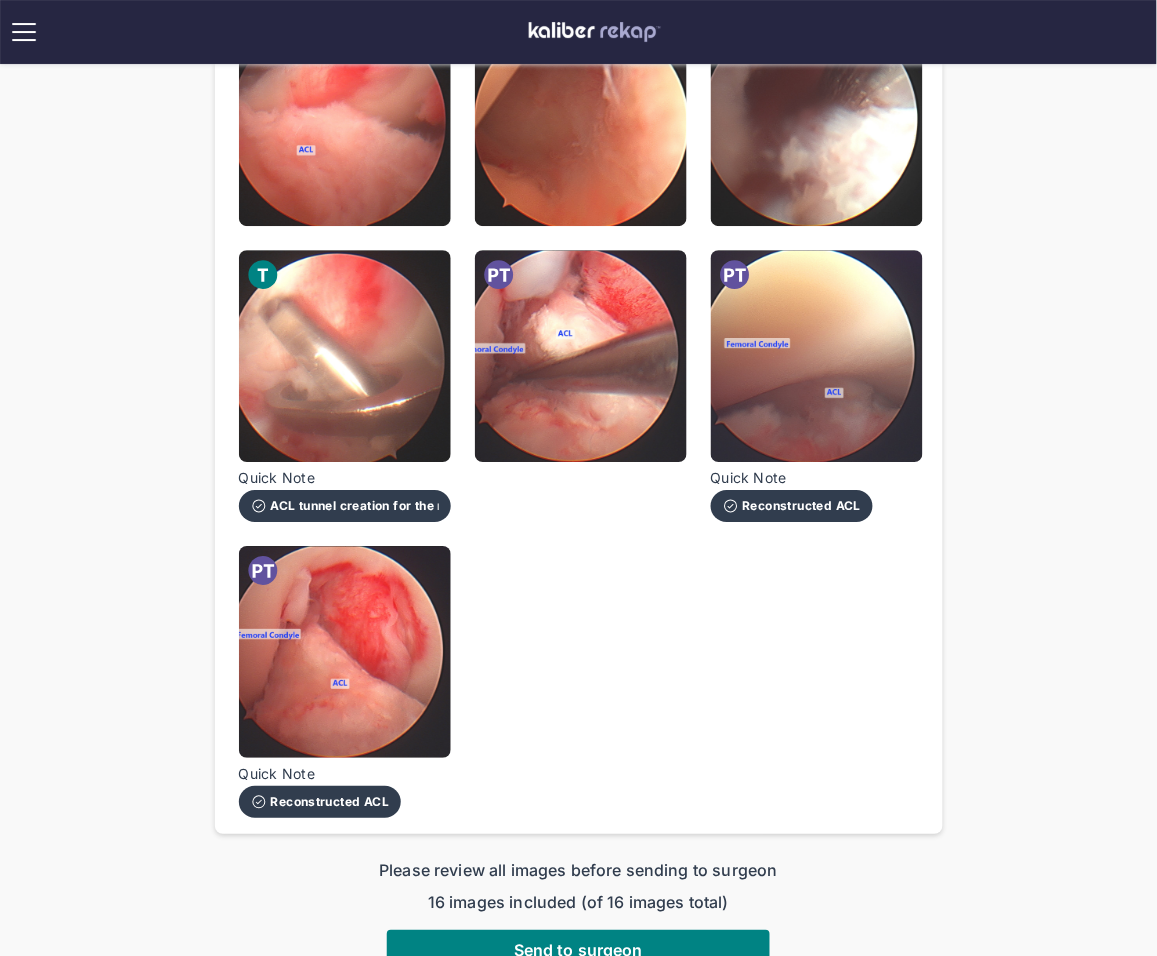 scroll, scrollTop: 1167, scrollLeft: 0, axis: vertical 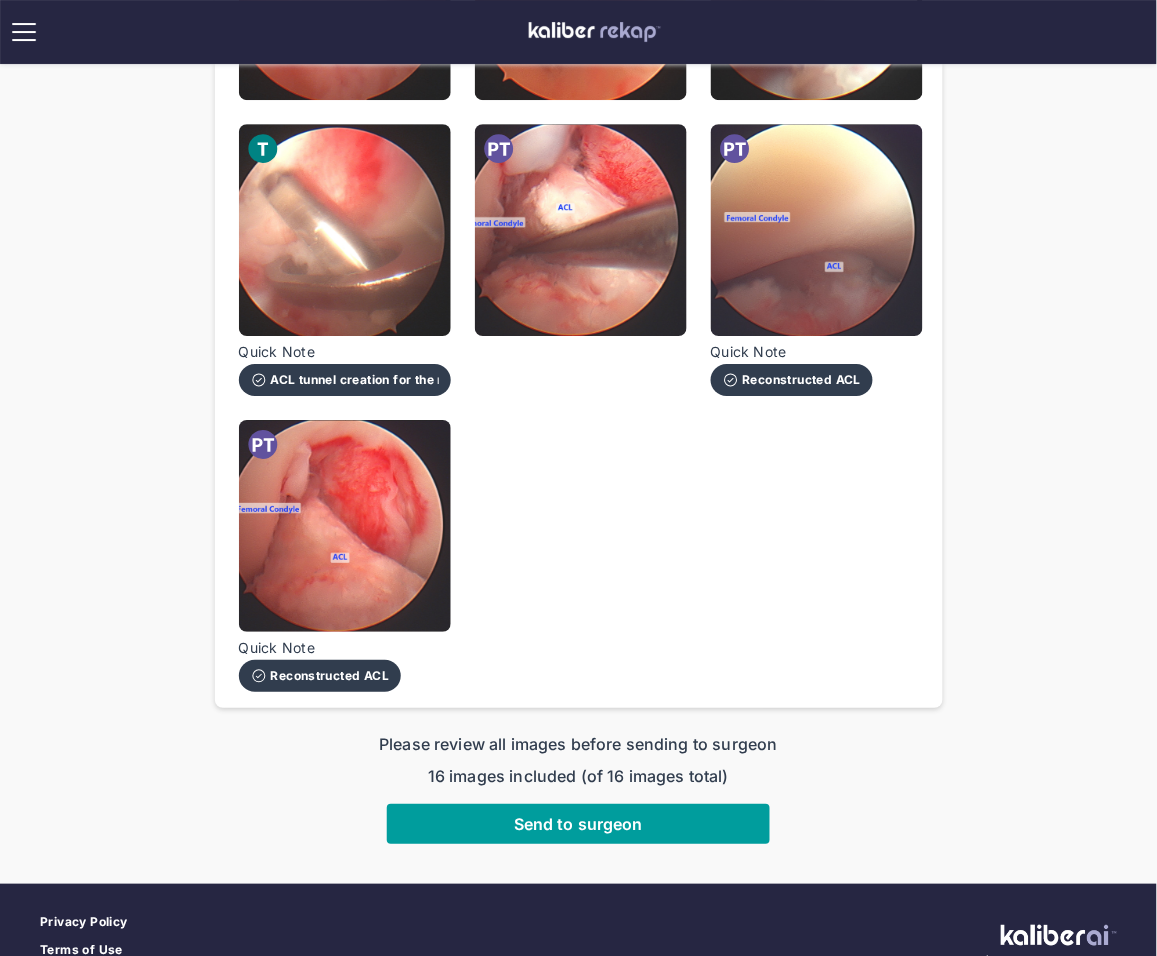 click on "Send to surgeon" at bounding box center (578, 824) 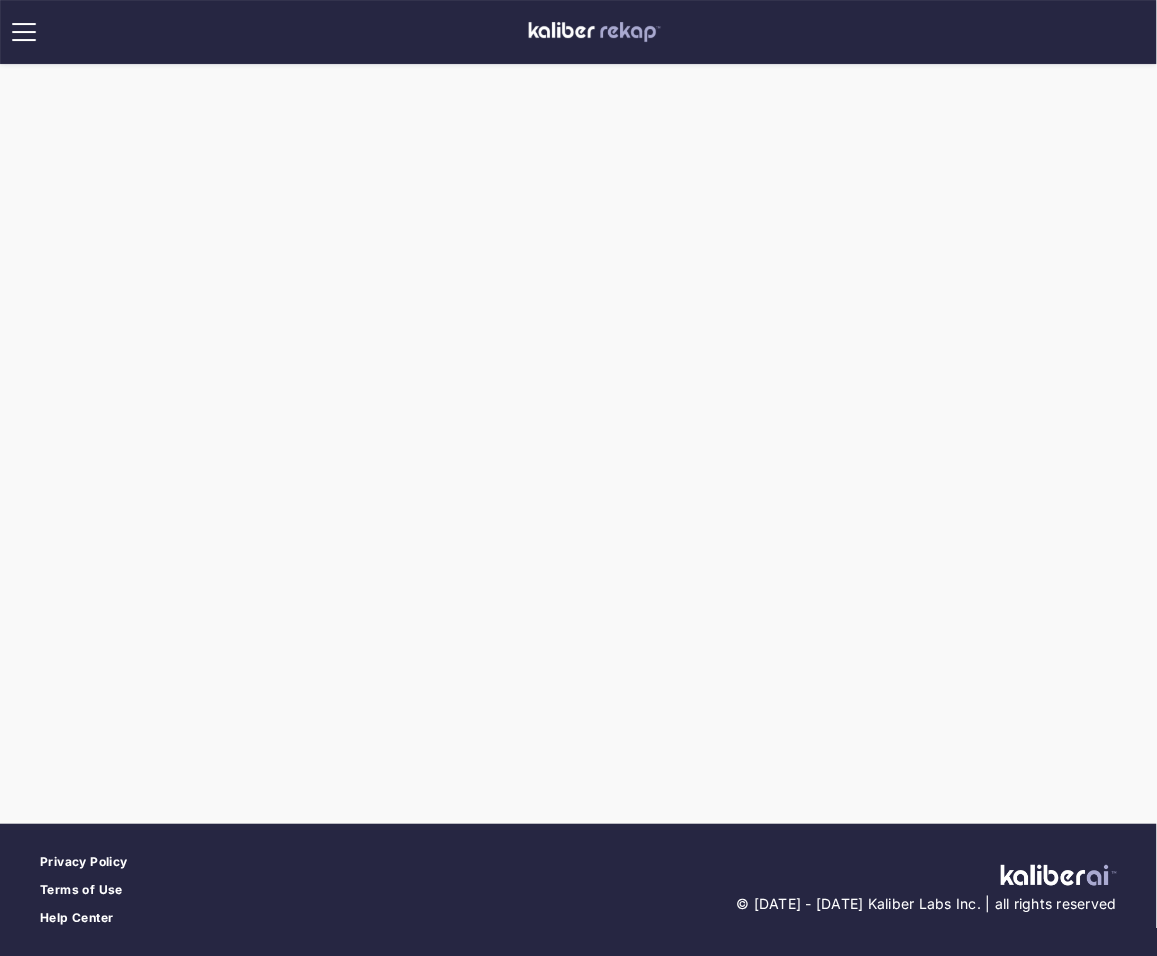 scroll, scrollTop: 0, scrollLeft: 0, axis: both 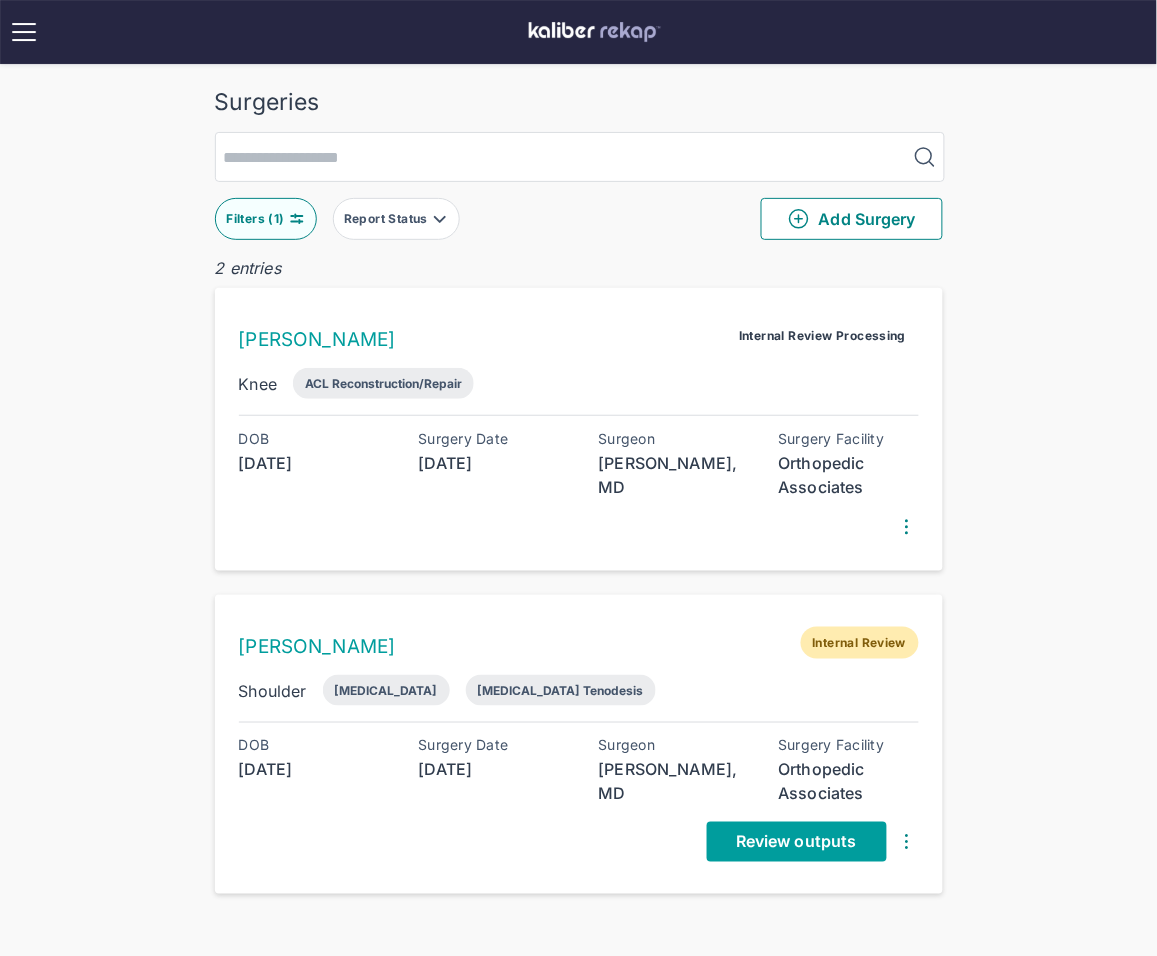 click on "Review outputs" at bounding box center (796, 842) 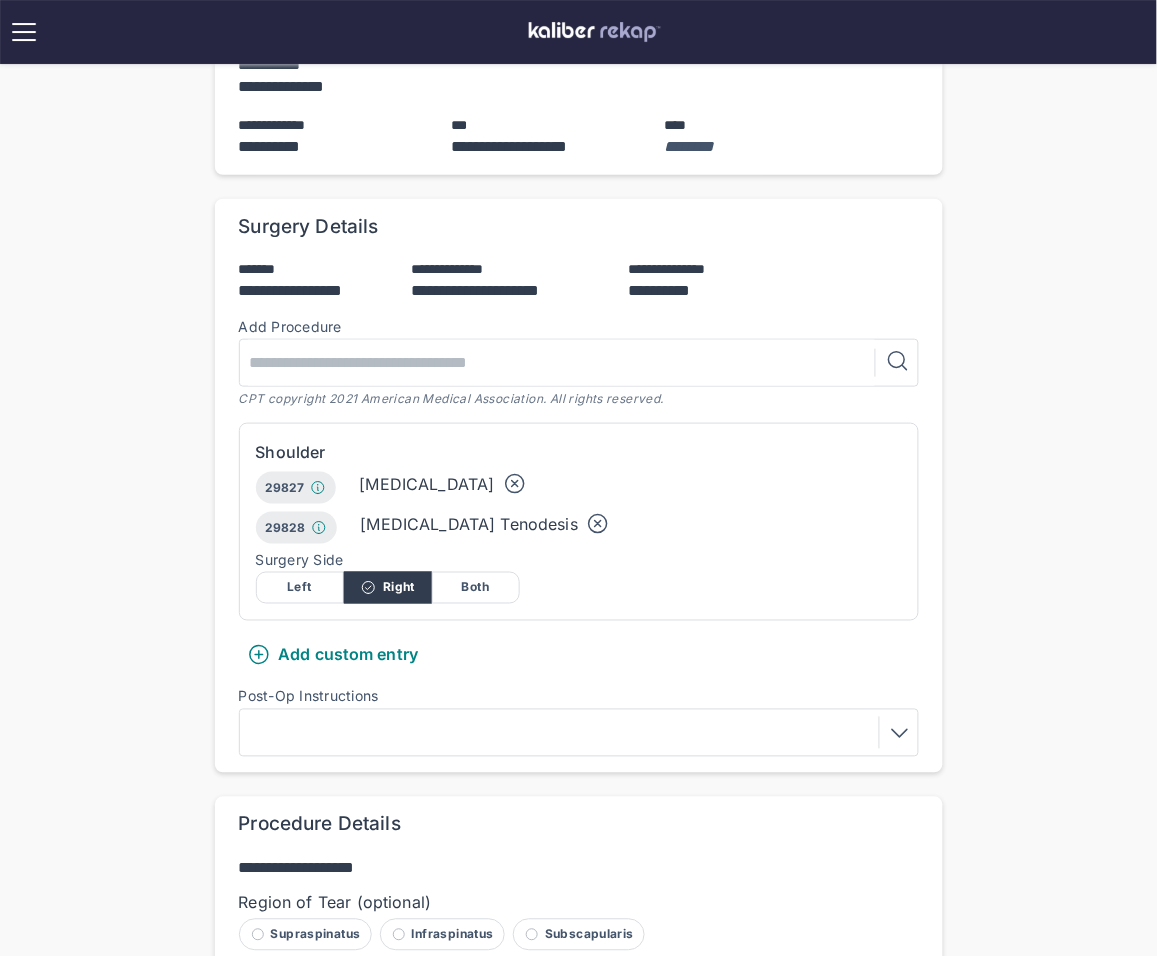 scroll, scrollTop: 521, scrollLeft: 0, axis: vertical 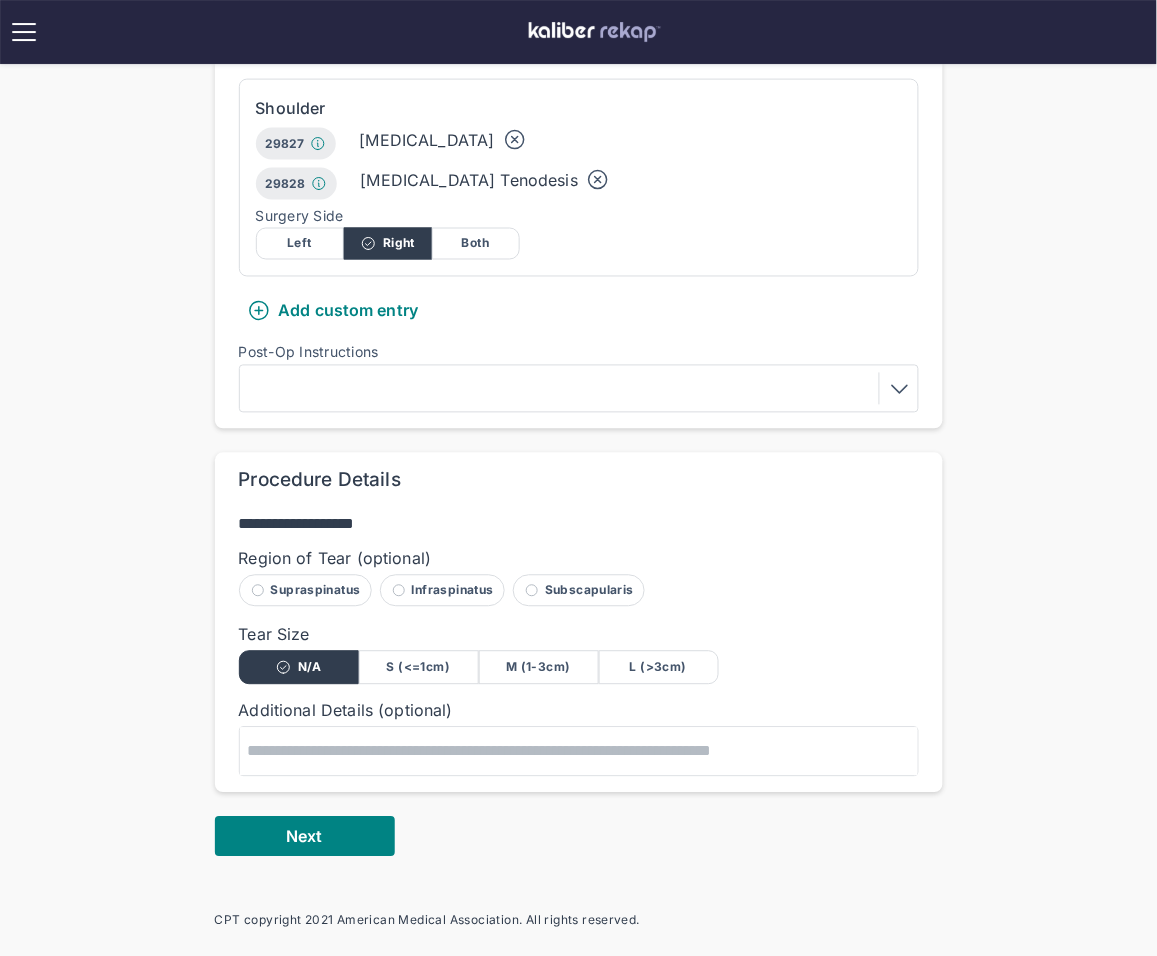 click on "**********" at bounding box center (579, 290) 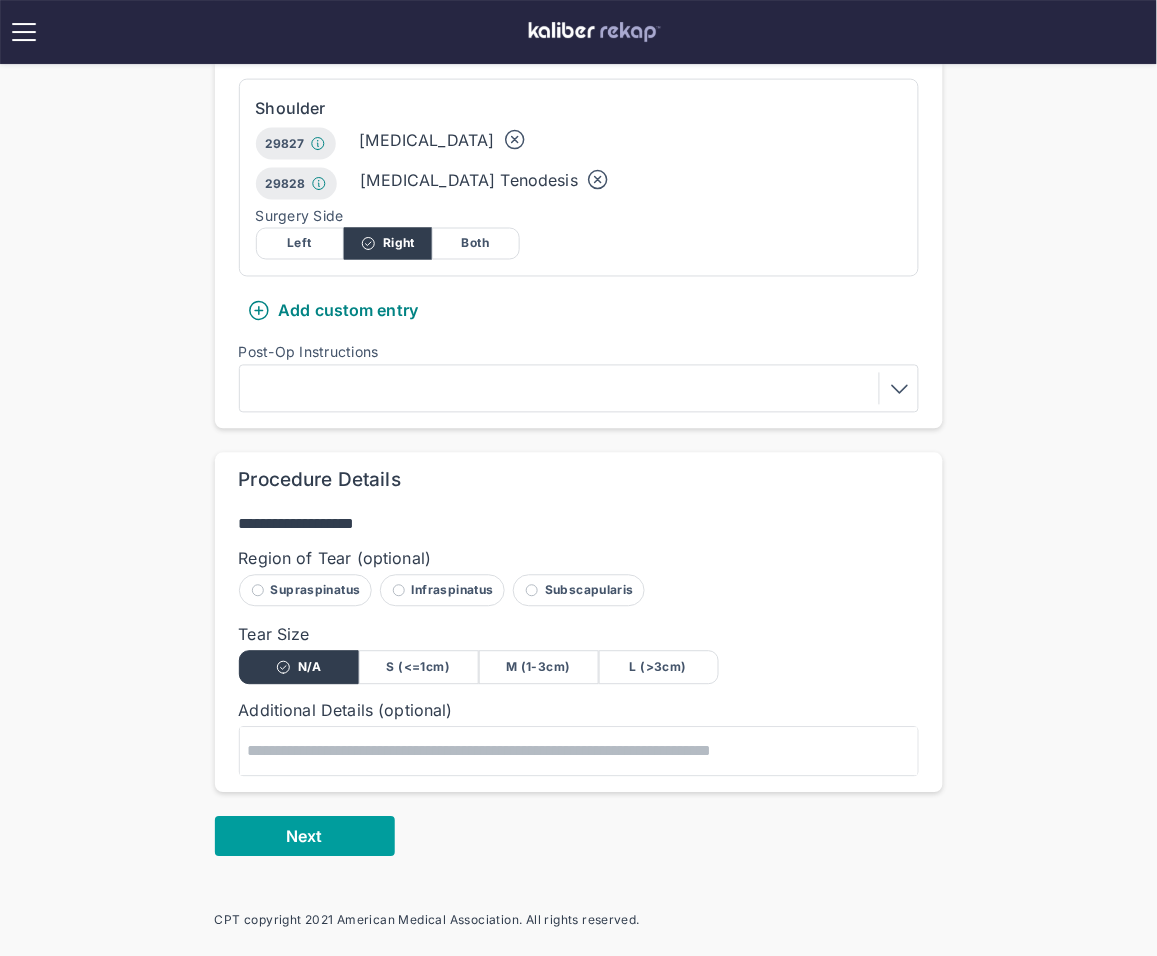 click on "Next" at bounding box center (304, 837) 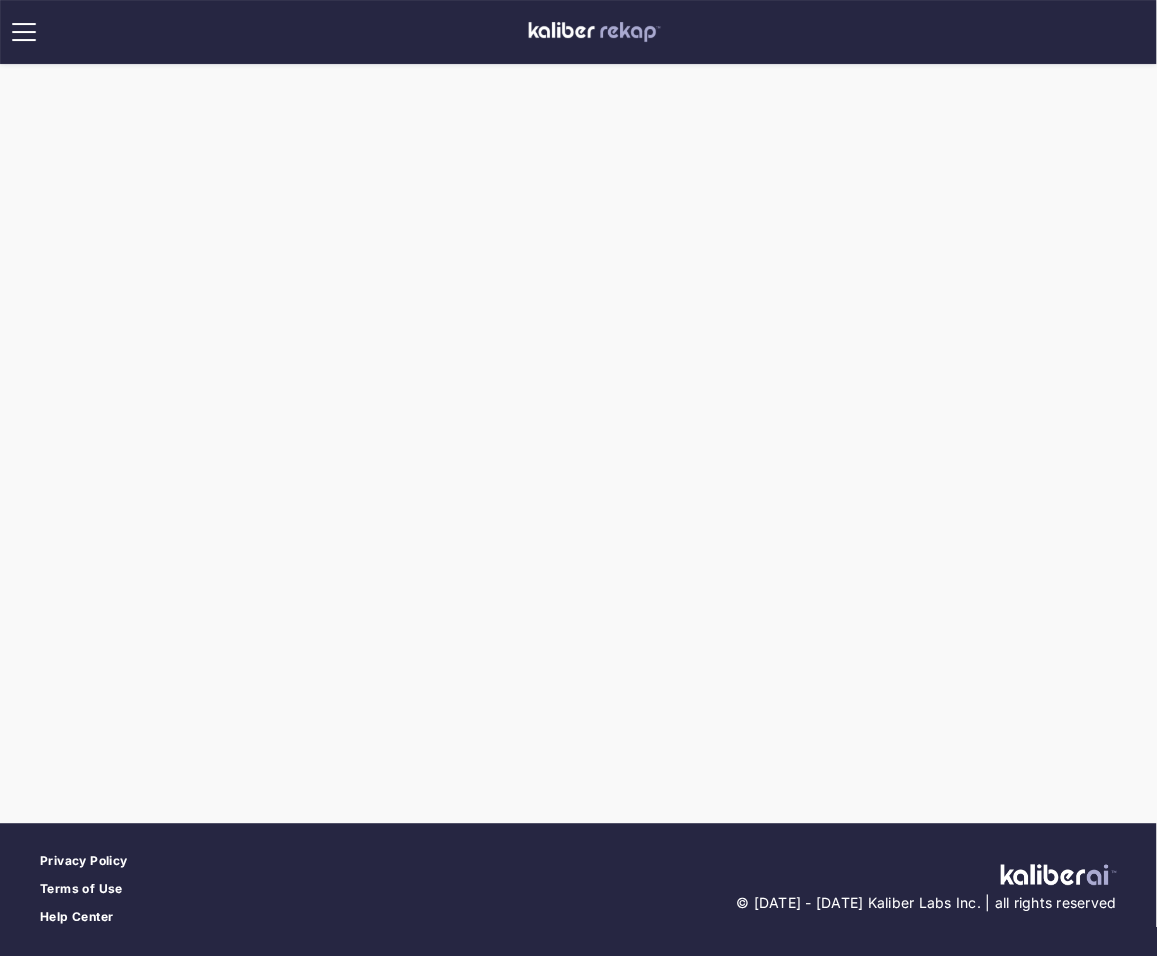 scroll, scrollTop: 0, scrollLeft: 0, axis: both 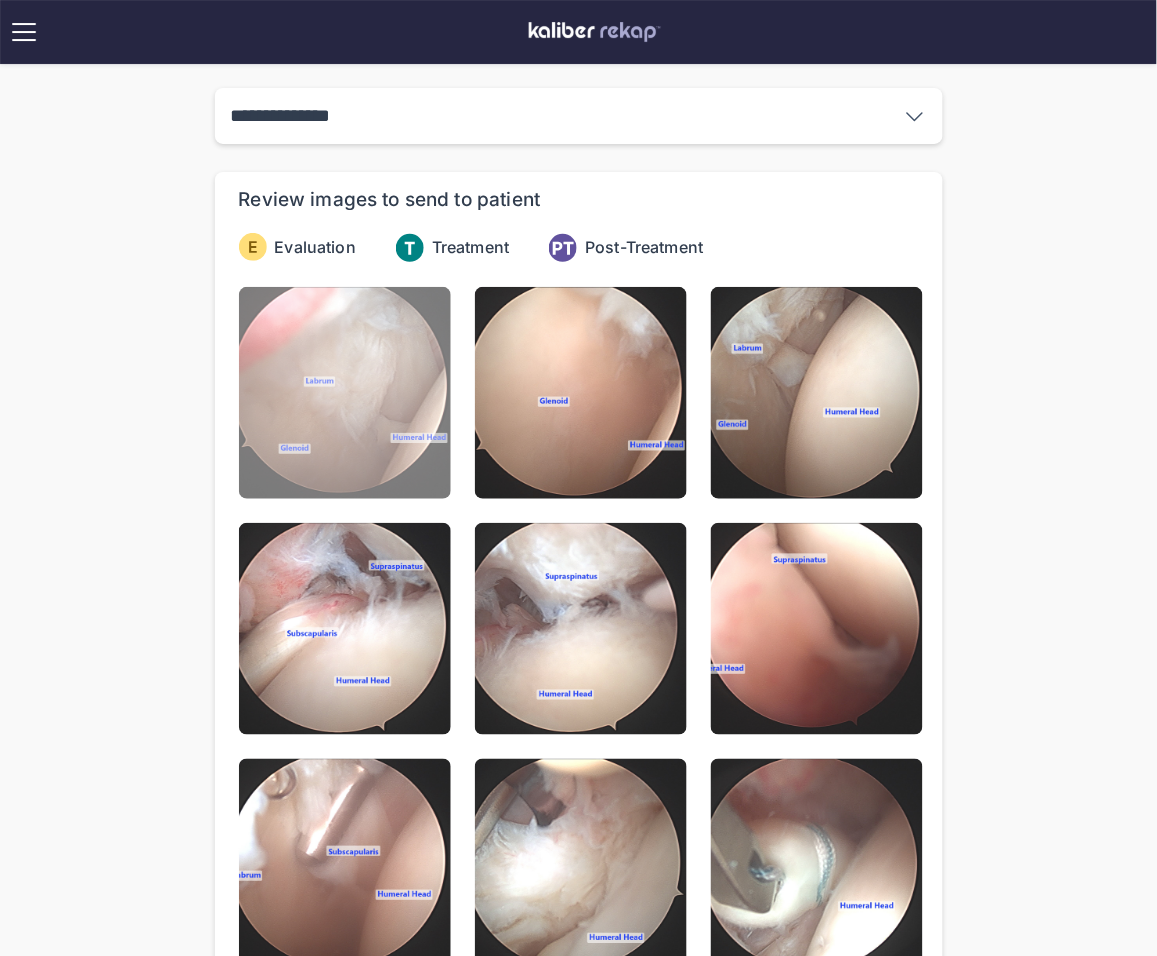 click at bounding box center (345, 393) 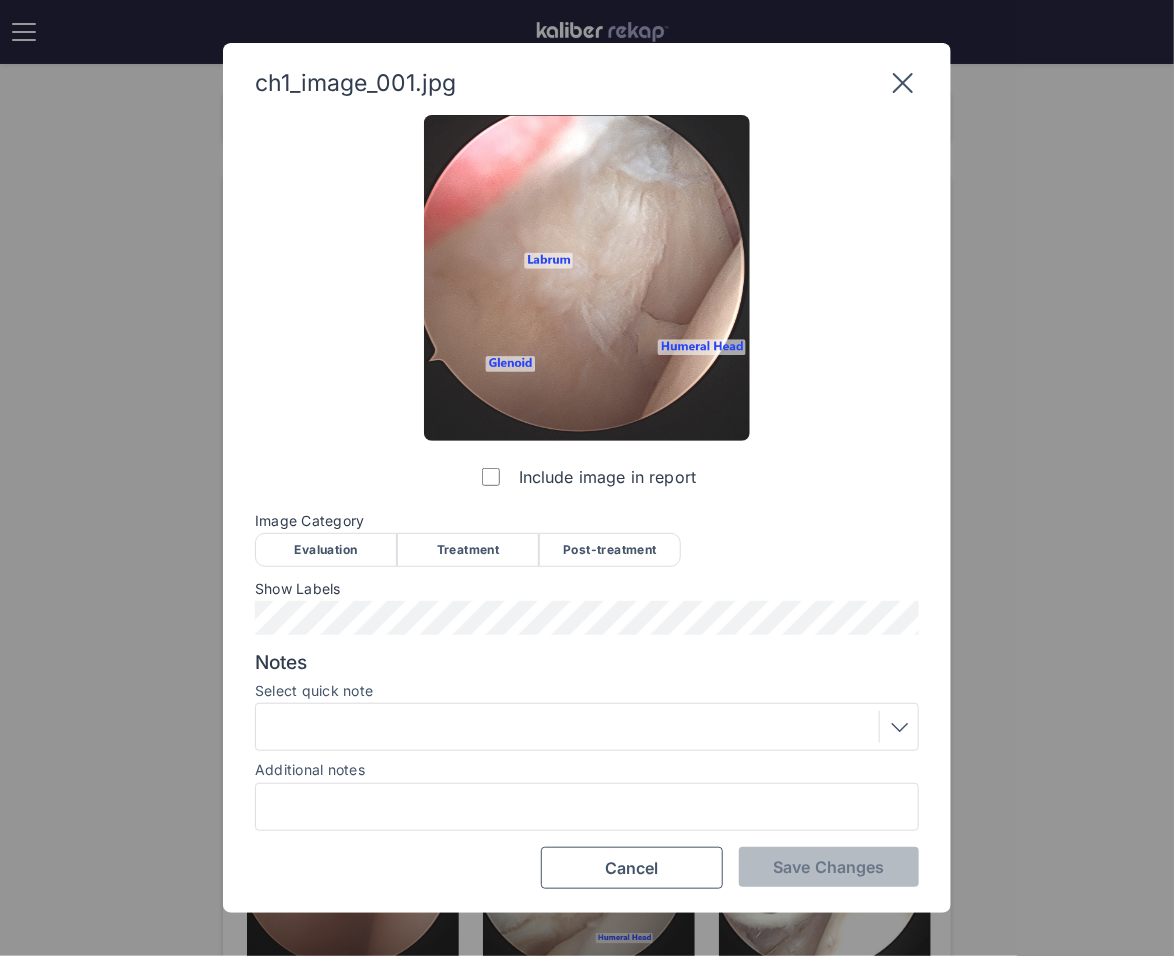 click on "Evaluation" at bounding box center (326, 550) 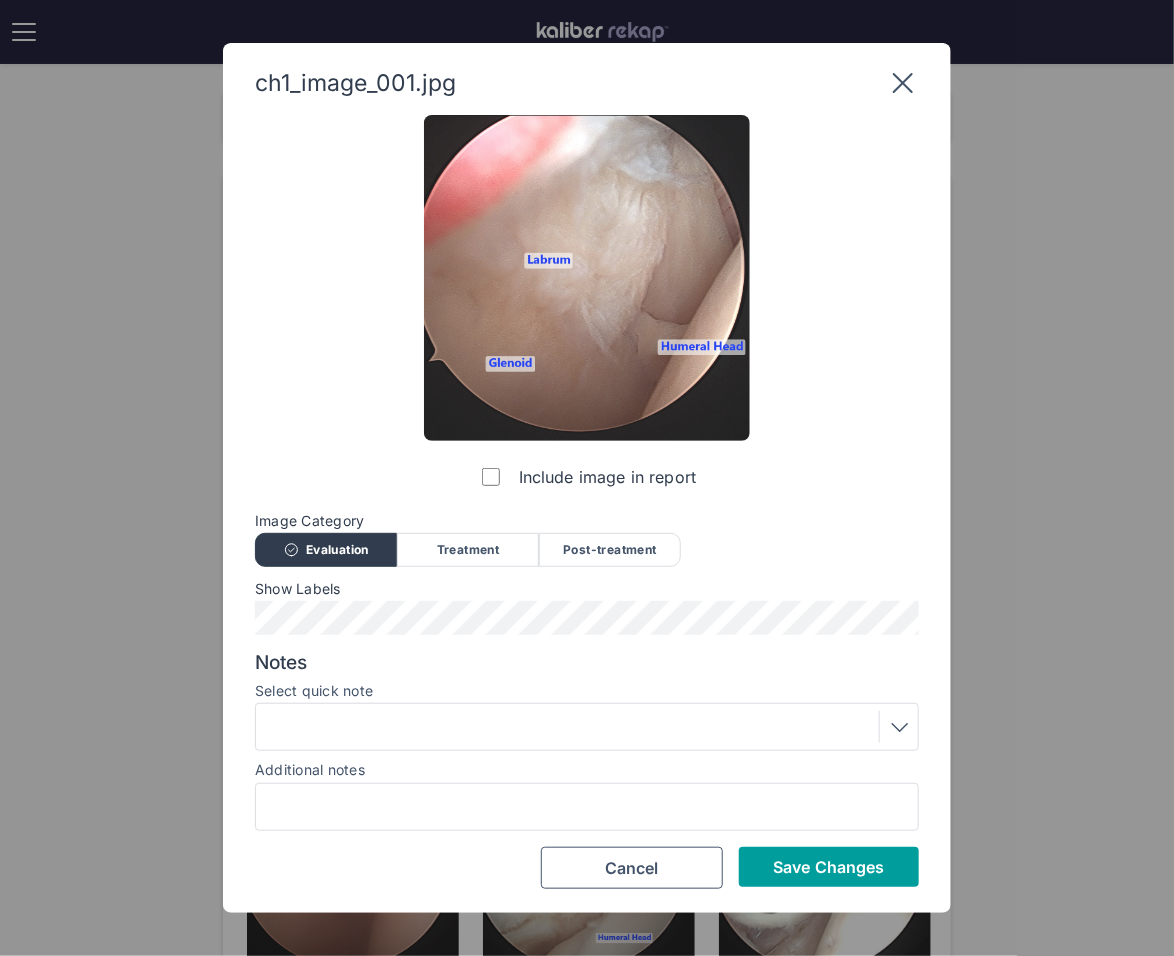 click on "Save Changes" at bounding box center [828, 867] 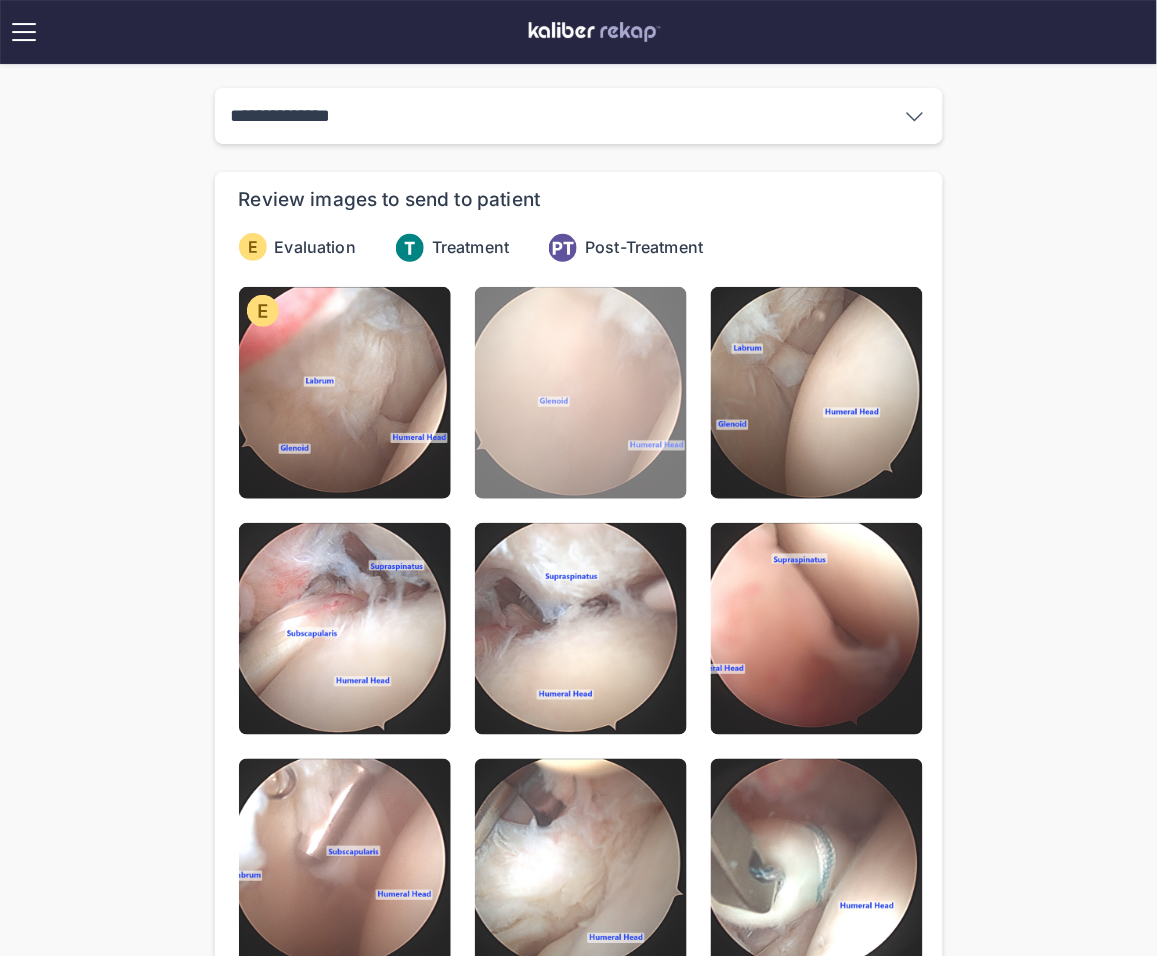 click at bounding box center (581, 393) 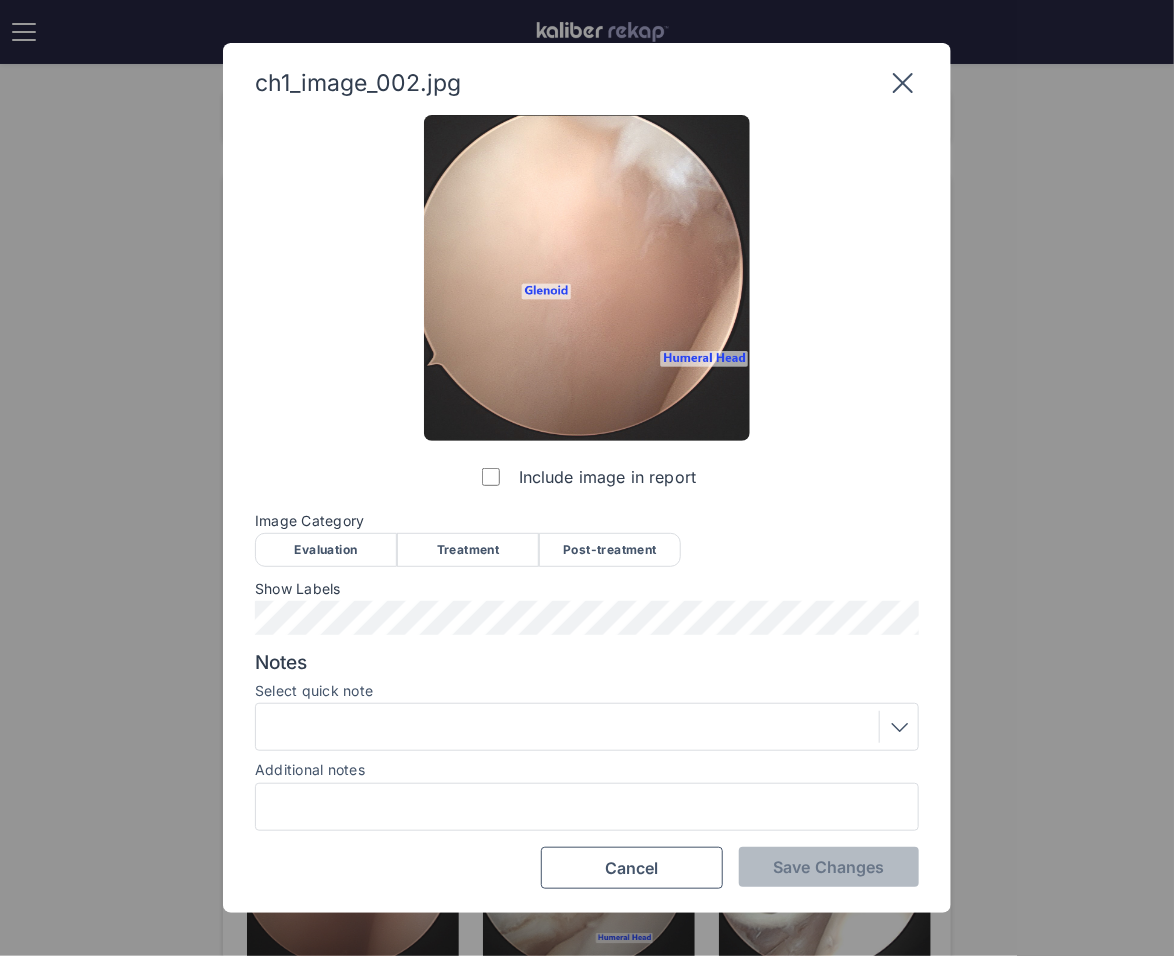 click on "Evaluation" at bounding box center (326, 550) 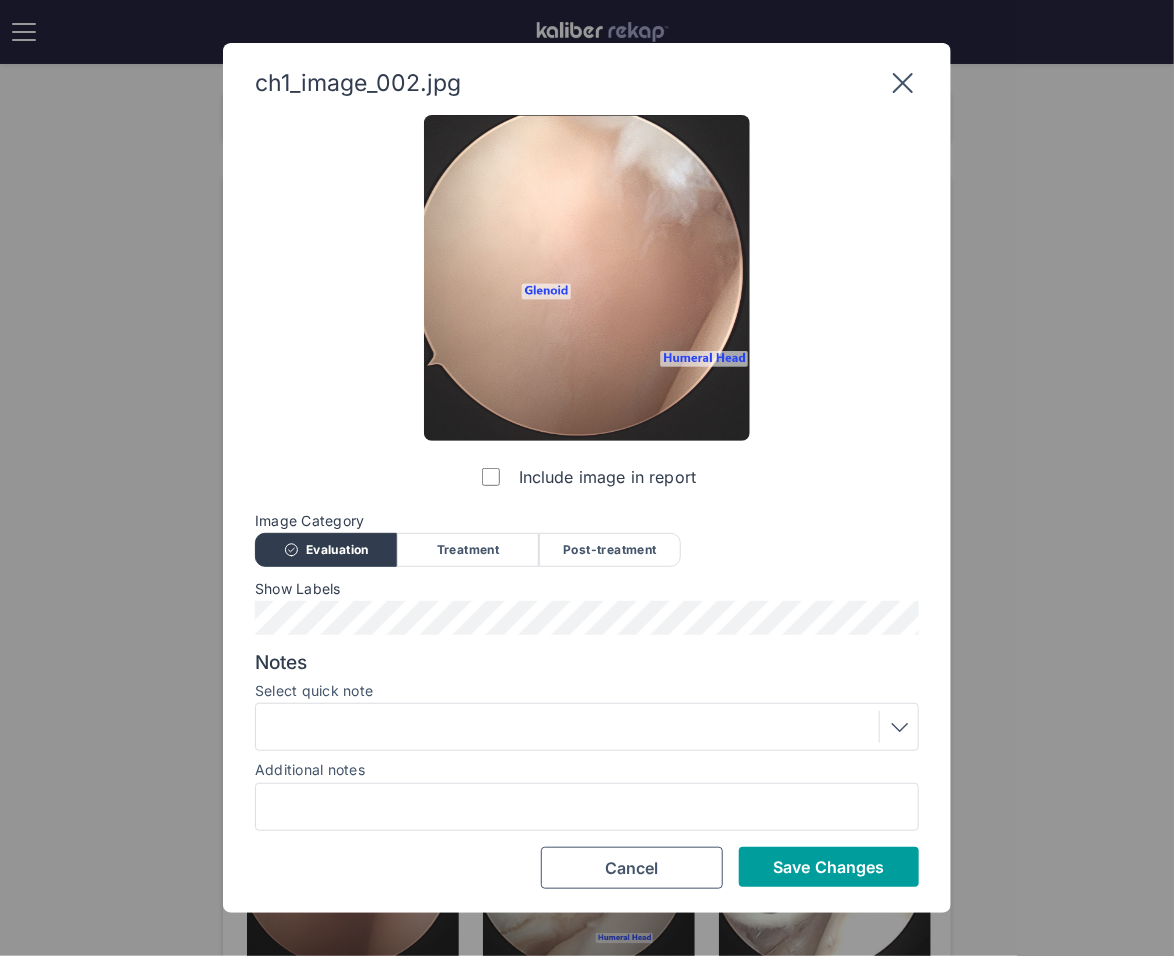 click on "Save Changes" at bounding box center (828, 867) 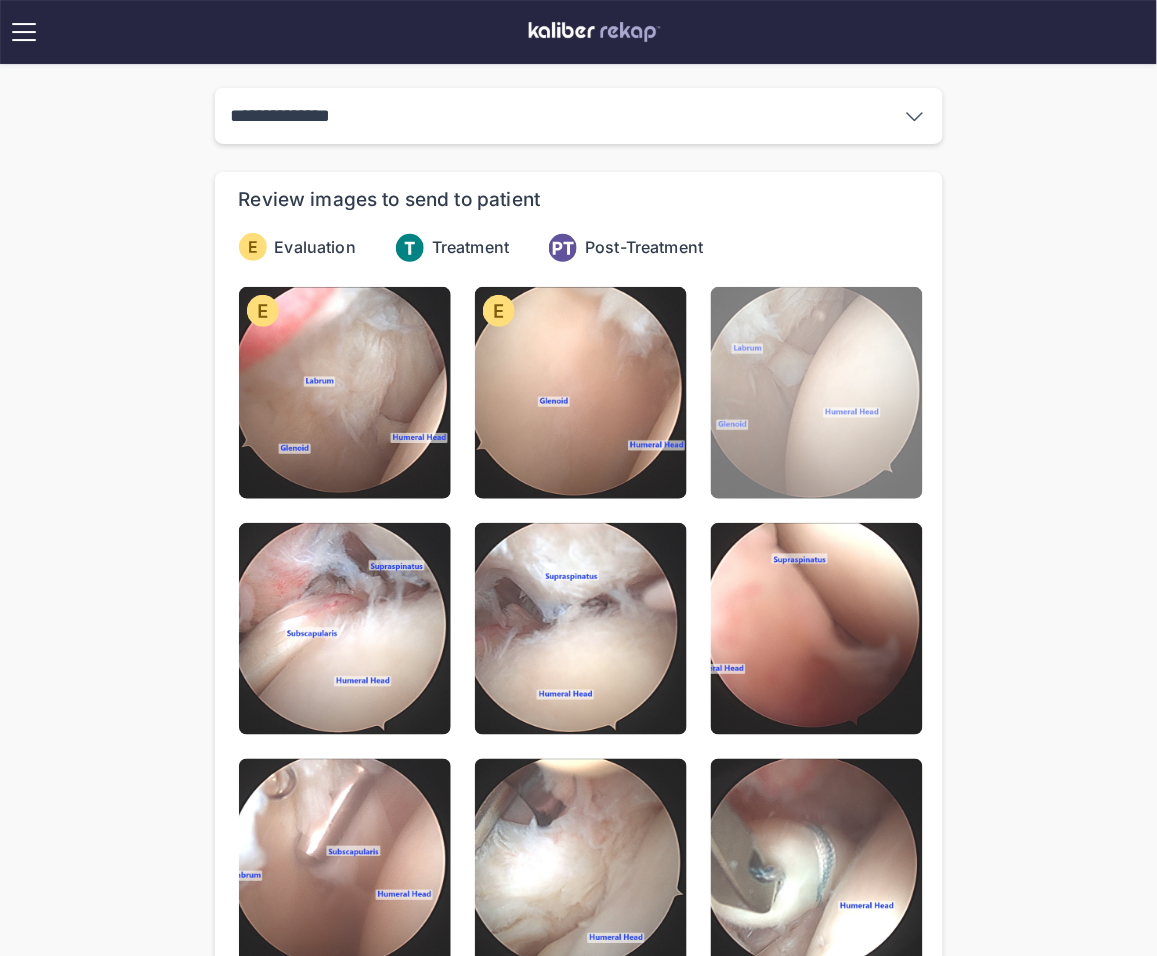 click at bounding box center [817, 393] 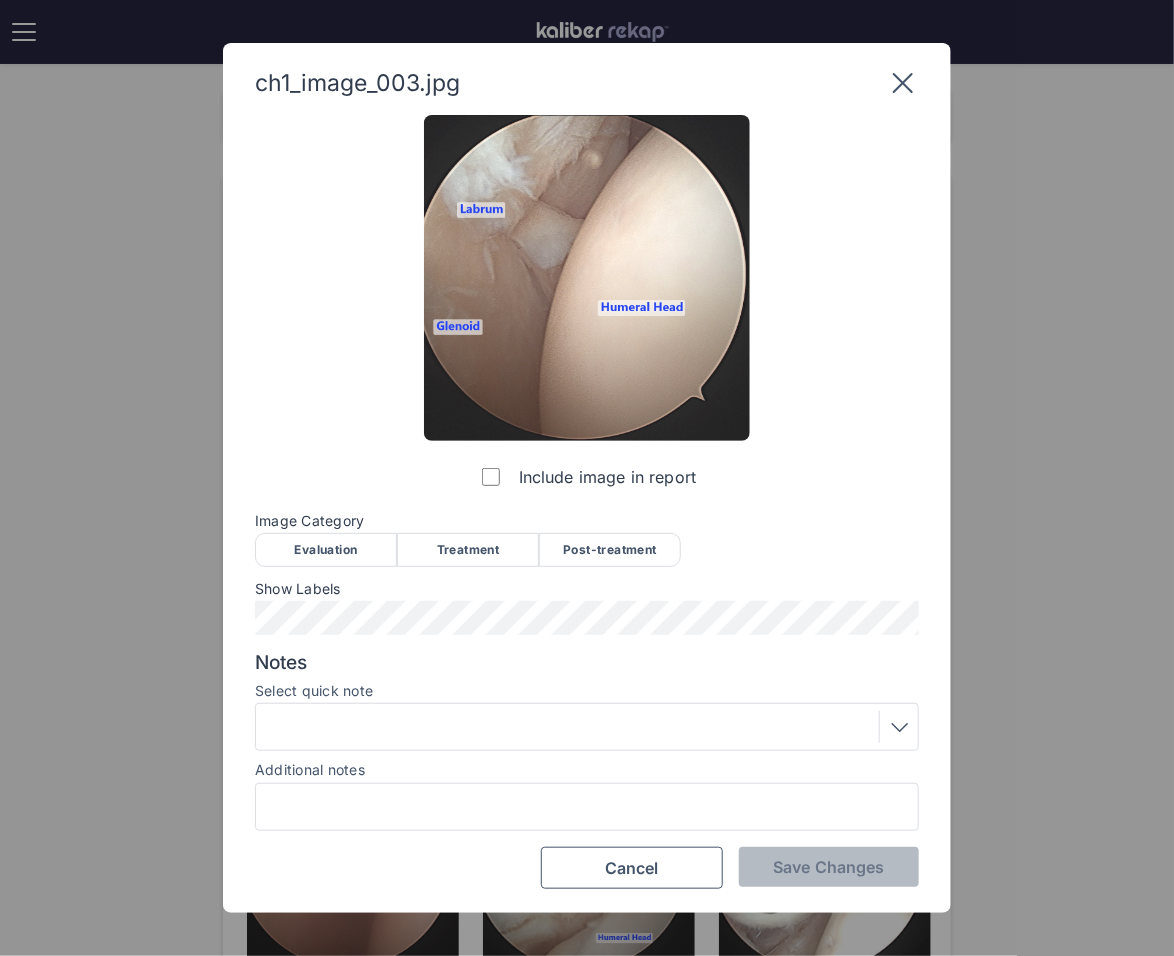 click on "Evaluation" at bounding box center [326, 550] 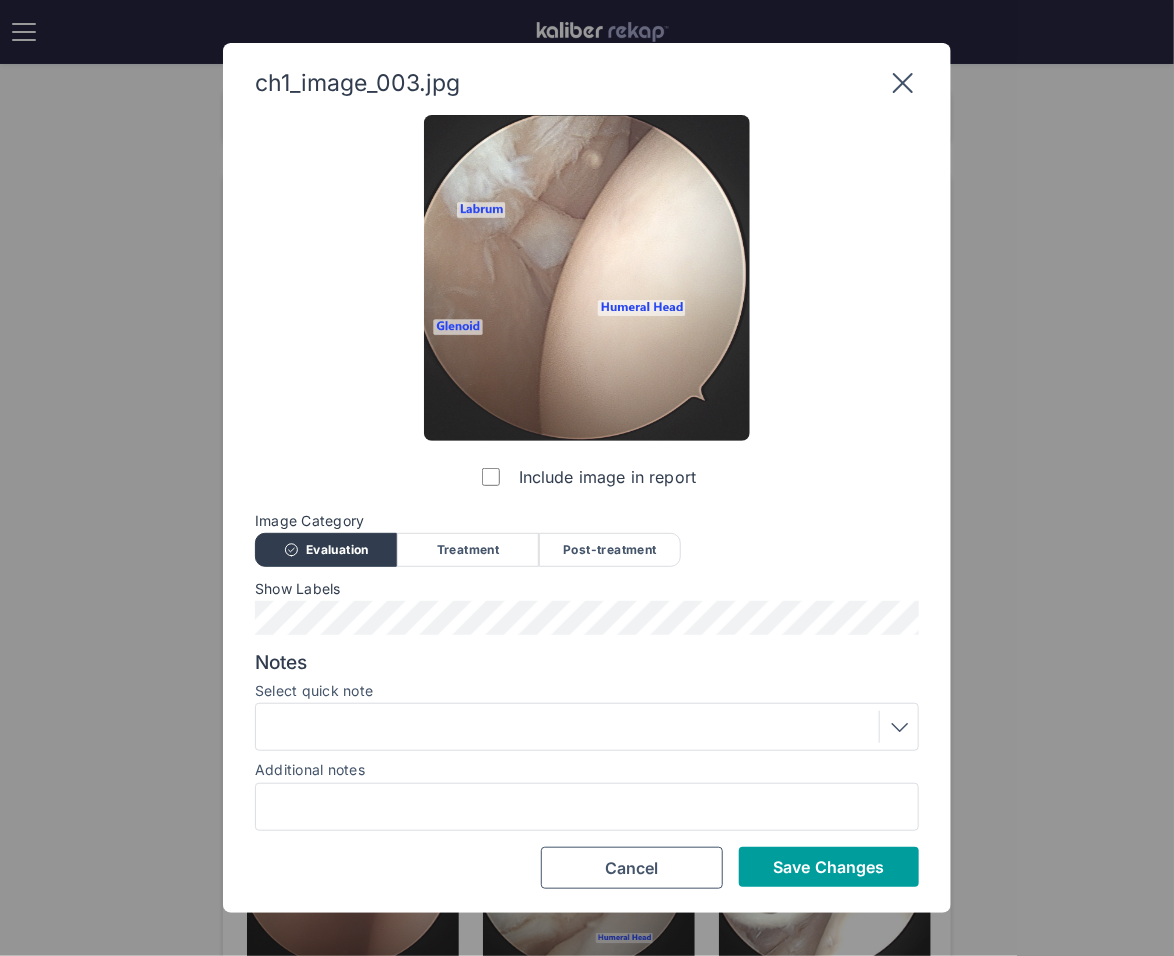click on "Save Changes" at bounding box center (828, 867) 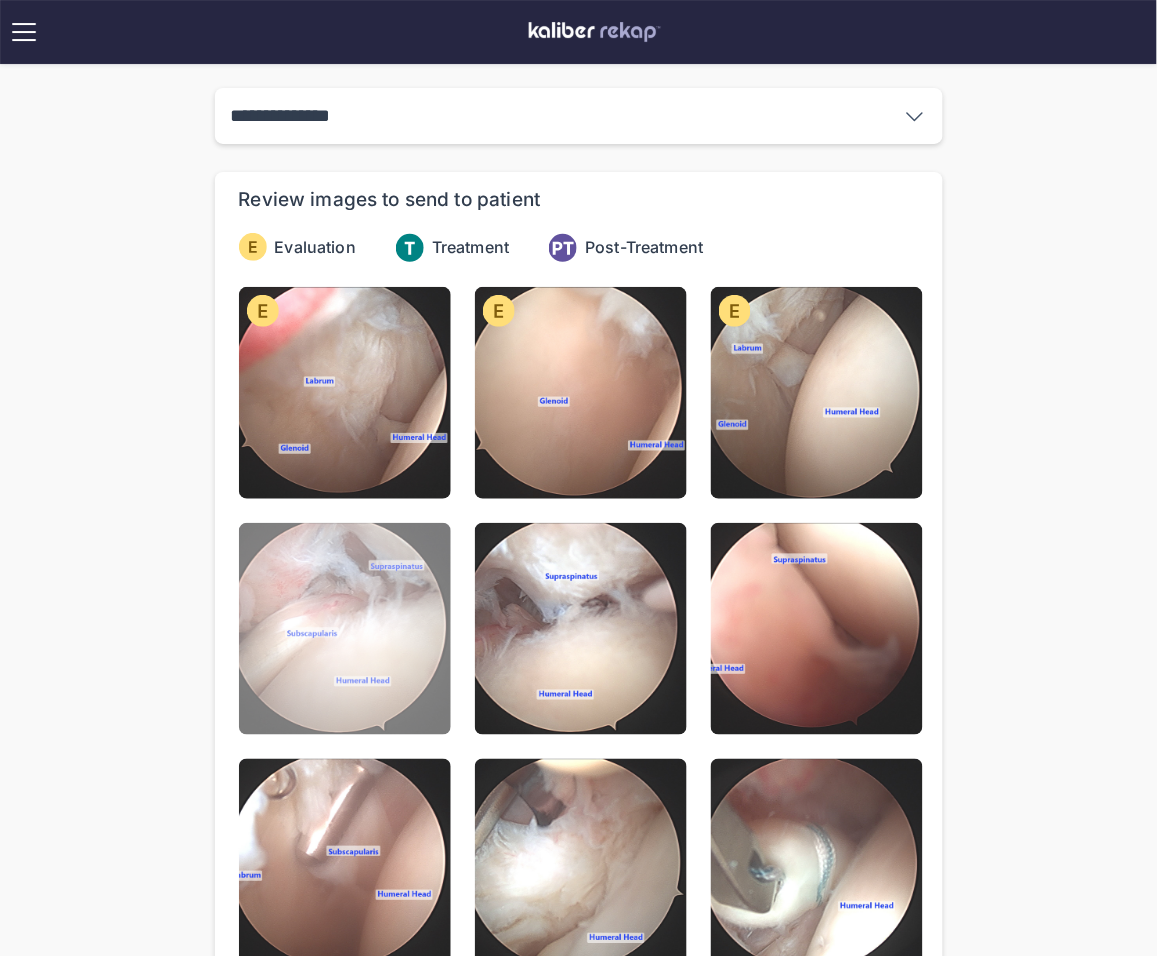click at bounding box center (345, 629) 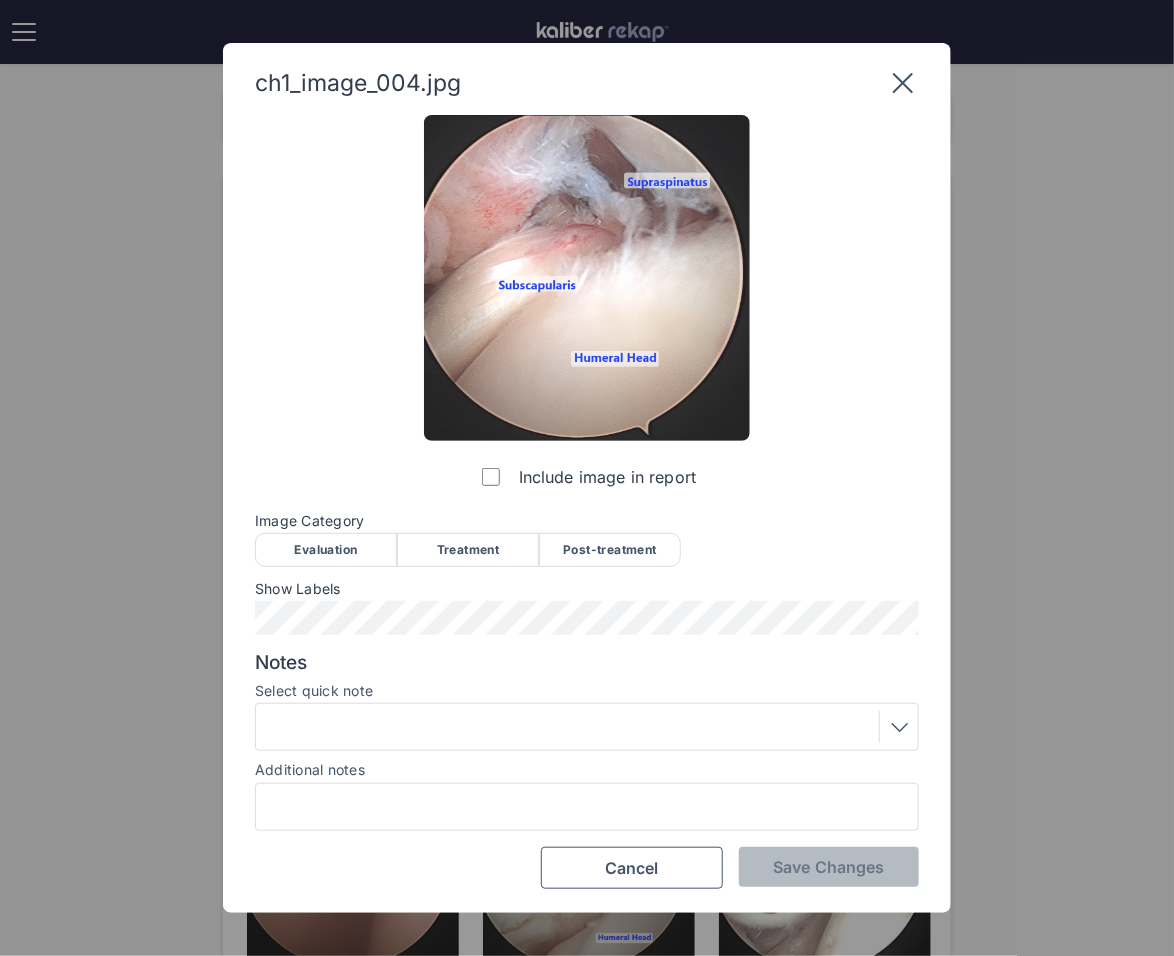 click on "Evaluation" at bounding box center [326, 550] 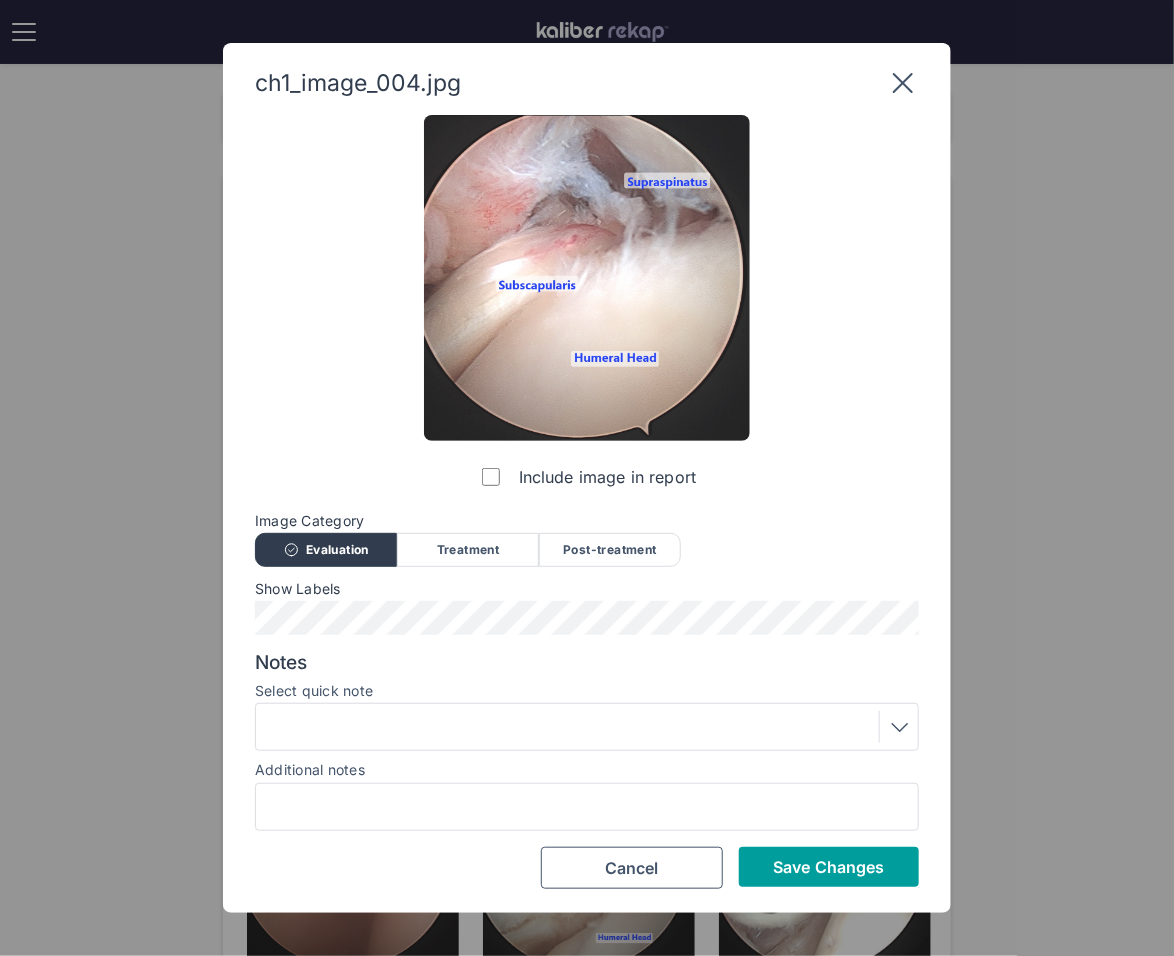 click on "Save Changes" at bounding box center [828, 867] 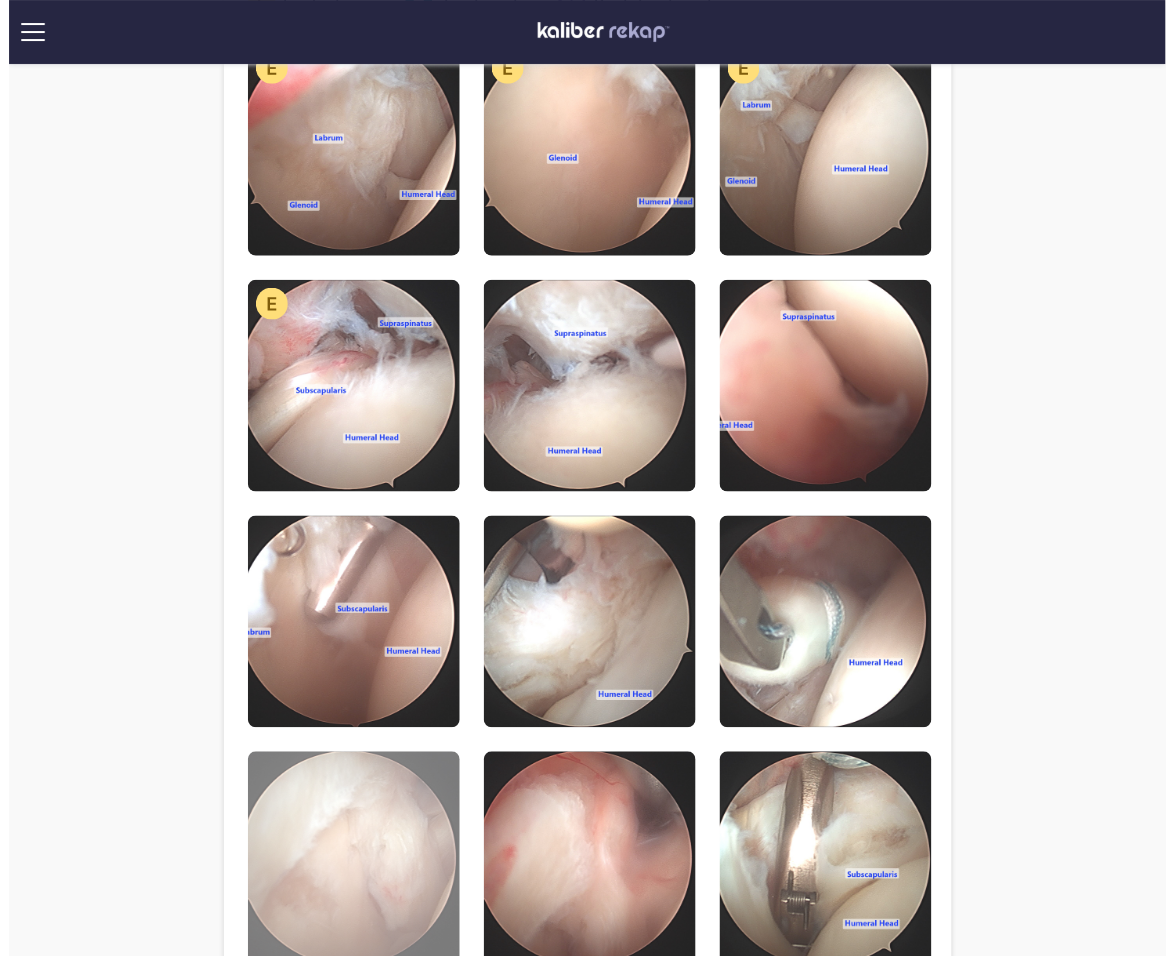 scroll, scrollTop: 257, scrollLeft: 0, axis: vertical 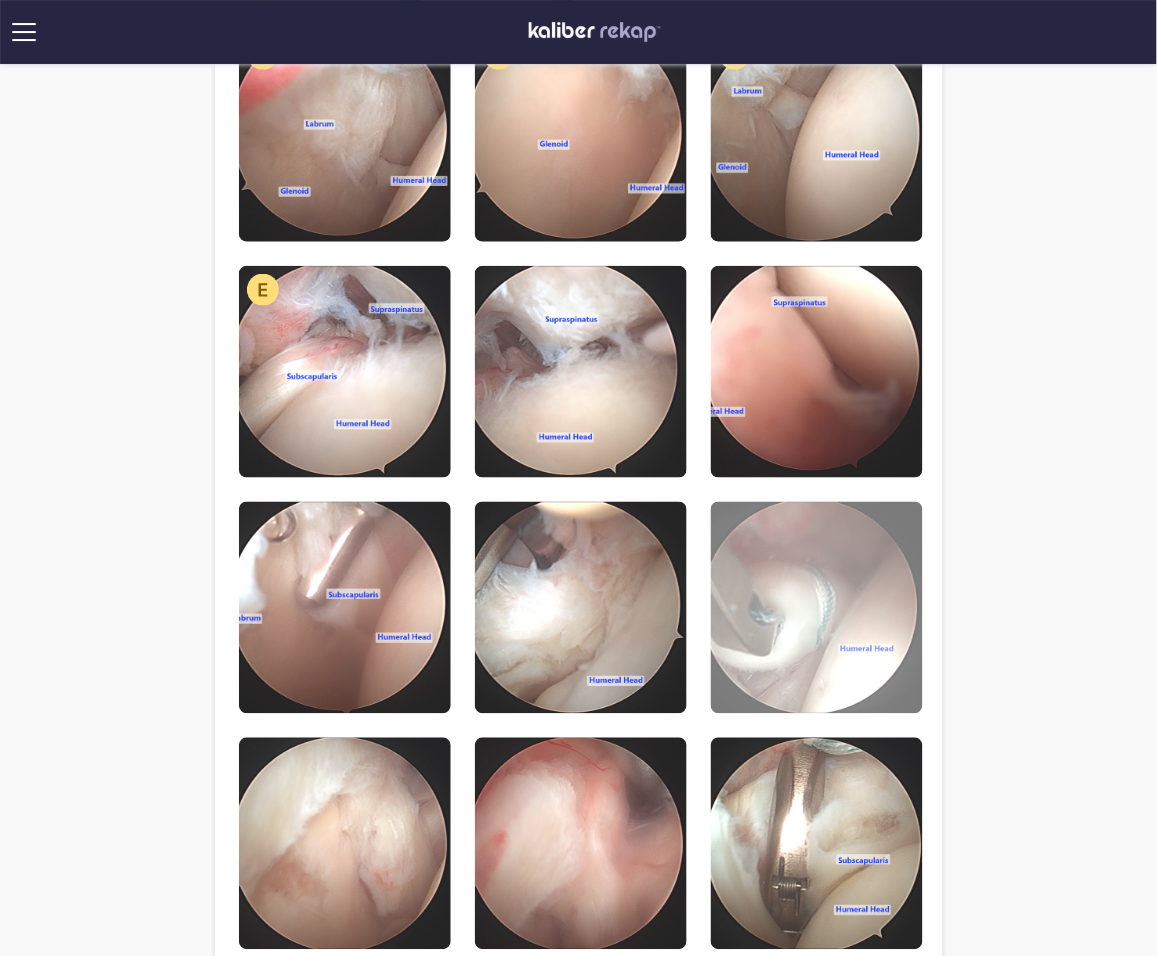 click at bounding box center (817, 608) 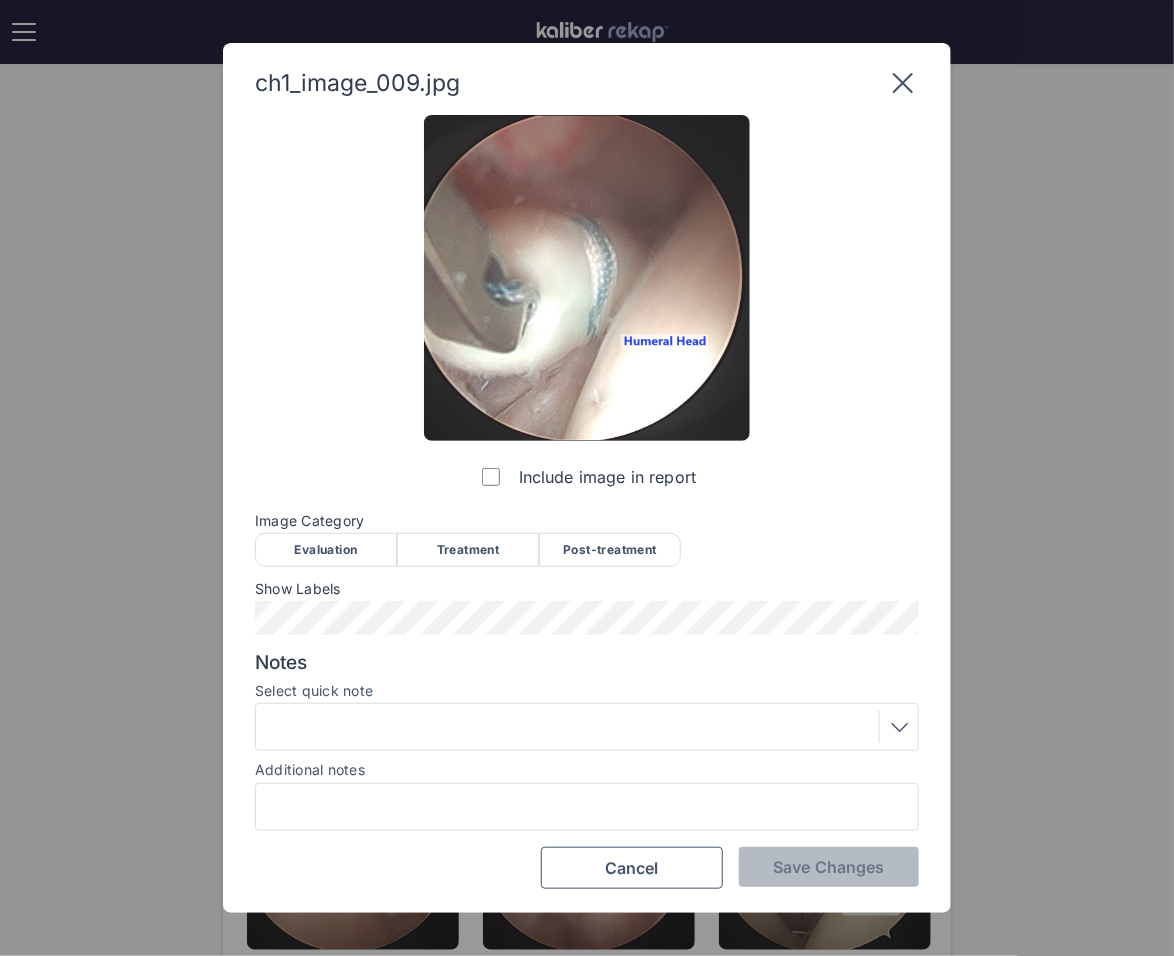click on "Treatment" at bounding box center [468, 550] 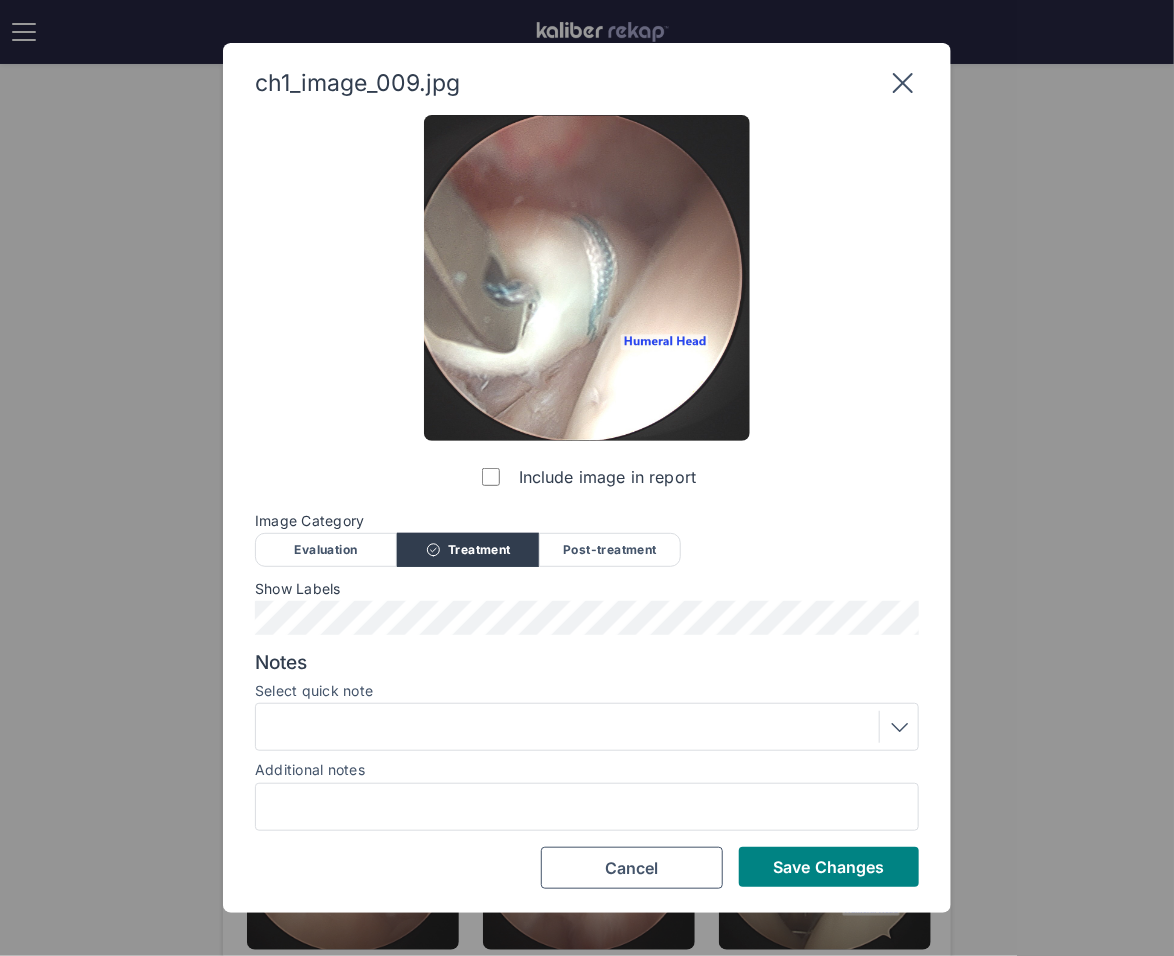 click at bounding box center [587, 727] 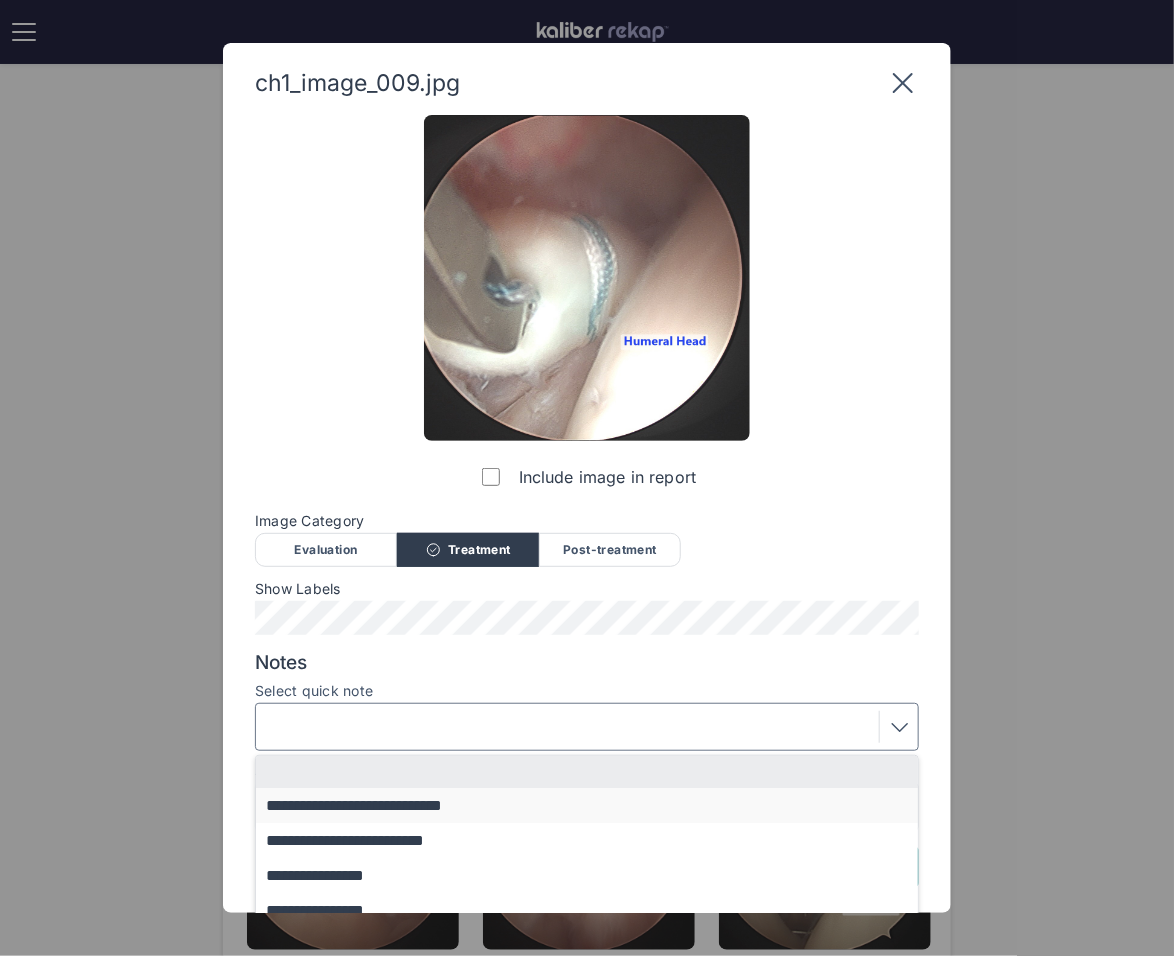 scroll, scrollTop: 234, scrollLeft: 0, axis: vertical 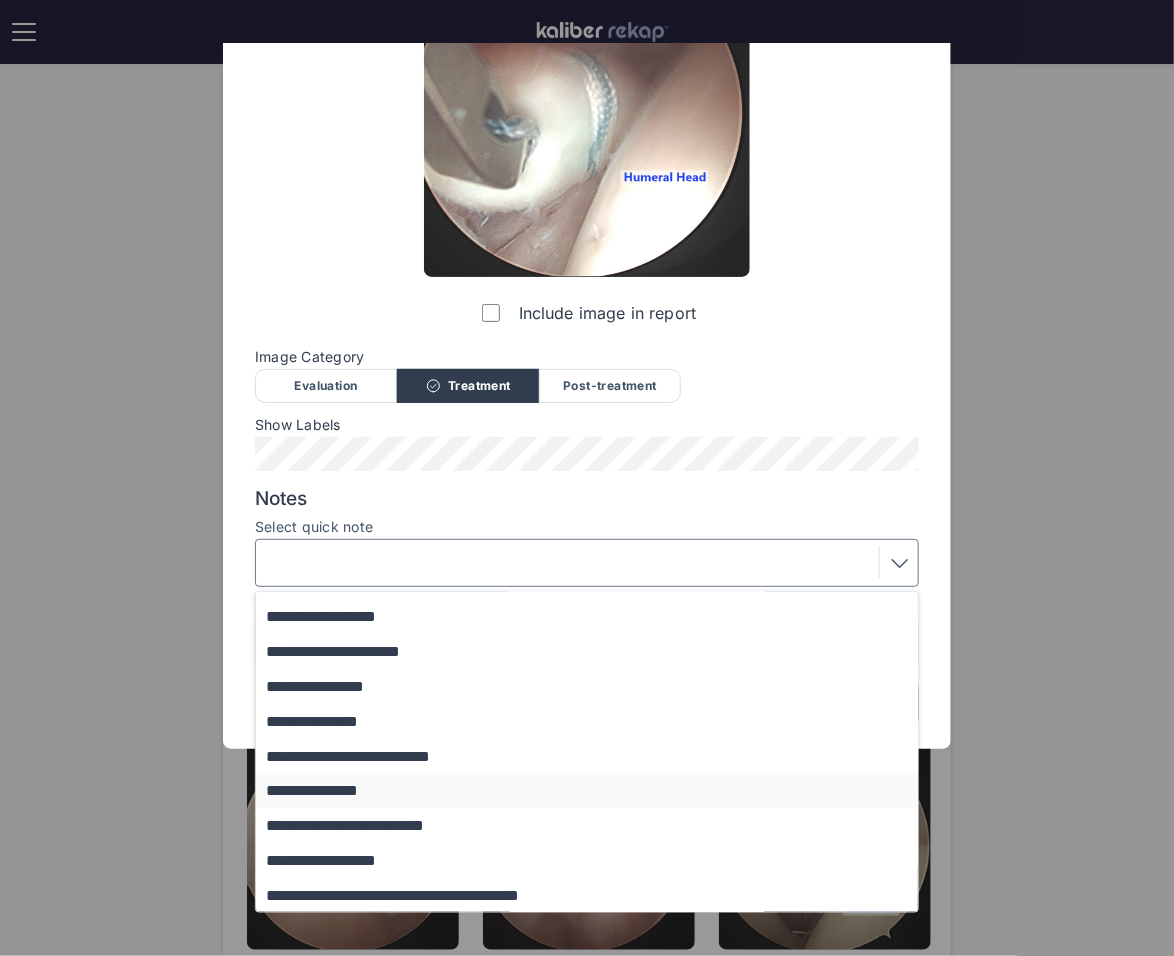 click on "**********" at bounding box center (596, 790) 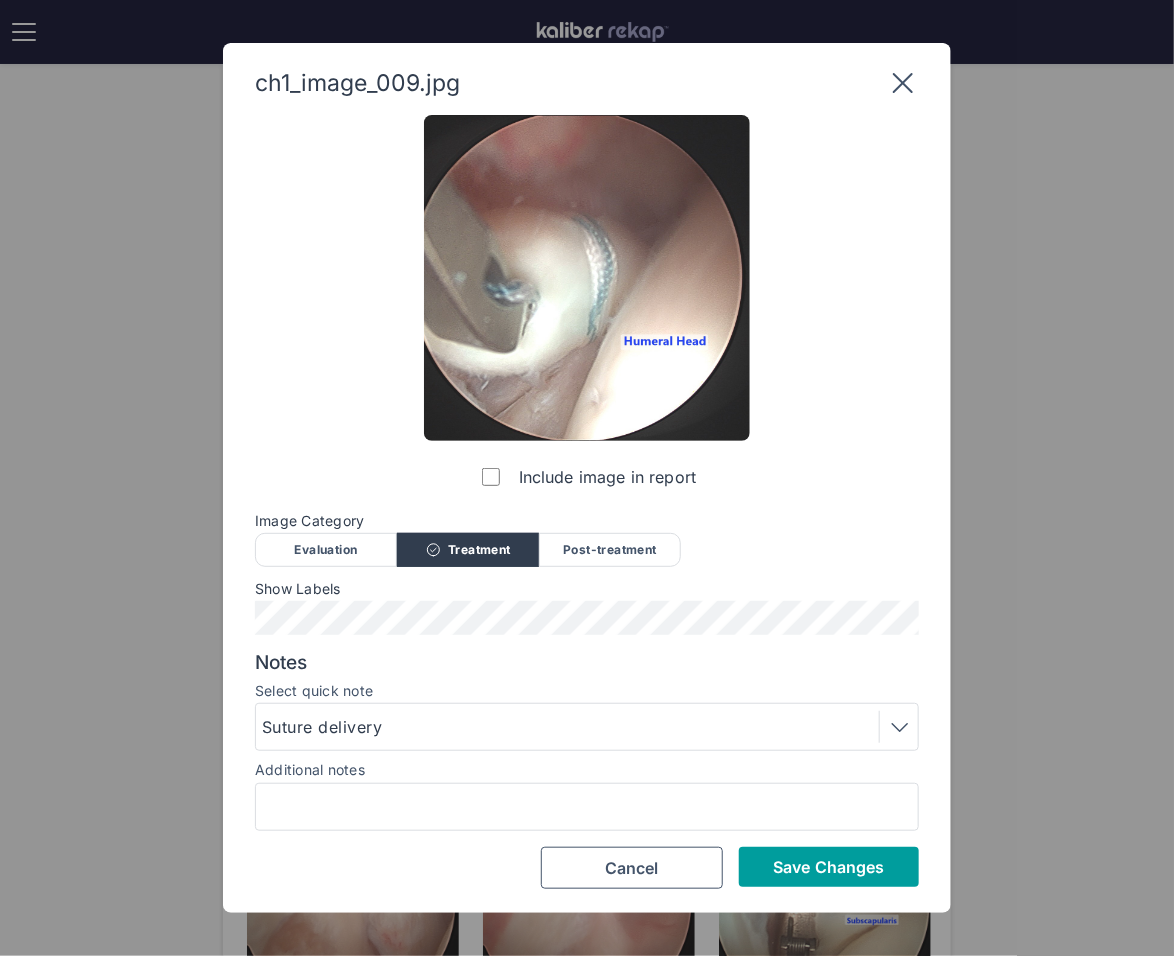 click on "Save Changes" at bounding box center [828, 867] 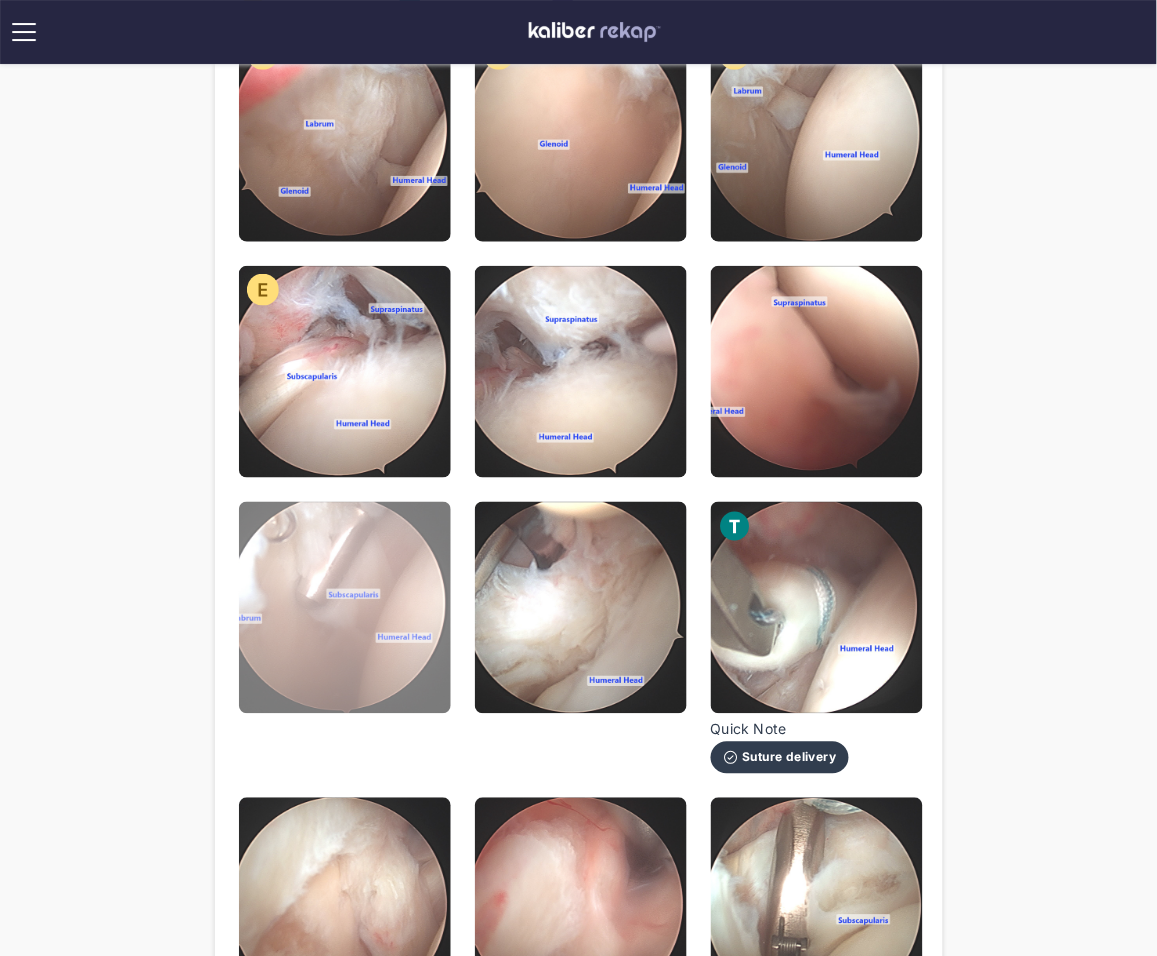 click at bounding box center (345, 608) 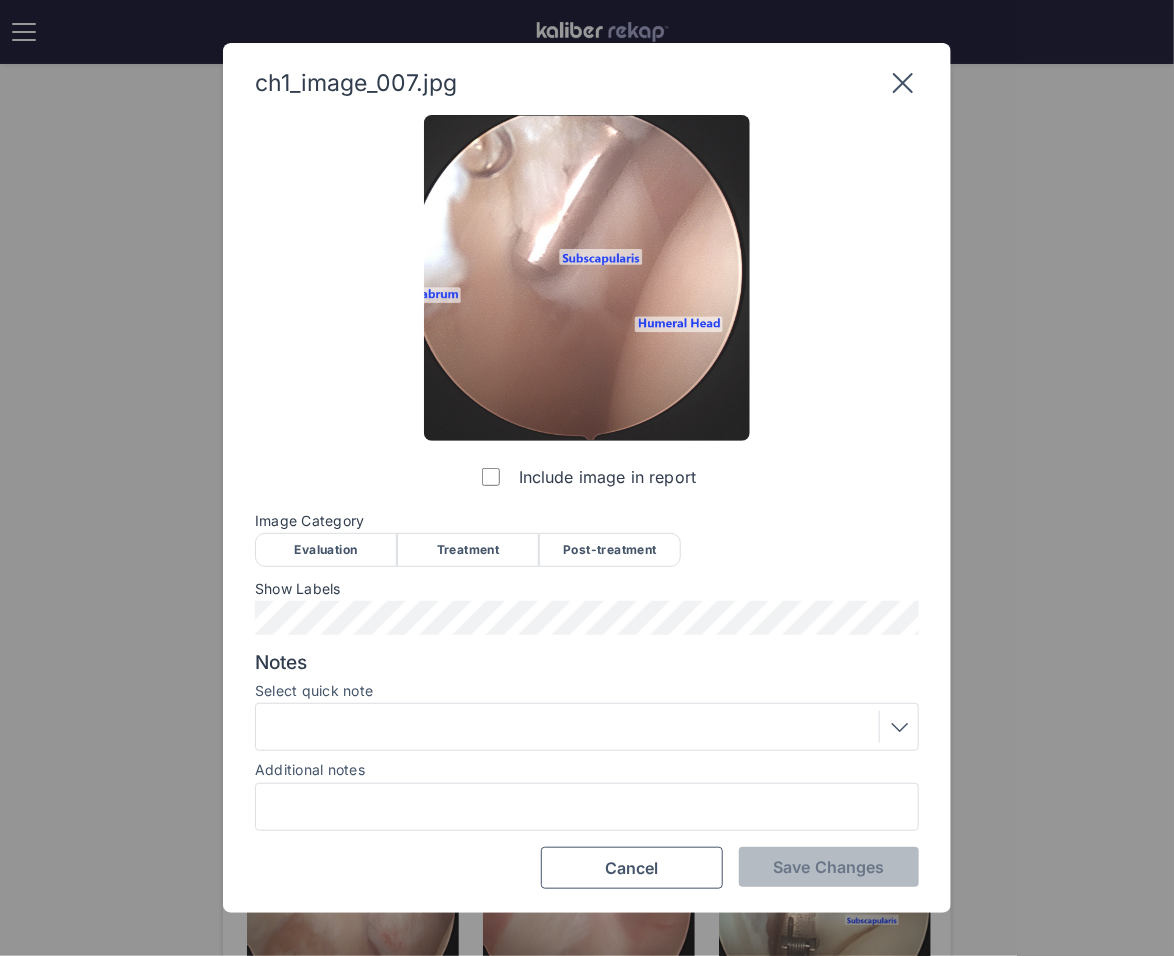 click on "Treatment" at bounding box center (468, 550) 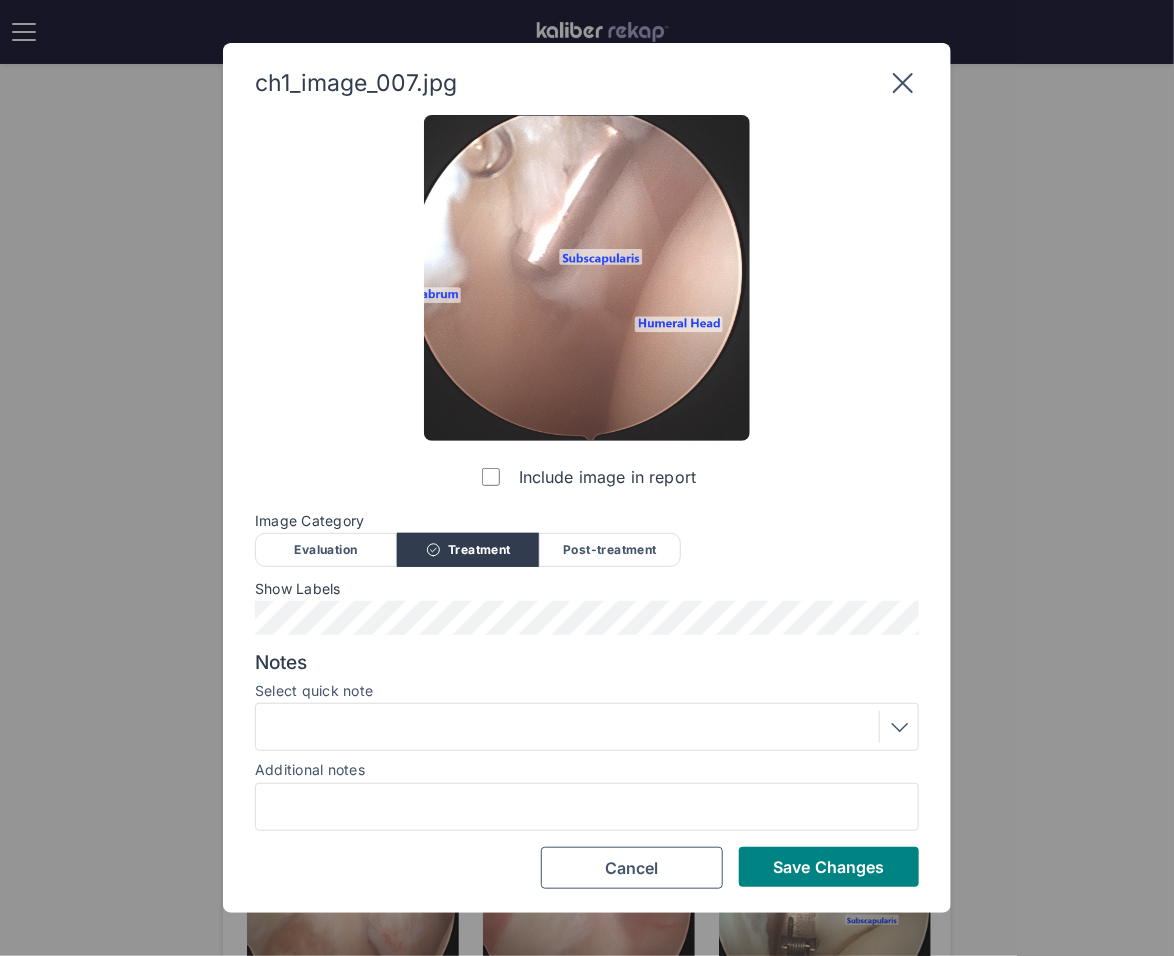 click at bounding box center (587, 727) 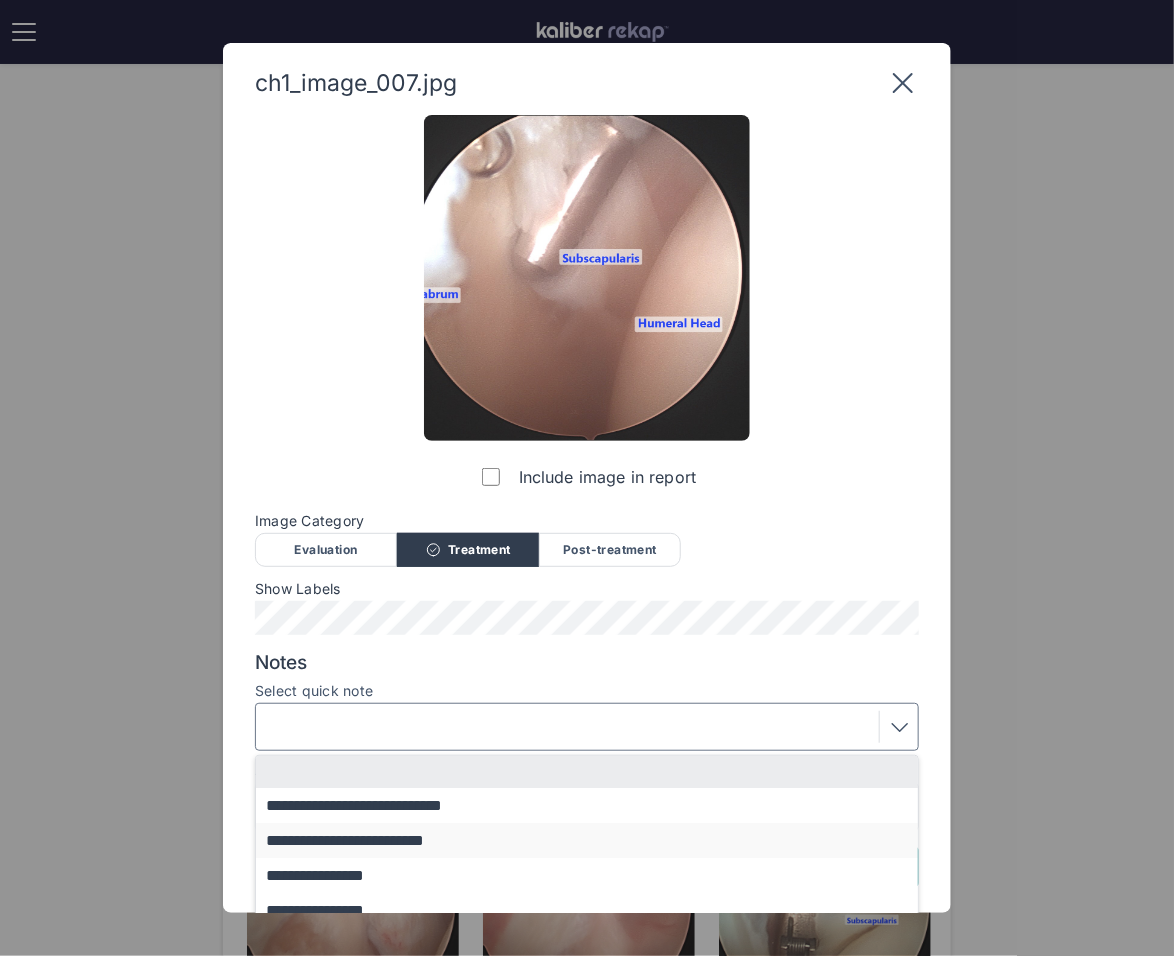 scroll, scrollTop: 234, scrollLeft: 0, axis: vertical 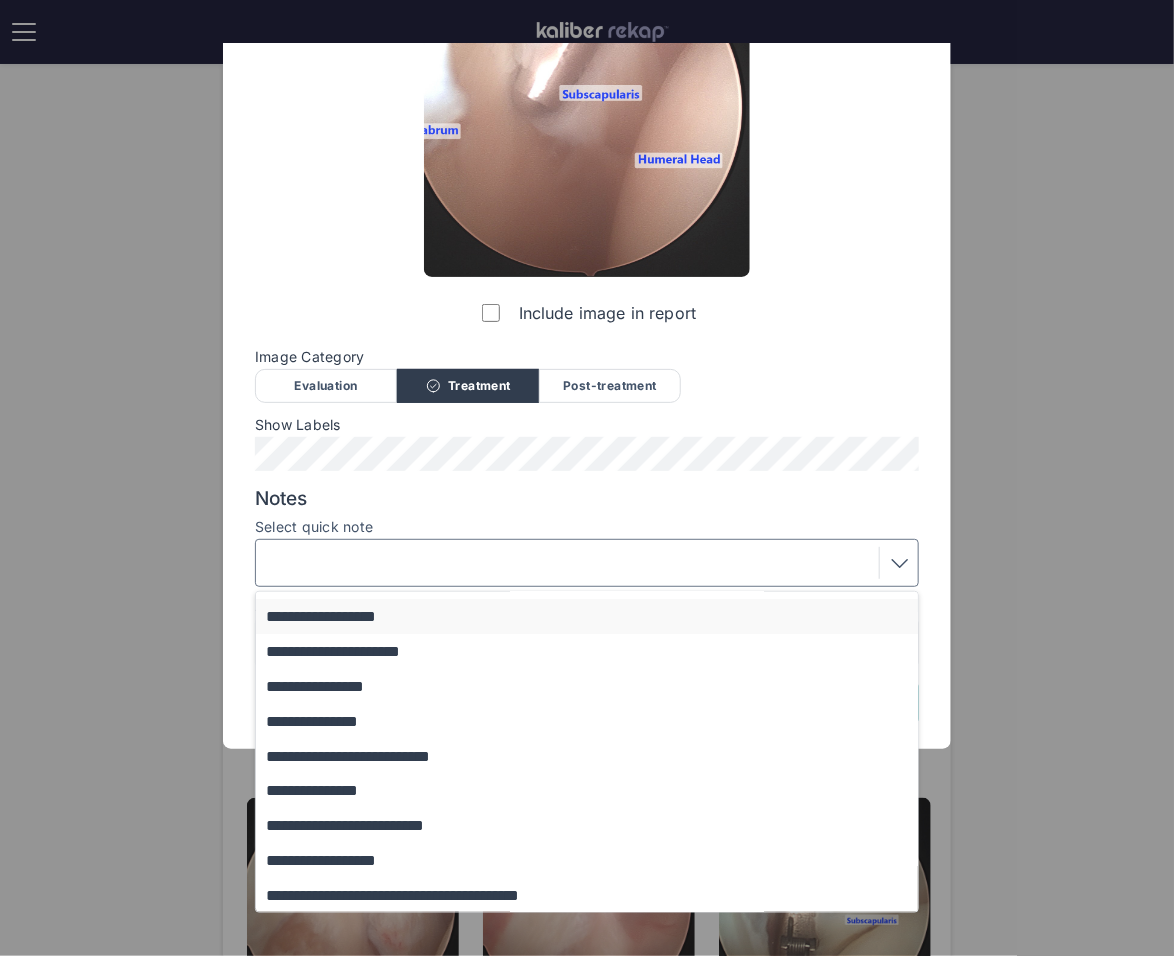 click on "**********" at bounding box center [596, 616] 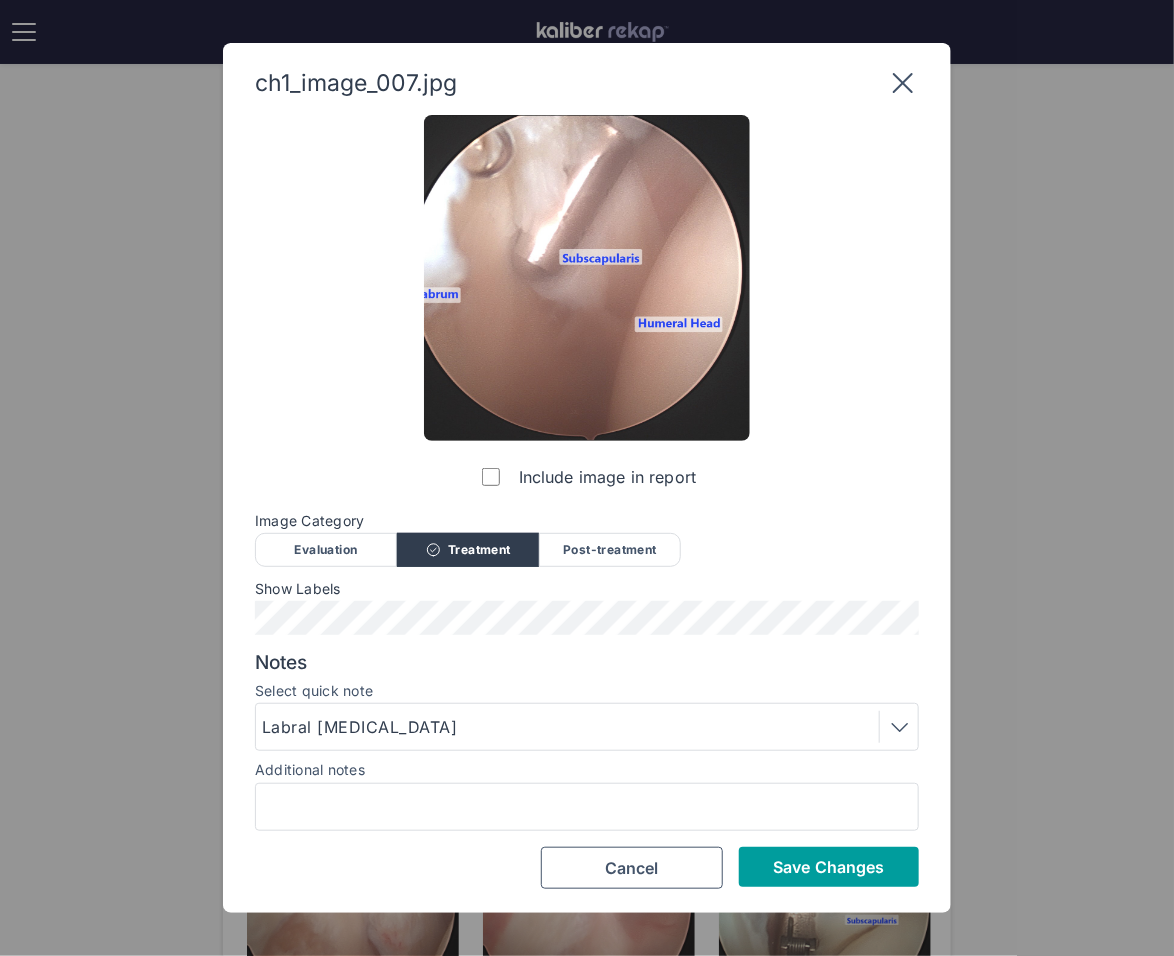 click on "Save Changes" at bounding box center [828, 867] 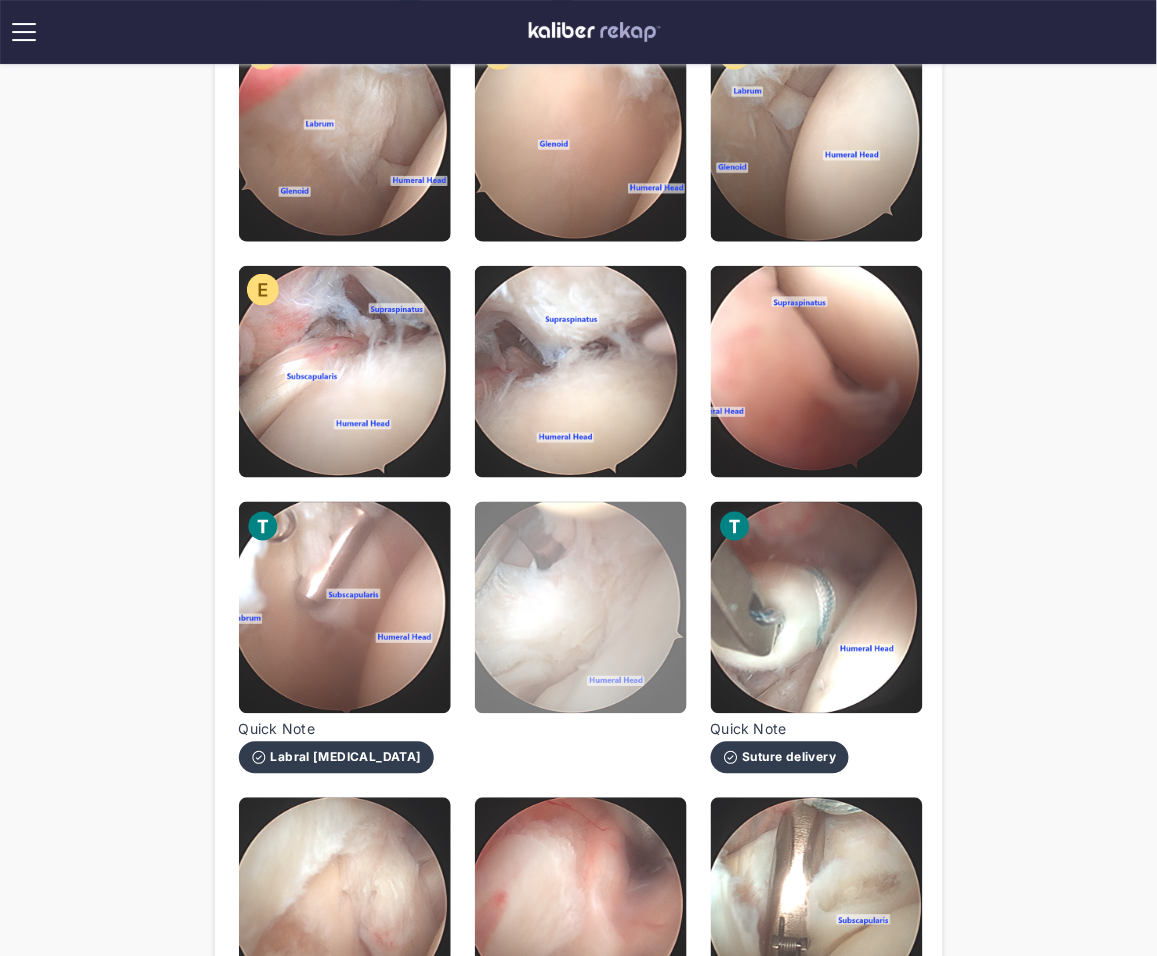 click at bounding box center (581, 608) 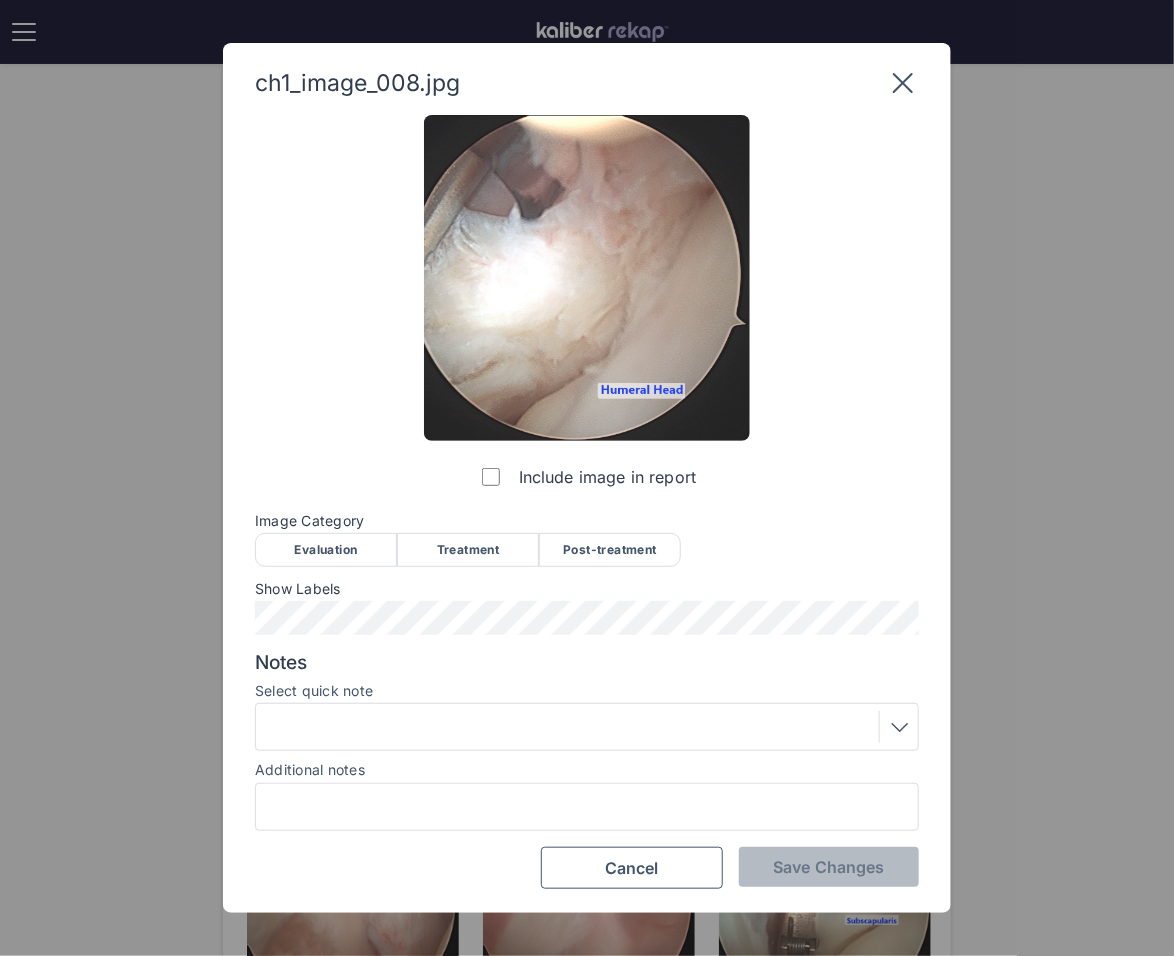 click on "Evaluation" at bounding box center [326, 550] 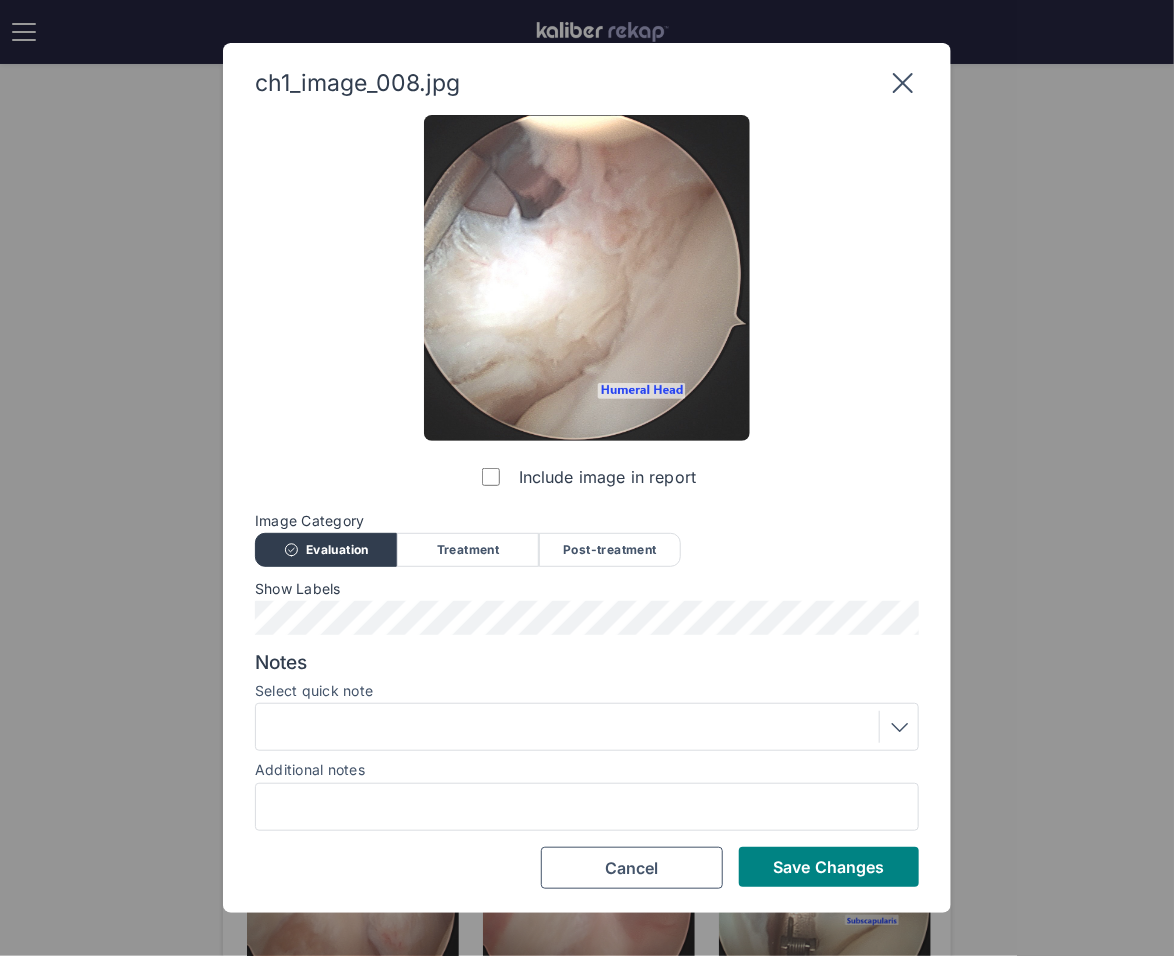 click at bounding box center (587, 727) 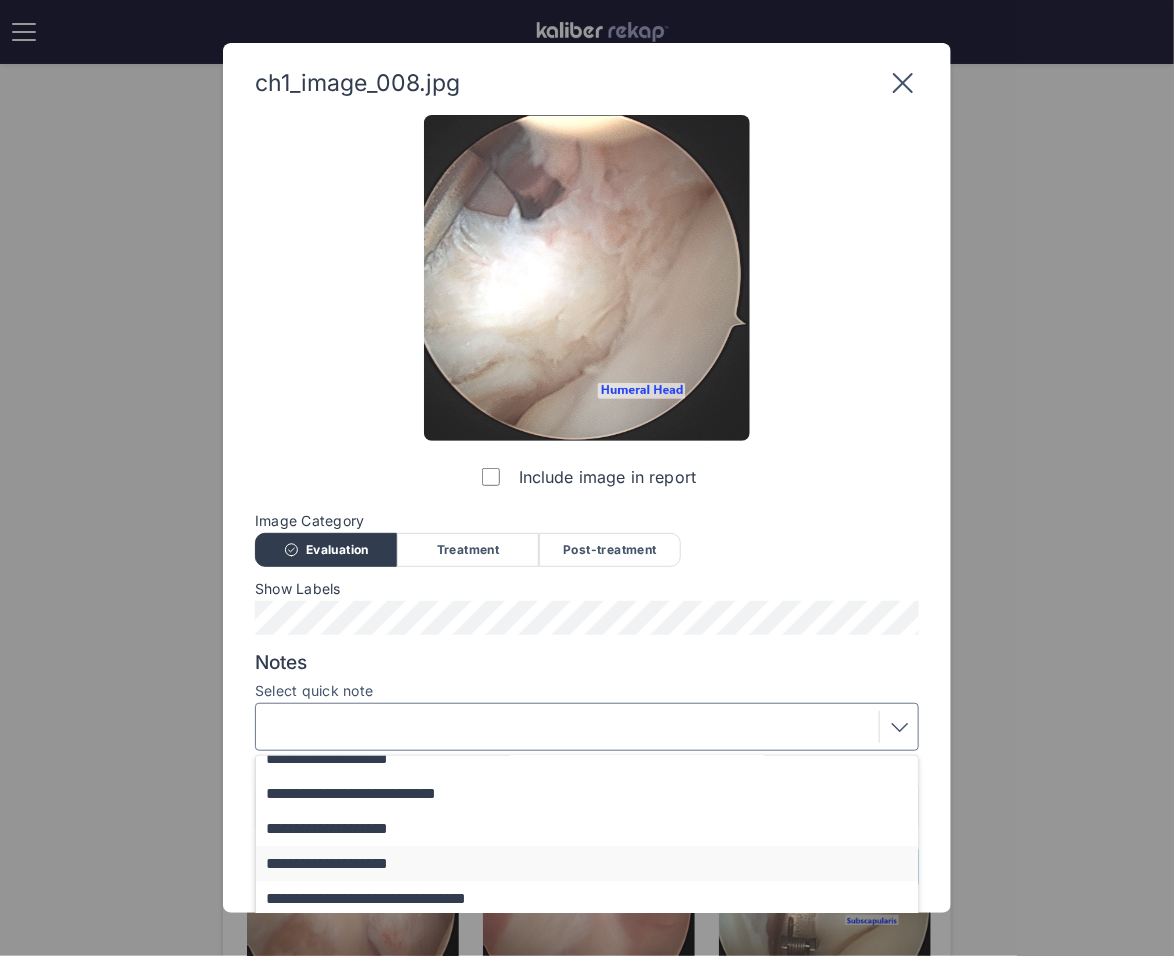 scroll, scrollTop: 234, scrollLeft: 0, axis: vertical 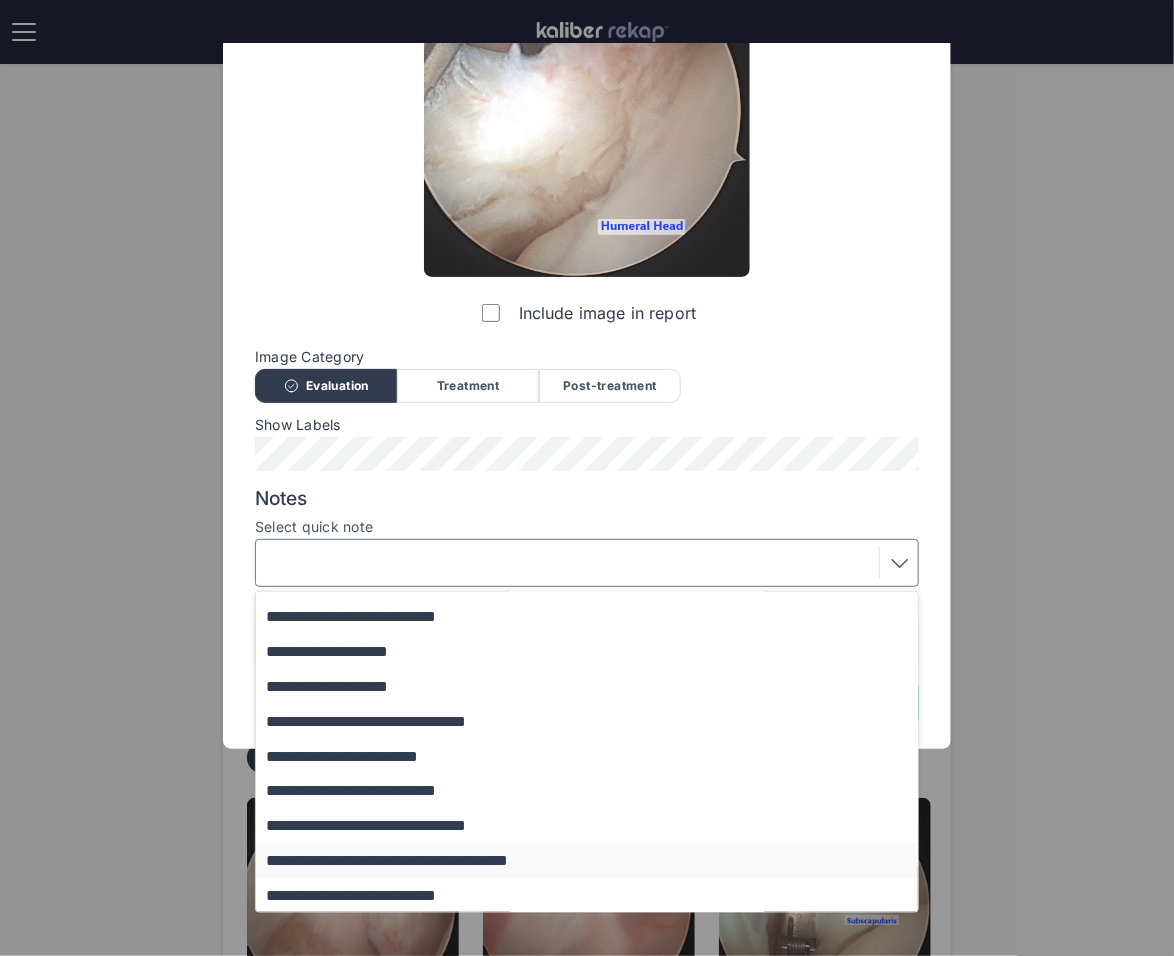 click on "**********" at bounding box center (596, 860) 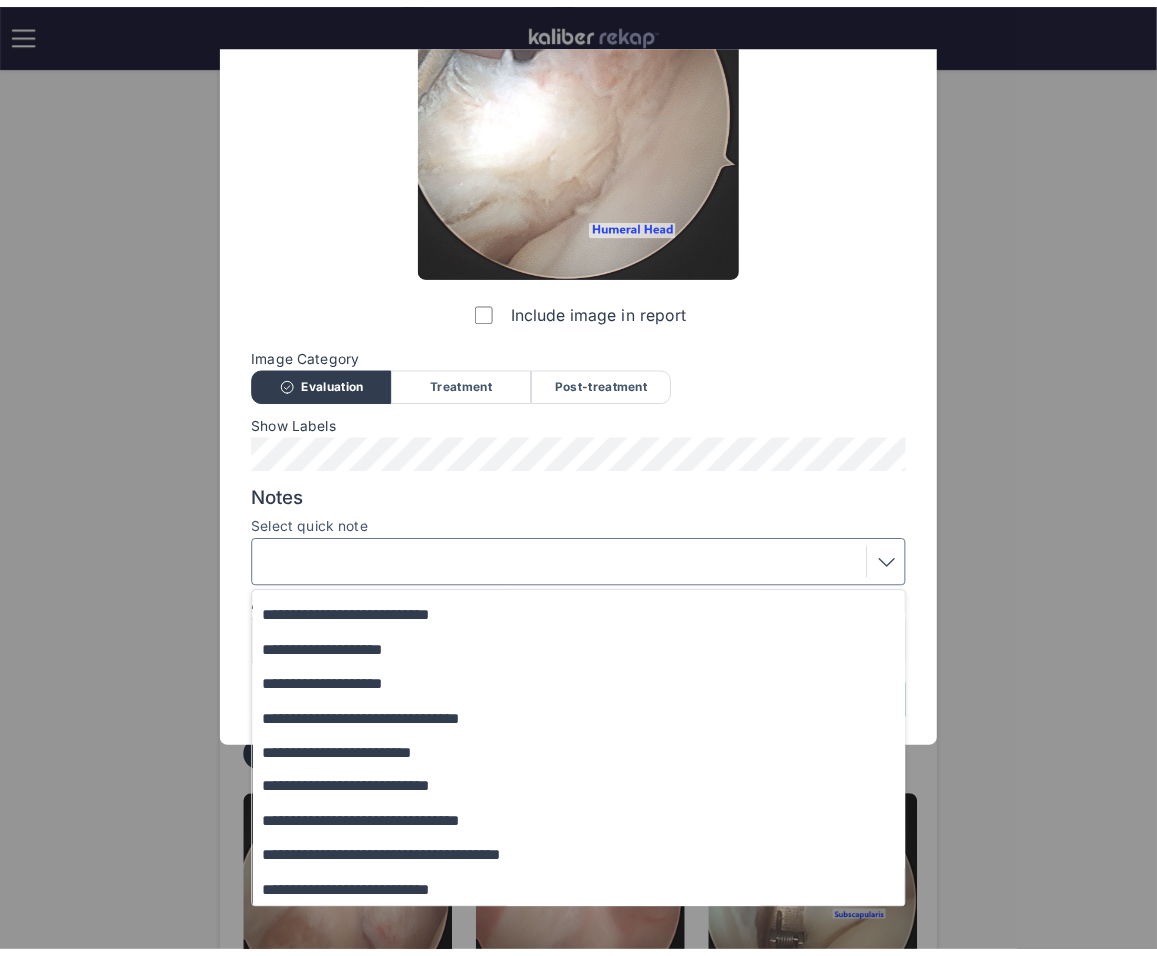 scroll, scrollTop: 0, scrollLeft: 0, axis: both 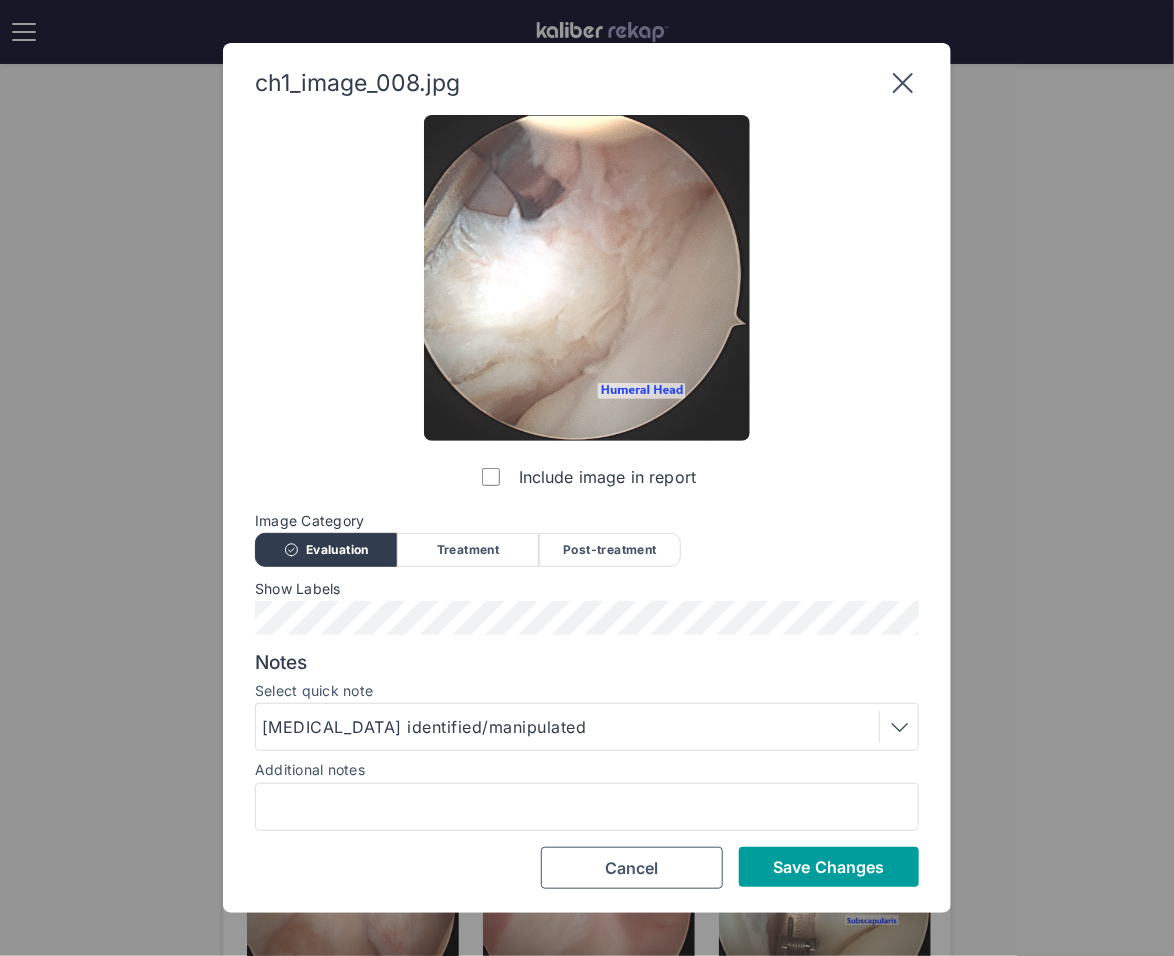 click on "Save Changes" at bounding box center (828, 867) 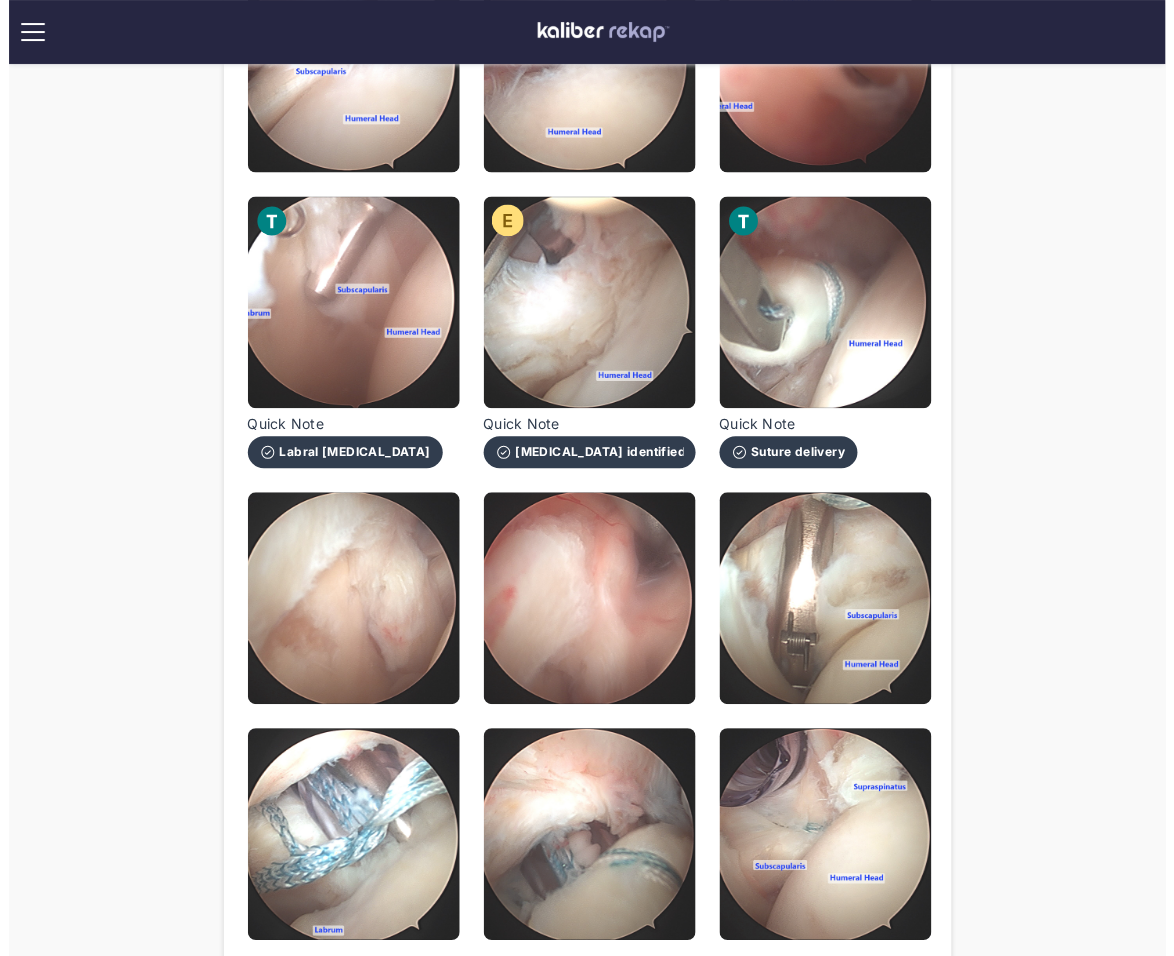 scroll, scrollTop: 782, scrollLeft: 0, axis: vertical 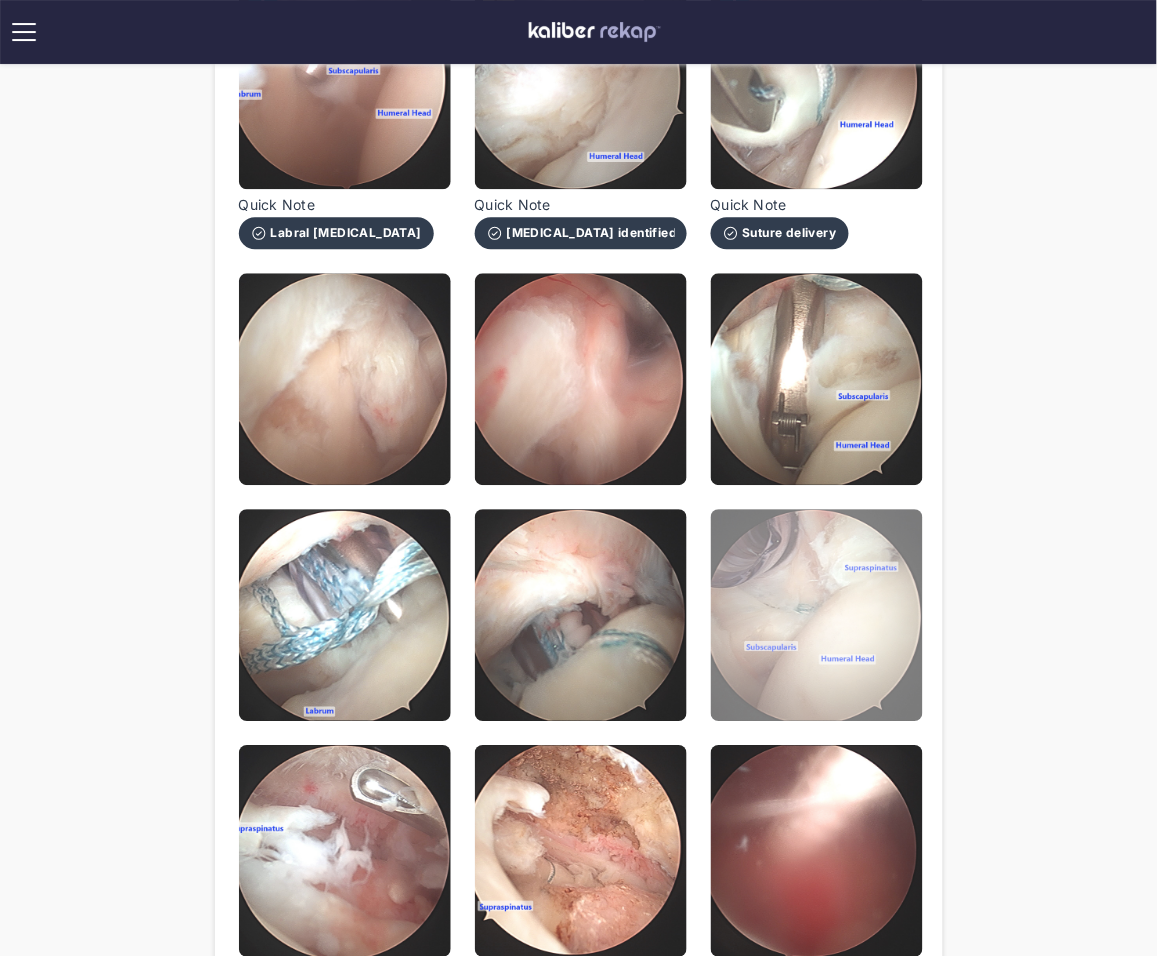 click at bounding box center (817, 615) 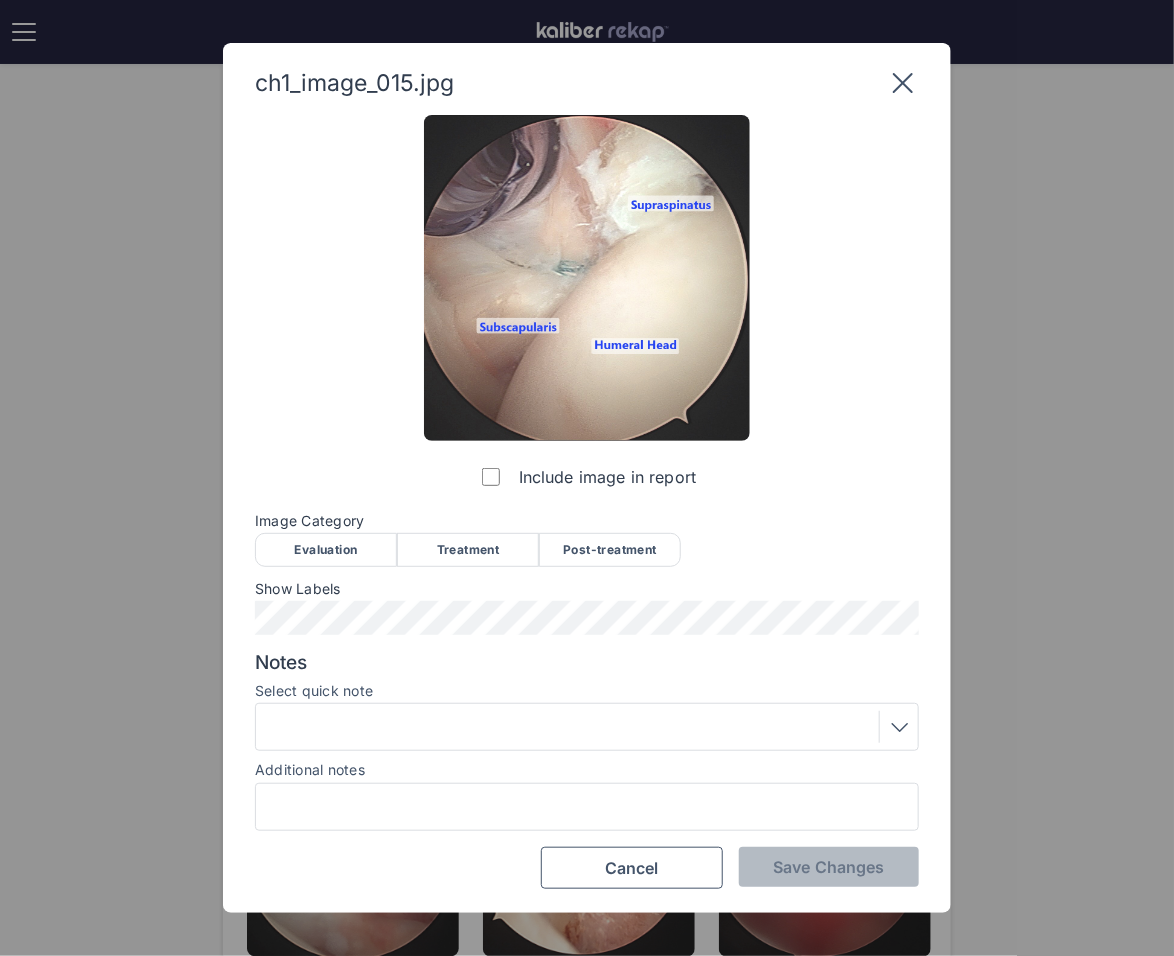 click on "Include image in report Image Category Evaluation Treatment Post-treatment Evaluation Treatment Post-treatment Show Labels Notes Select quick note Additional notes Save Changes Cancel" at bounding box center [587, 502] 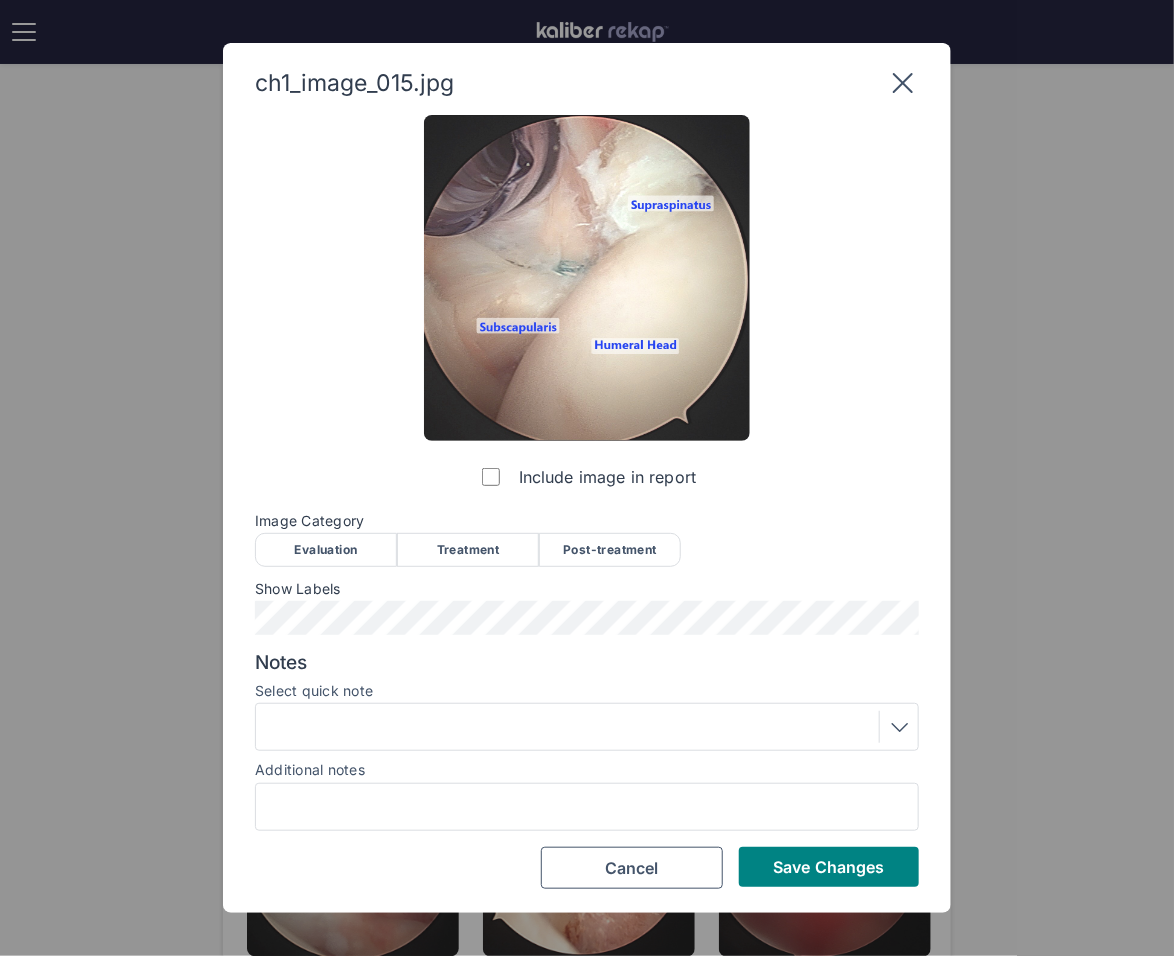 click on "Post-treatment" at bounding box center [610, 550] 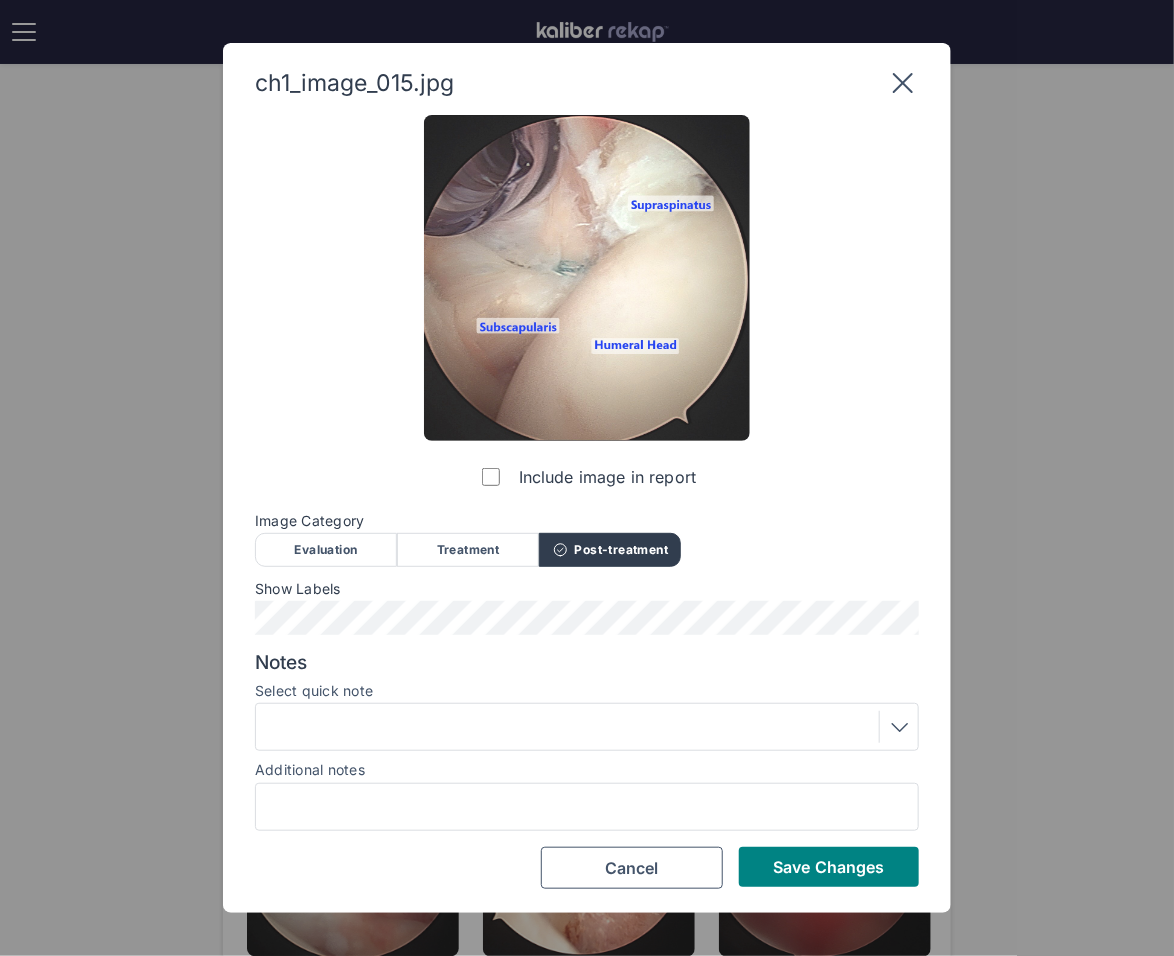 click at bounding box center (587, 727) 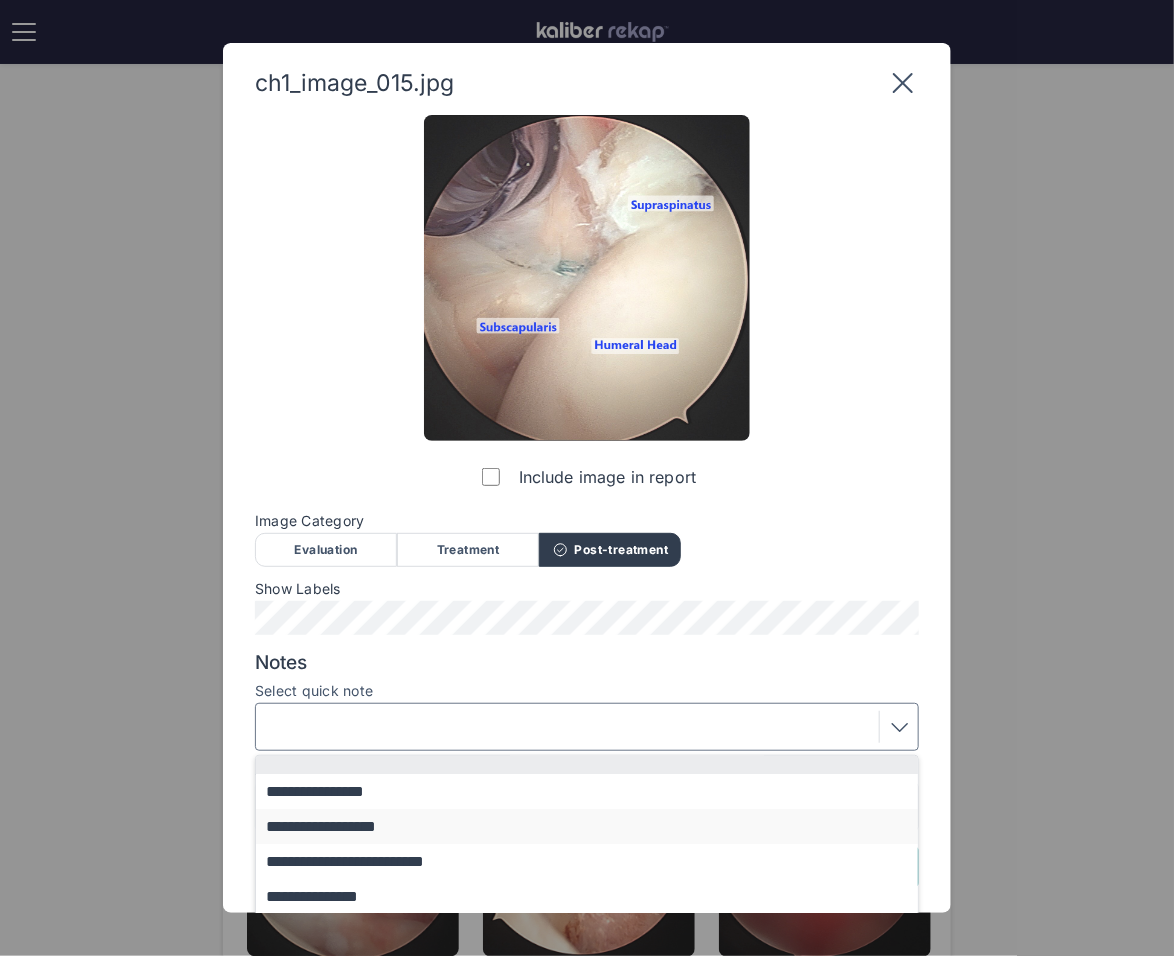 scroll, scrollTop: 130, scrollLeft: 0, axis: vertical 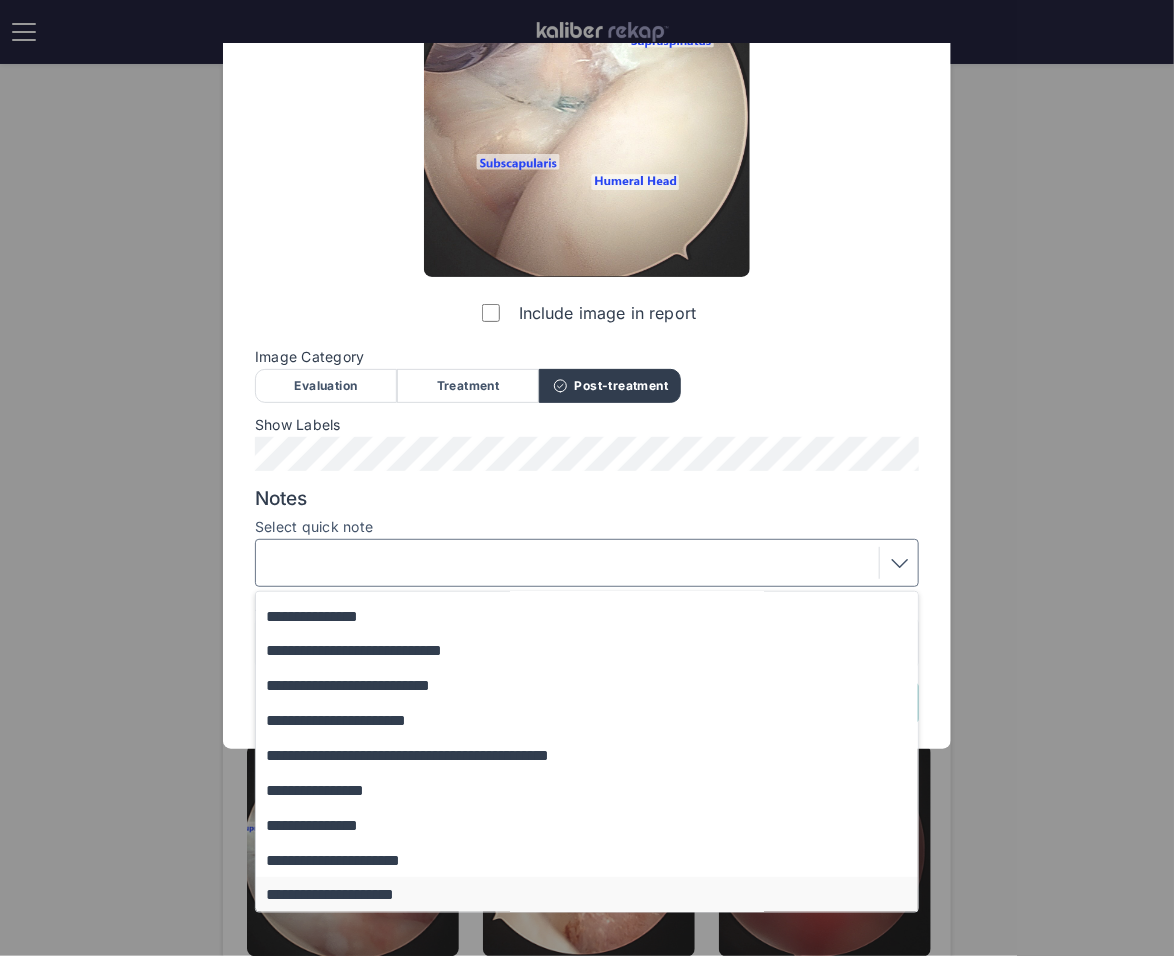 click on "**********" at bounding box center [596, 894] 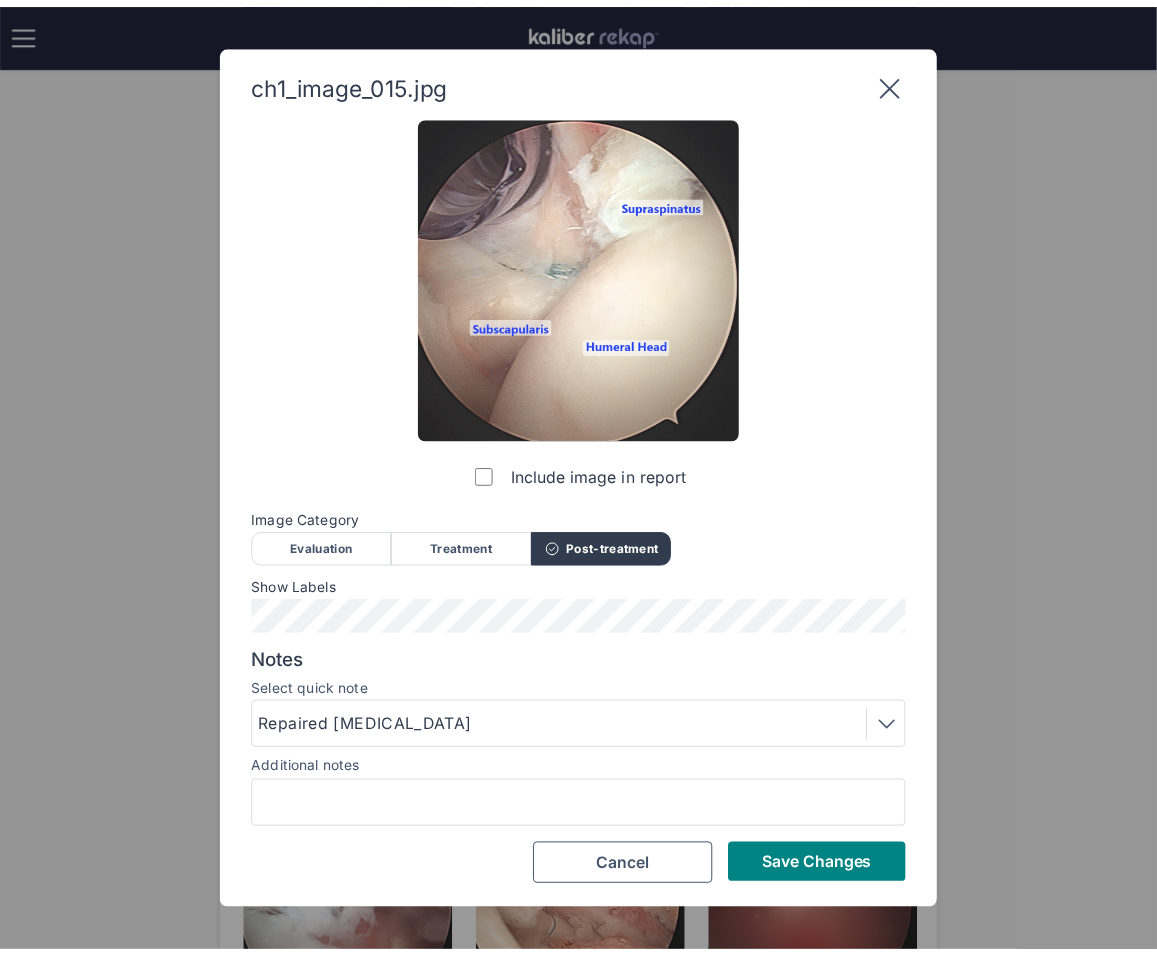 scroll, scrollTop: 0, scrollLeft: 0, axis: both 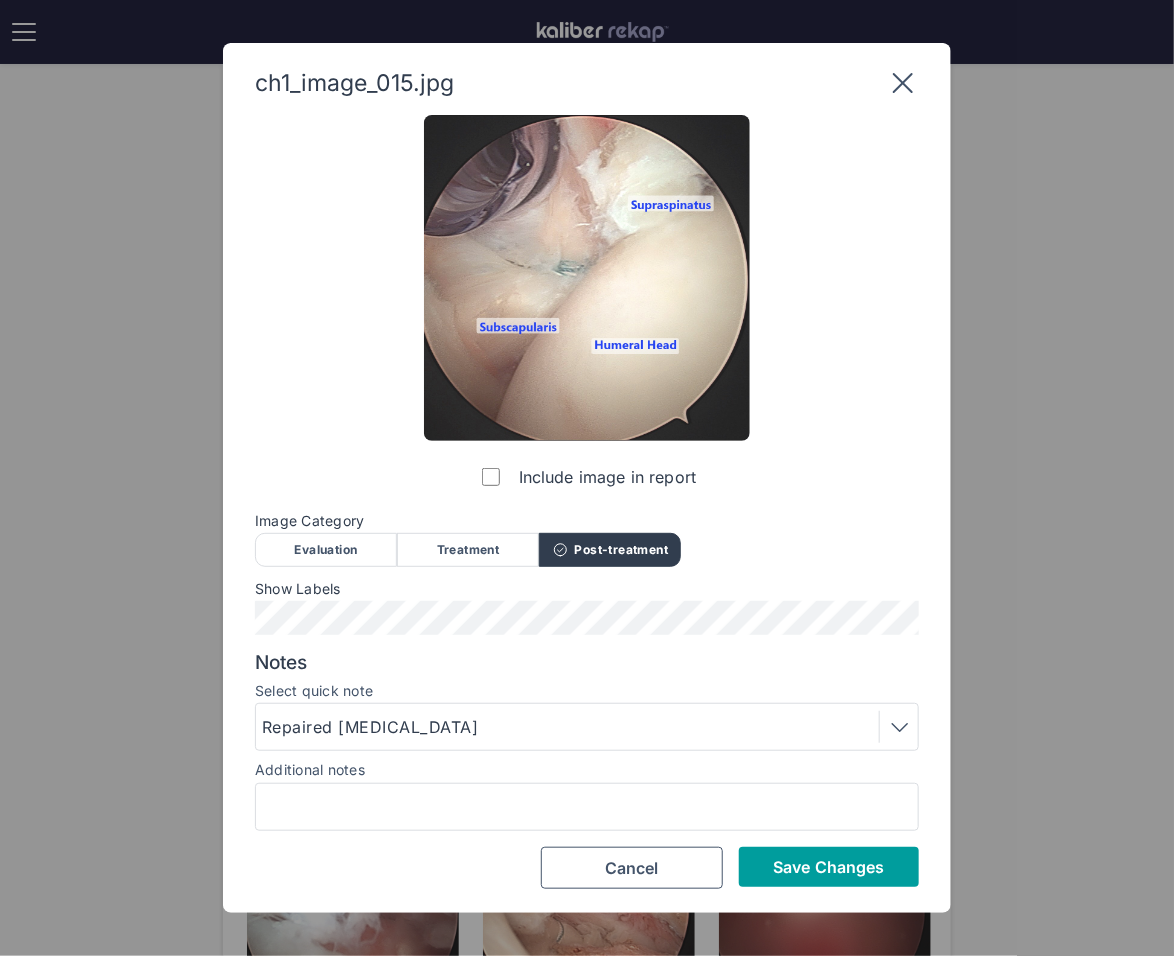 click on "Save Changes" at bounding box center [829, 867] 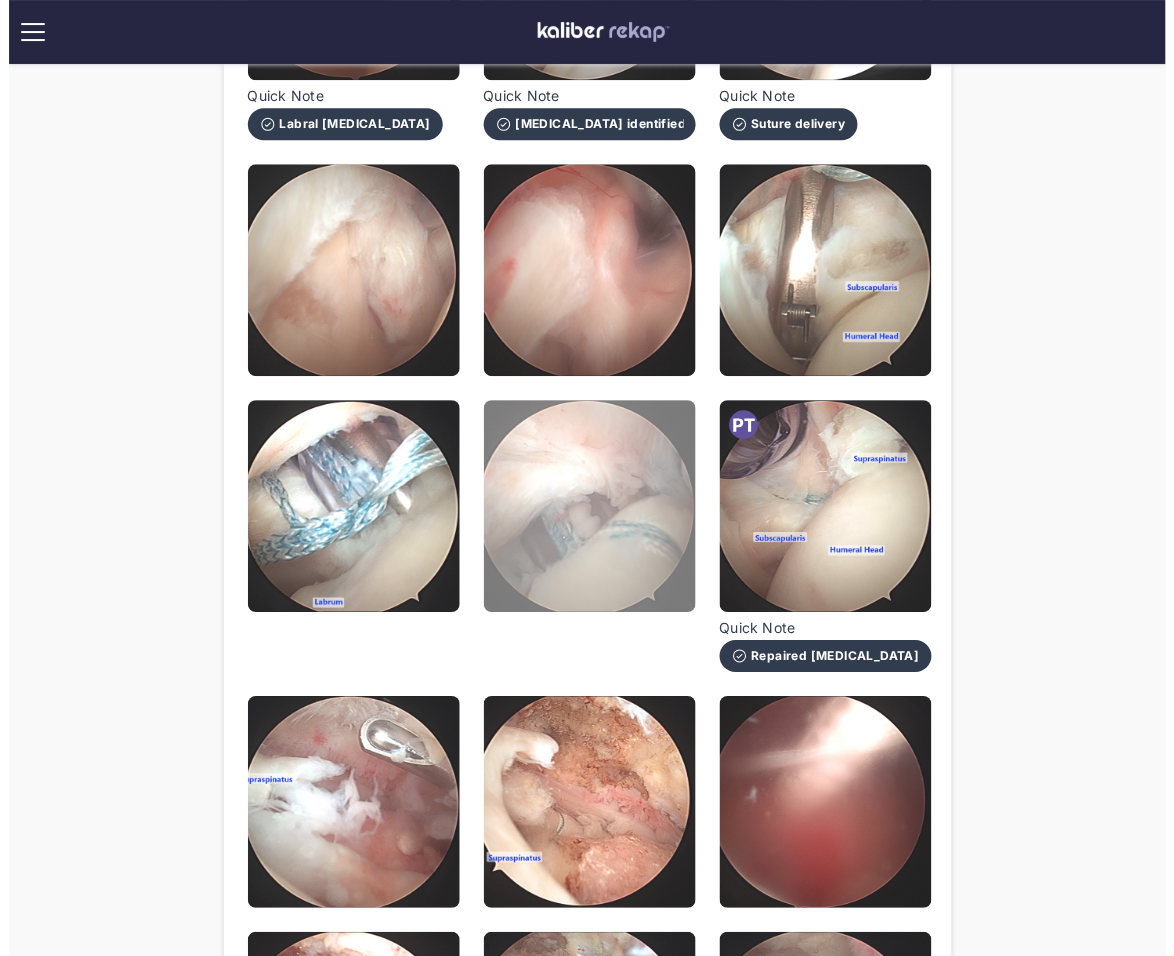 scroll, scrollTop: 876, scrollLeft: 0, axis: vertical 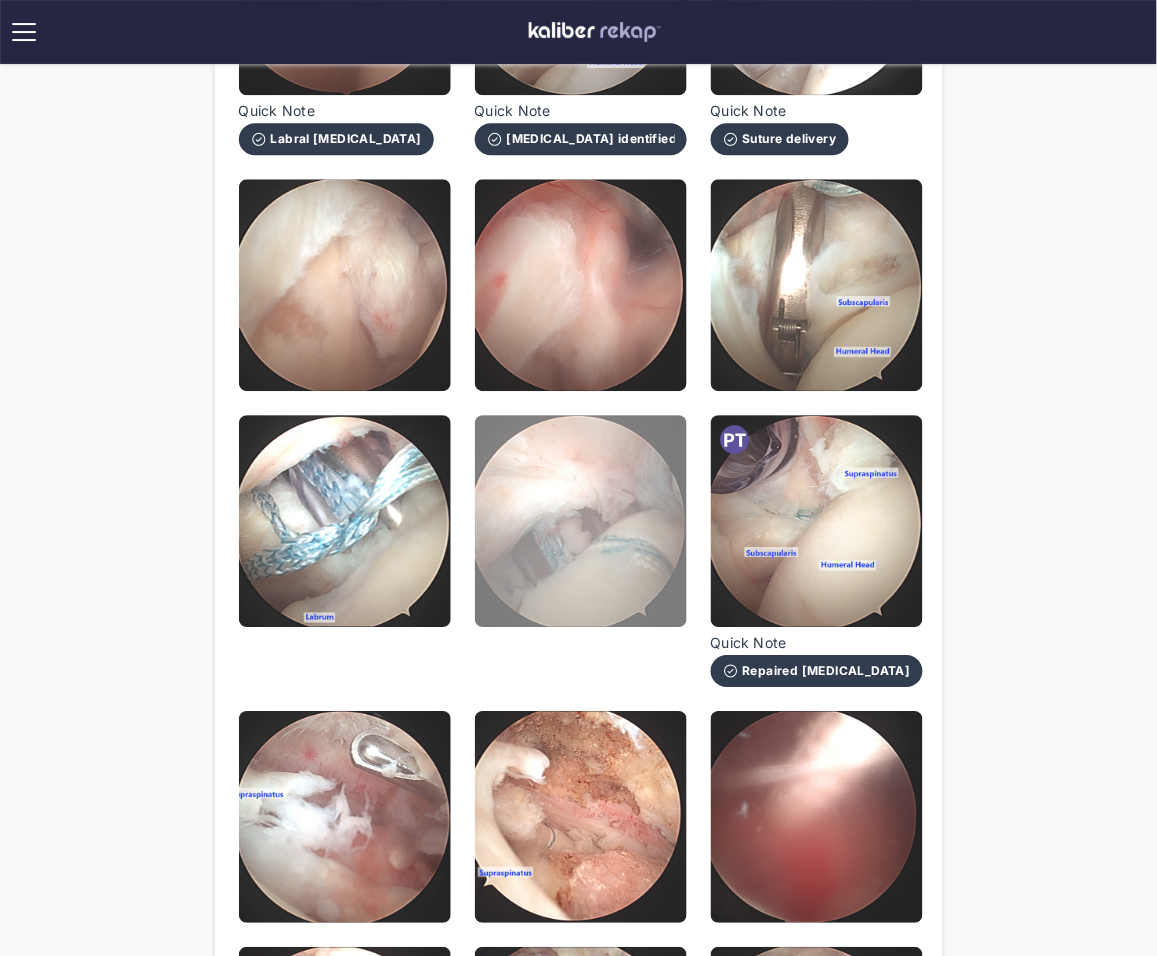 click at bounding box center [581, 521] 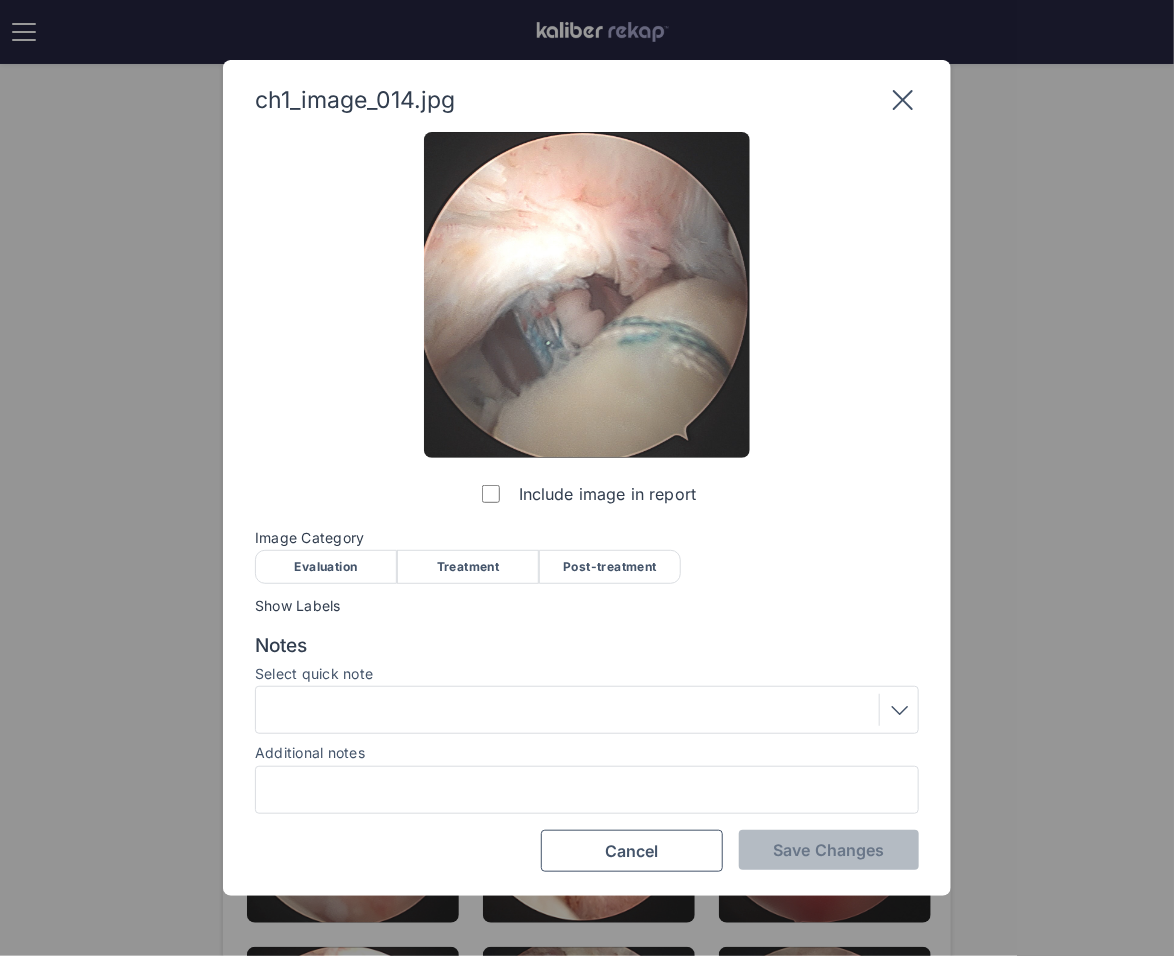 click on "Treatment" at bounding box center [468, 567] 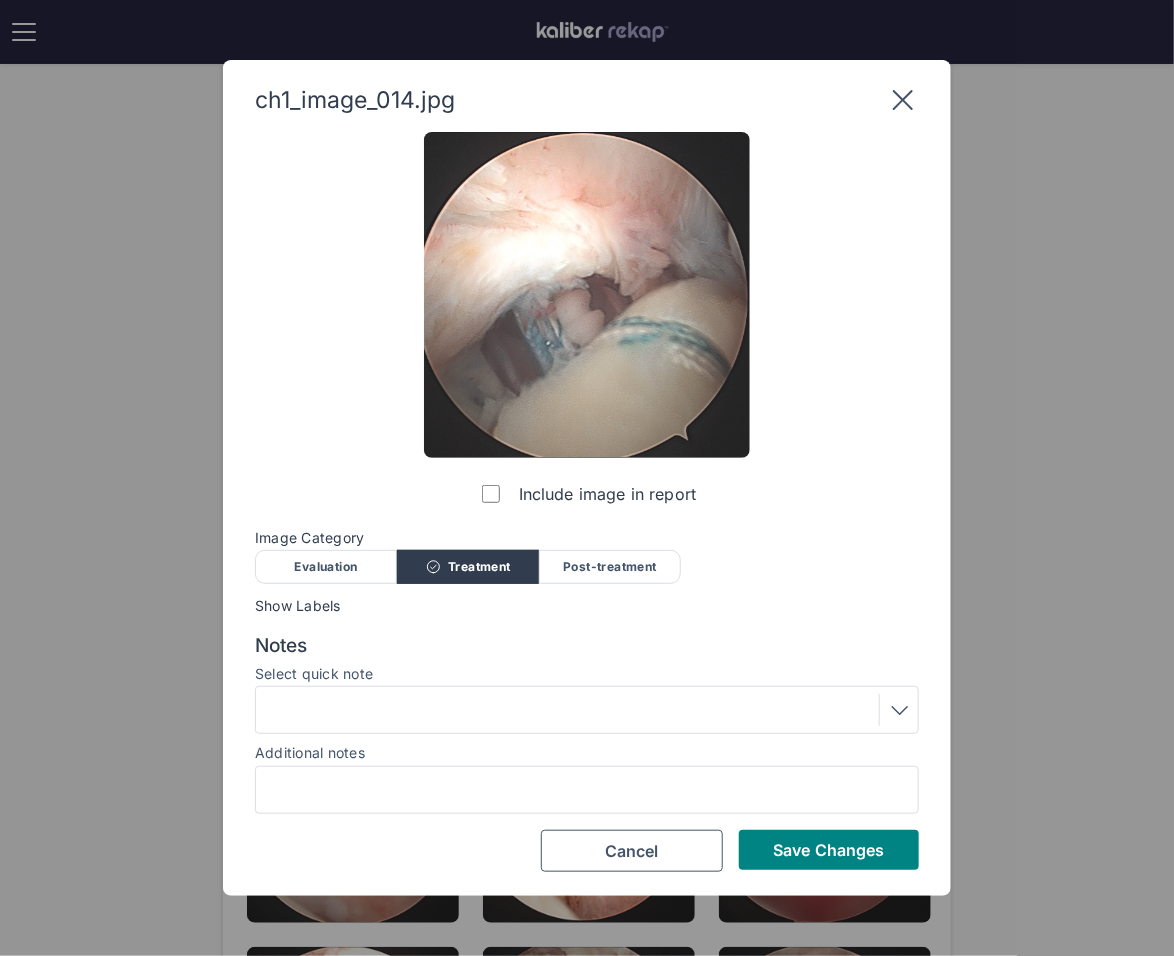 click at bounding box center (587, 710) 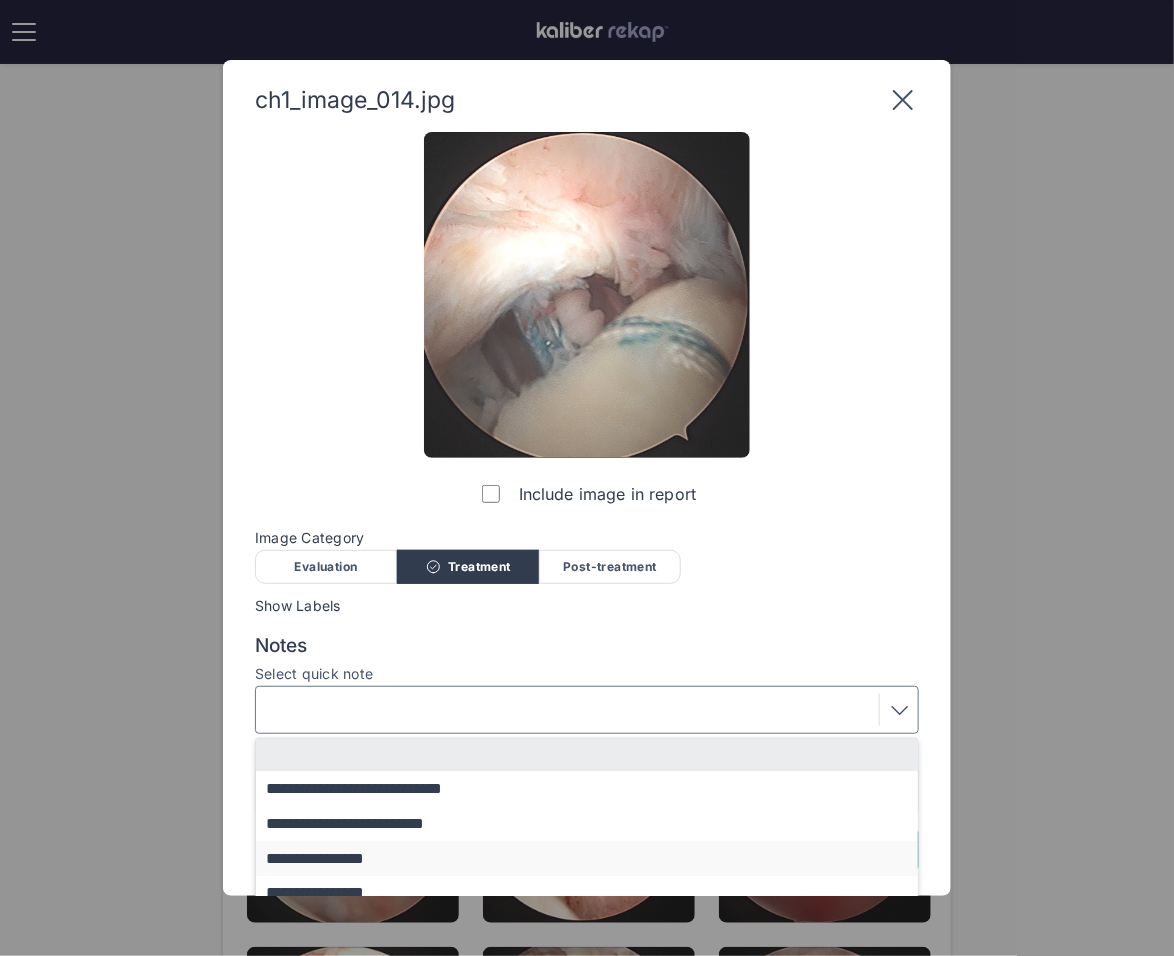 click on "**********" at bounding box center [596, 858] 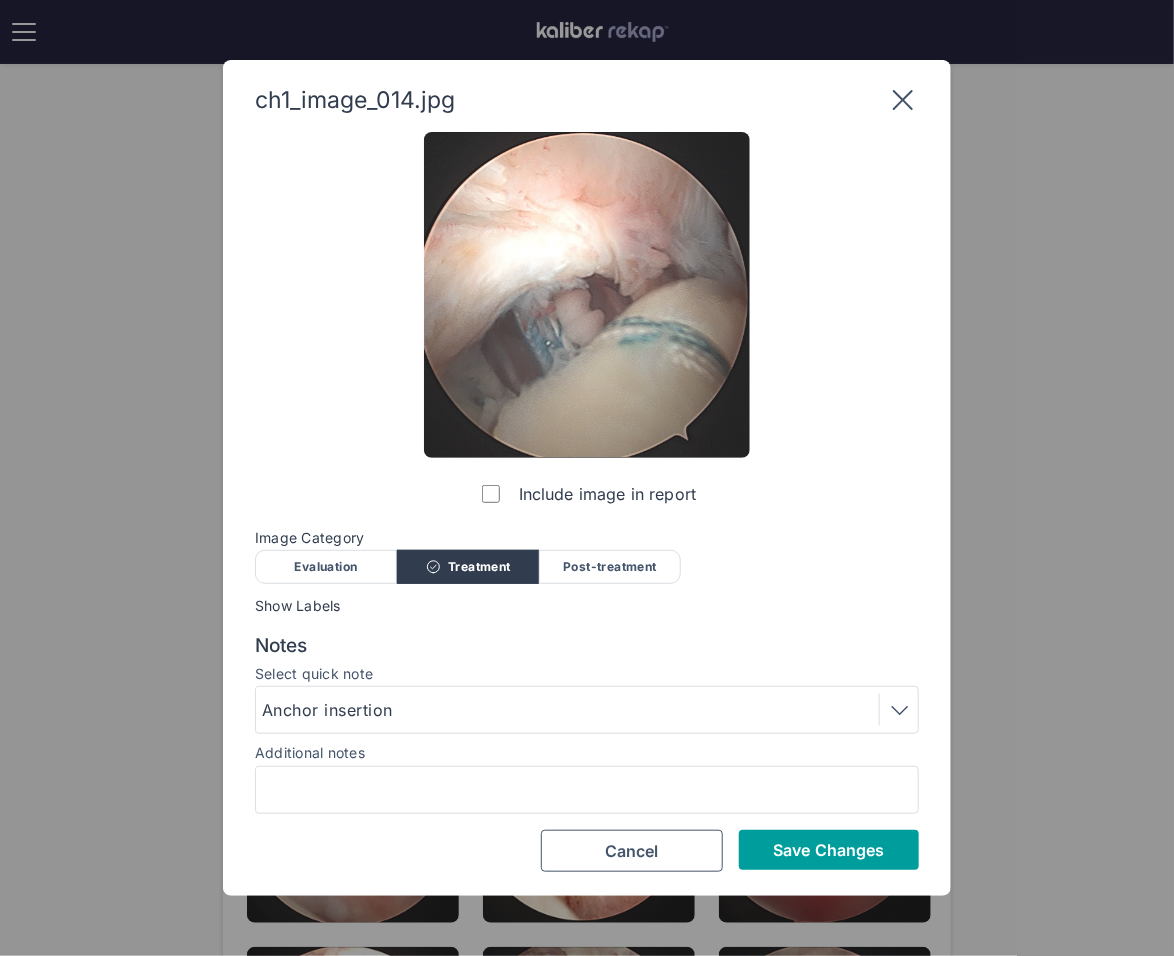 click on "Save Changes" at bounding box center [828, 850] 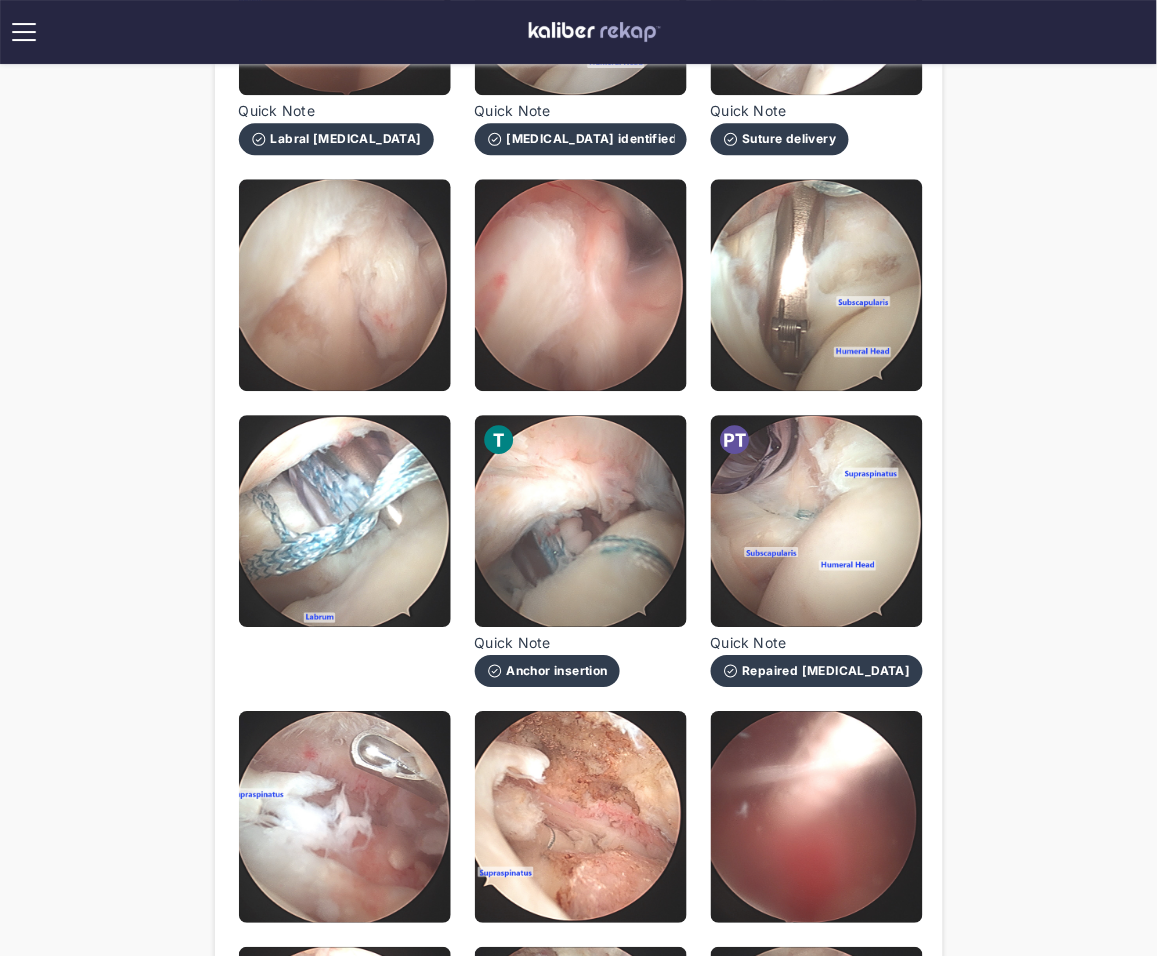 click on "Repaired [MEDICAL_DATA]" at bounding box center [817, 671] 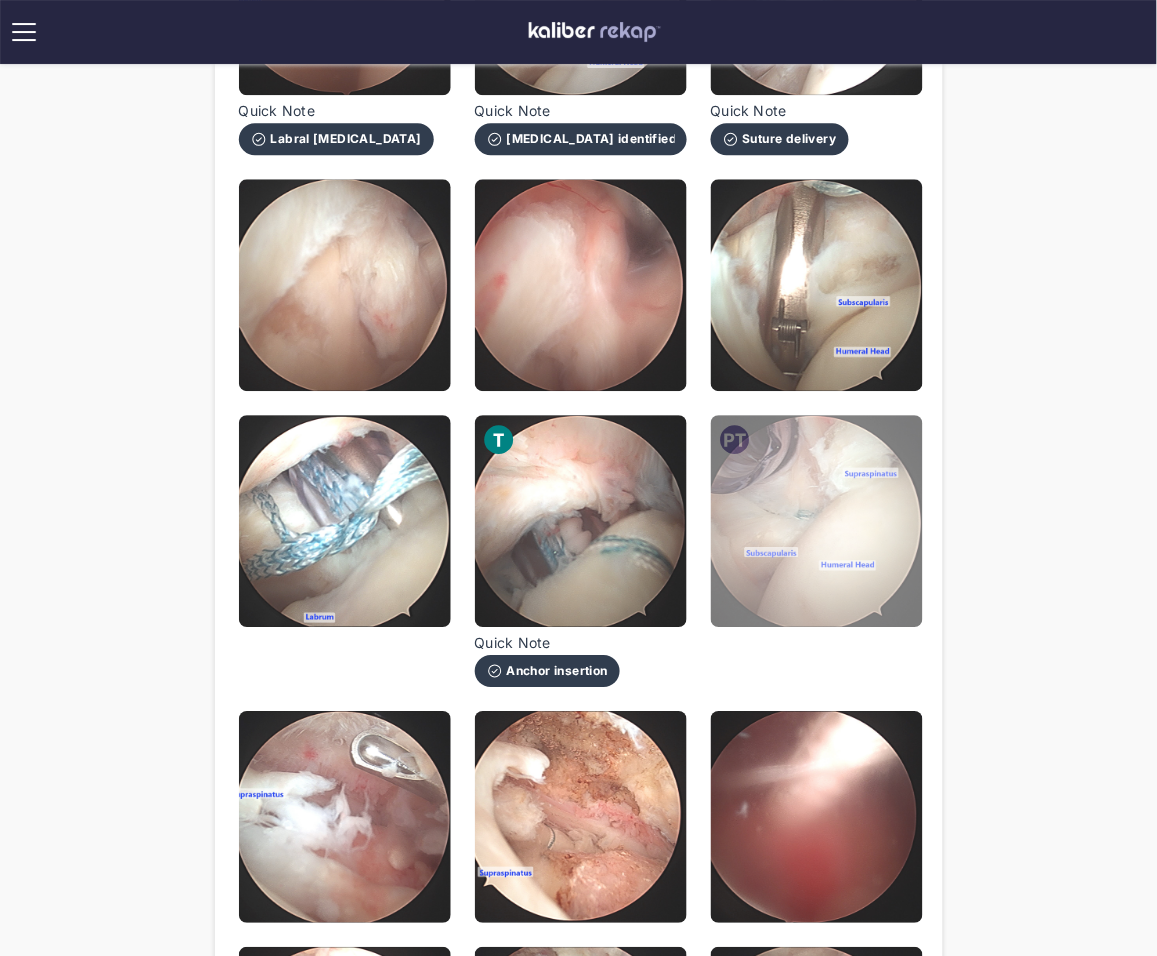 click at bounding box center [817, 521] 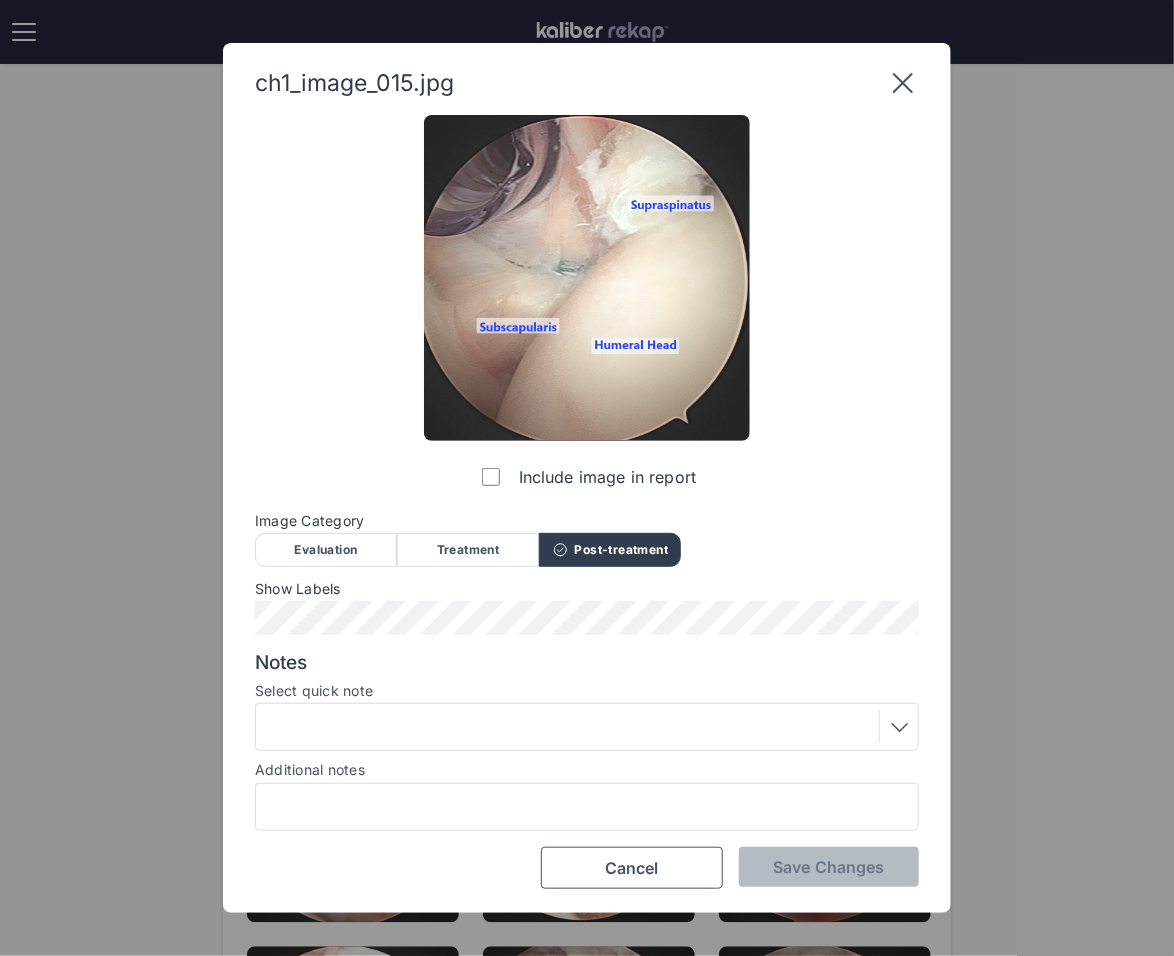 click at bounding box center (587, 727) 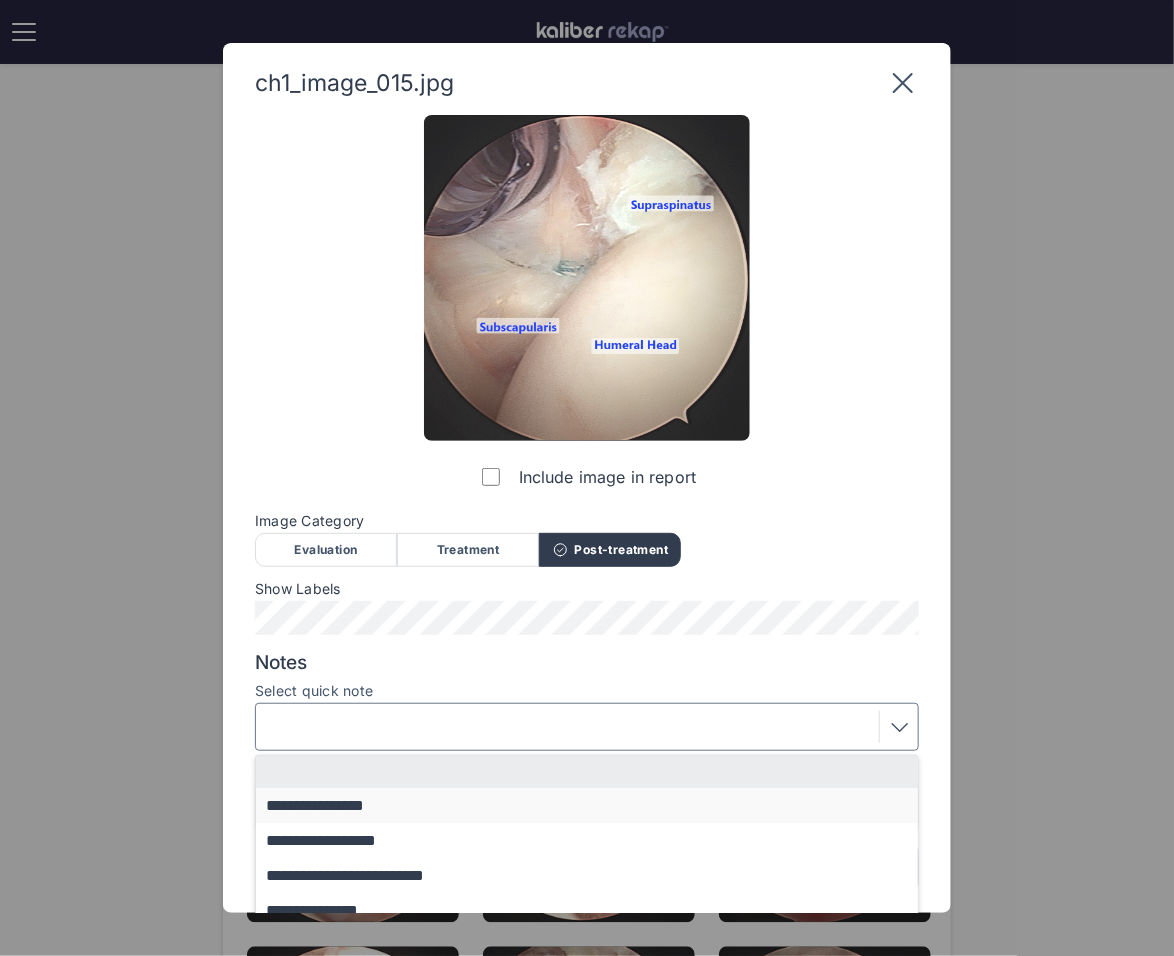 click on "**********" at bounding box center (596, 805) 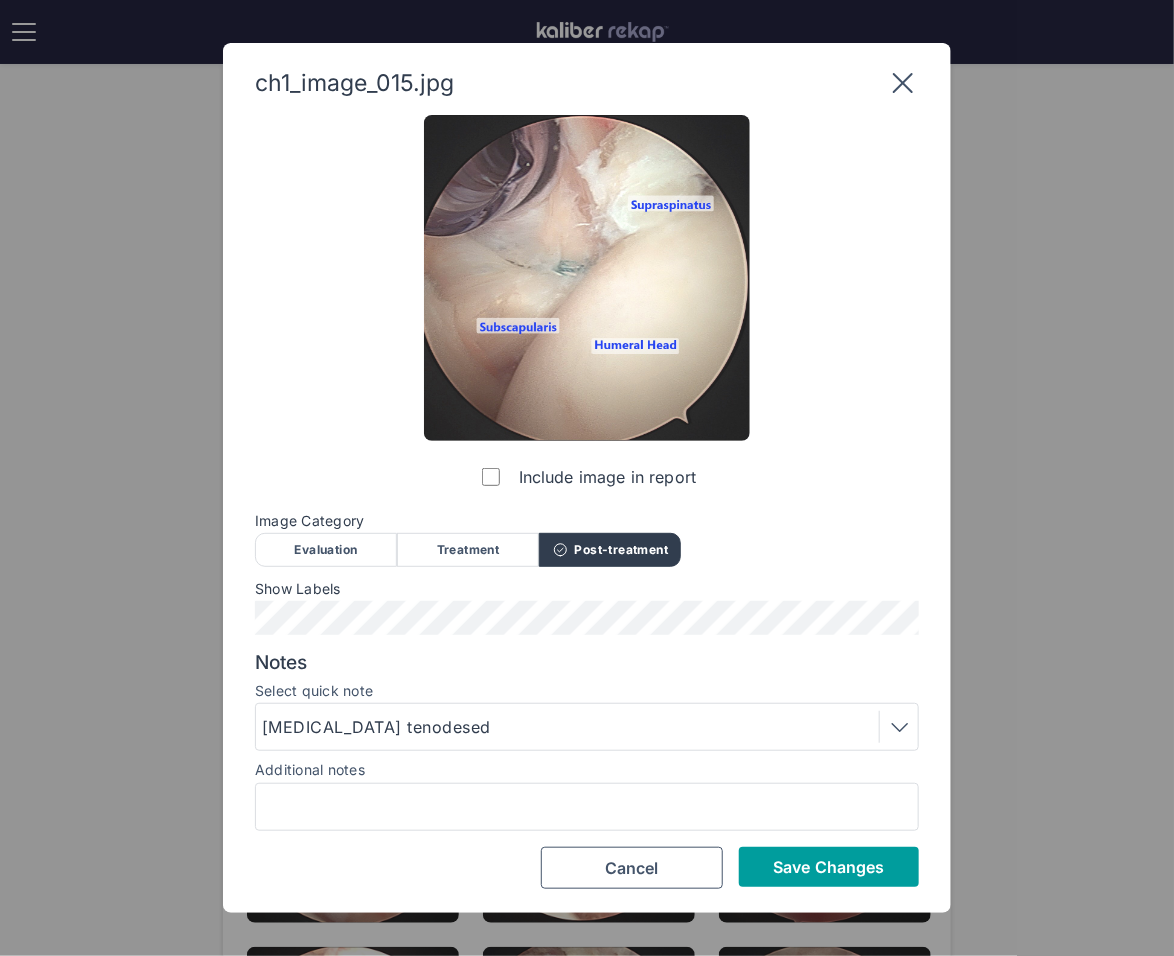 click on "Save Changes" at bounding box center [829, 867] 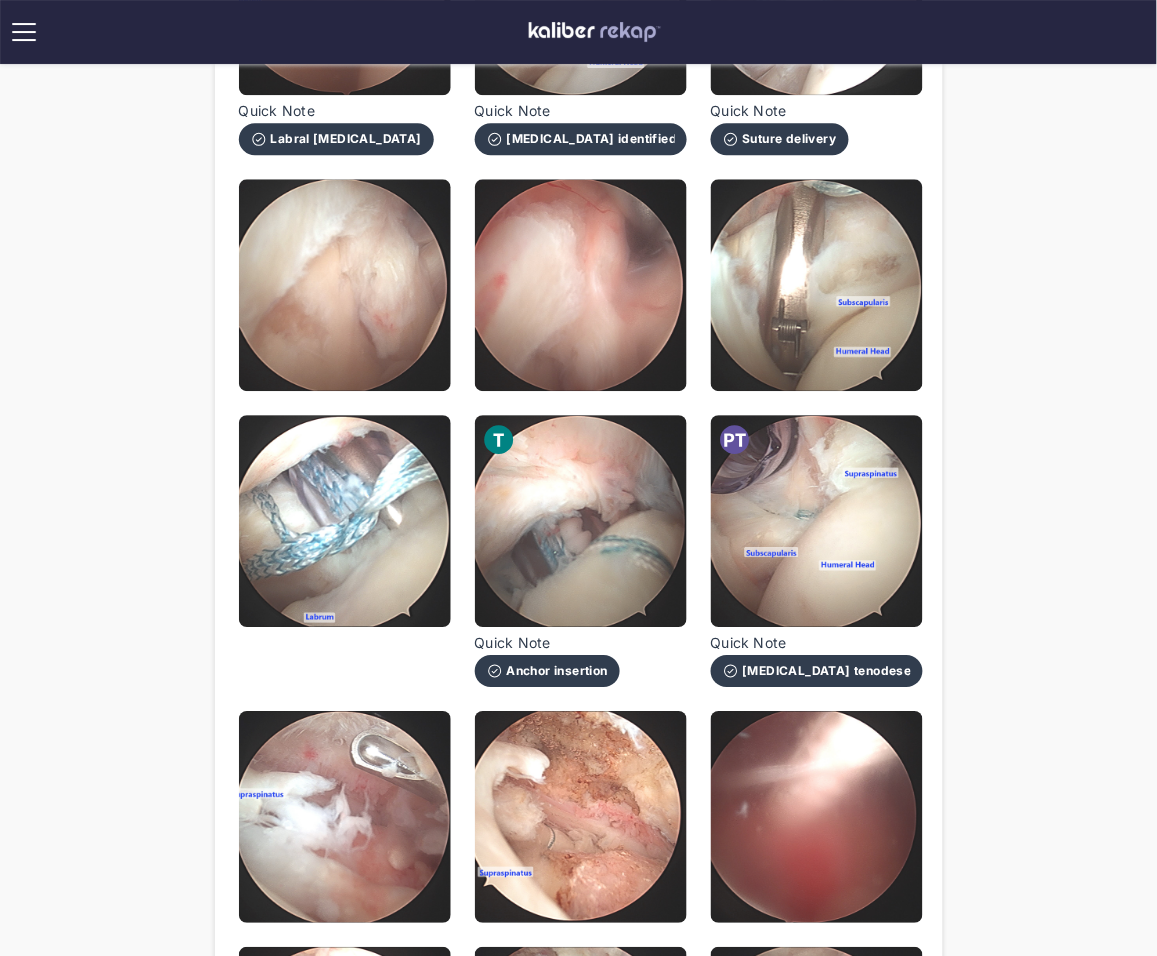 click on "[MEDICAL_DATA] tenodesed" at bounding box center (817, 671) 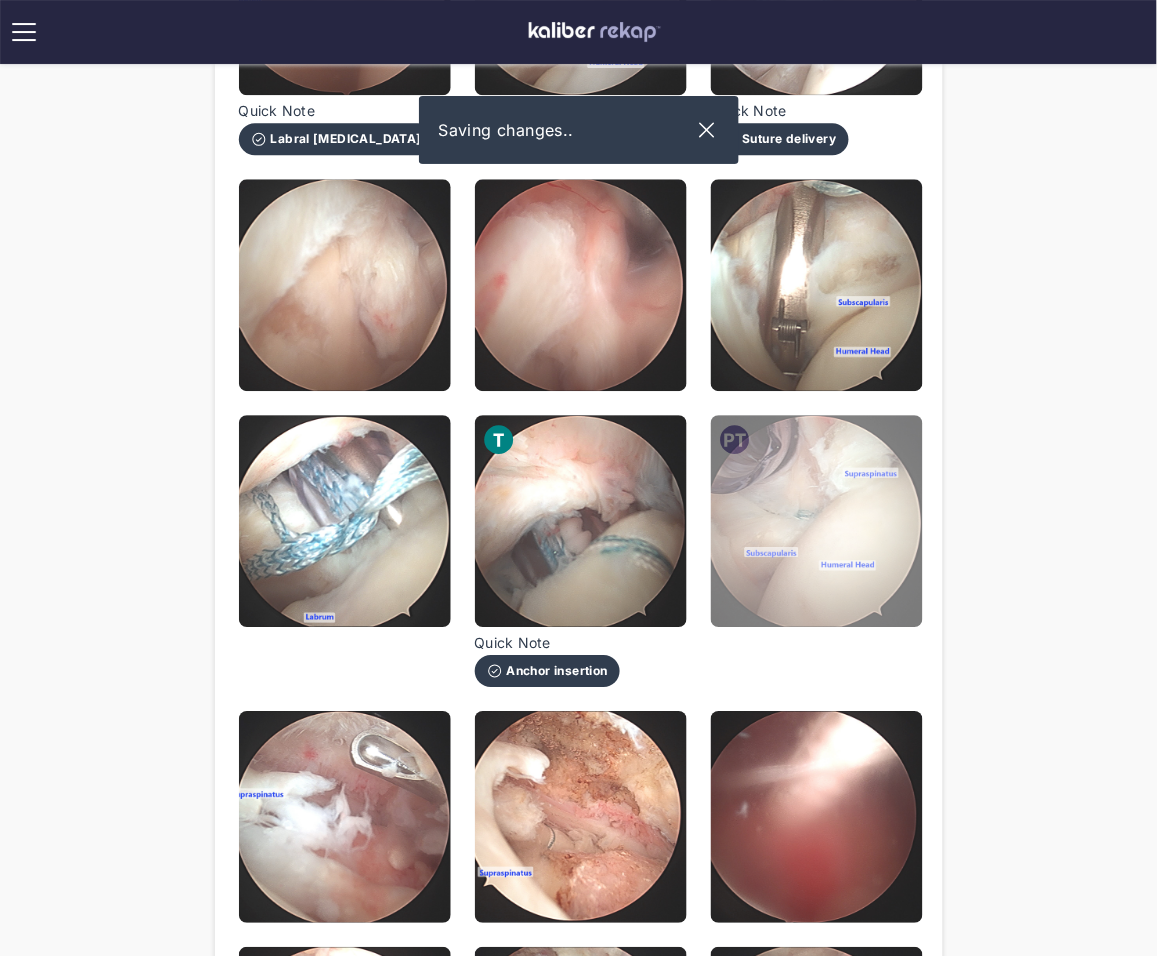 click at bounding box center (817, 521) 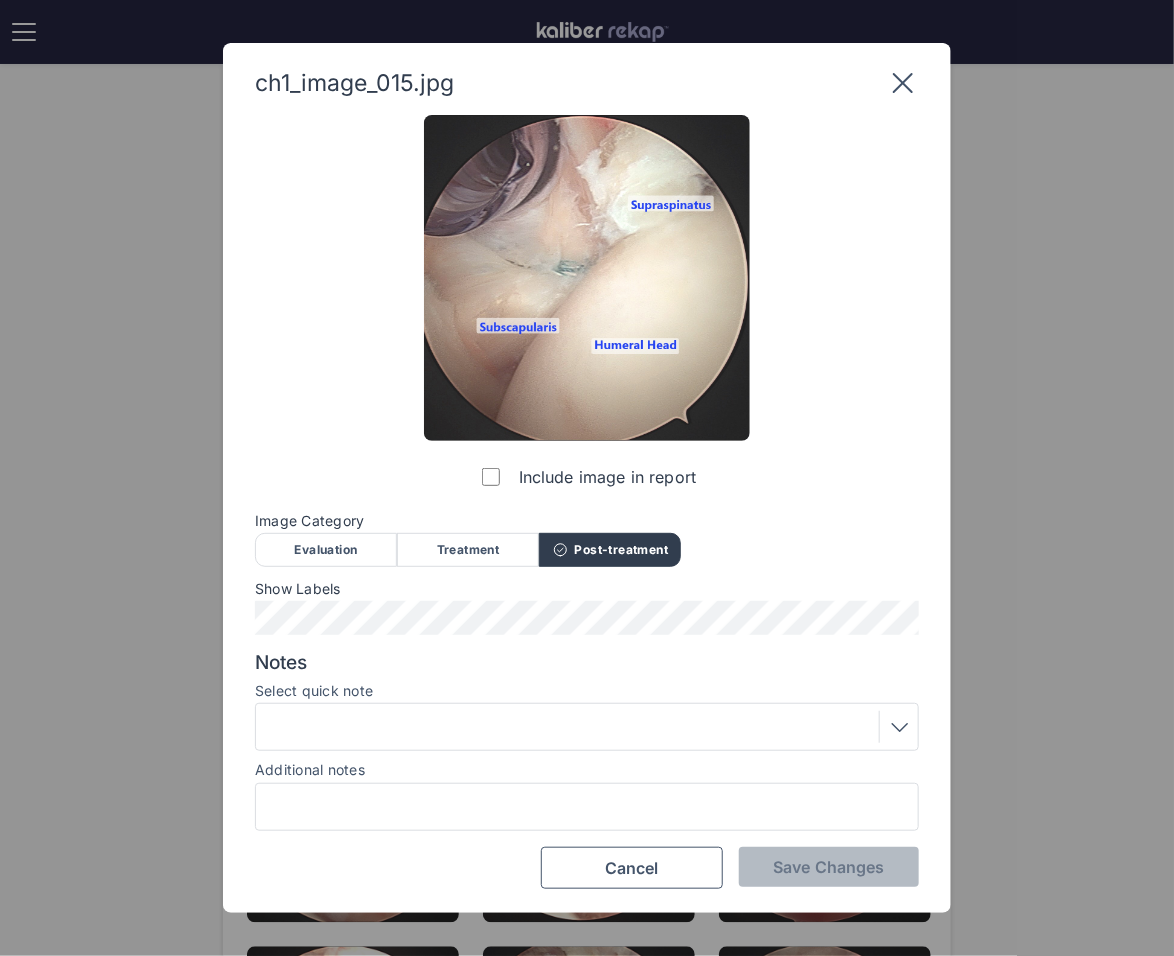 click at bounding box center (587, 727) 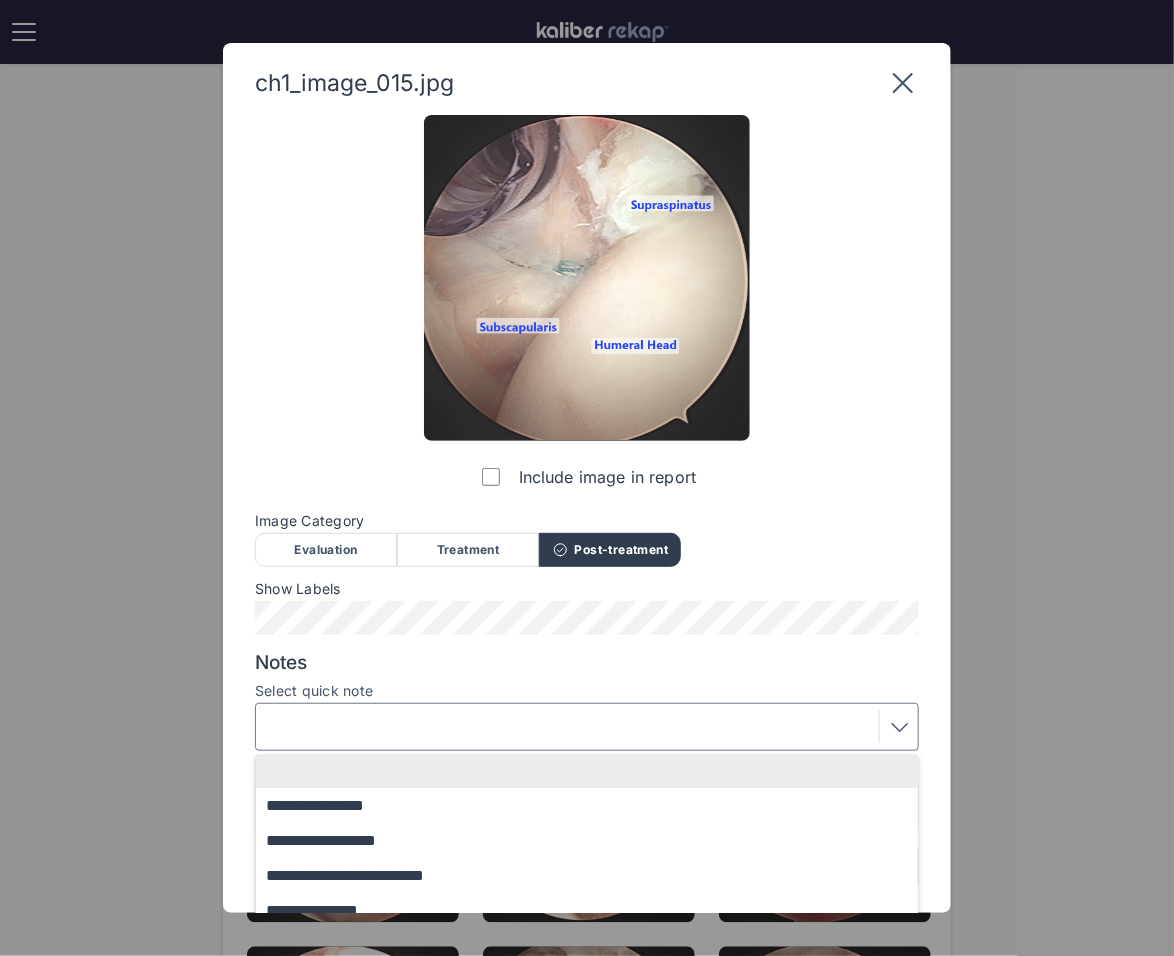 scroll, scrollTop: 130, scrollLeft: 0, axis: vertical 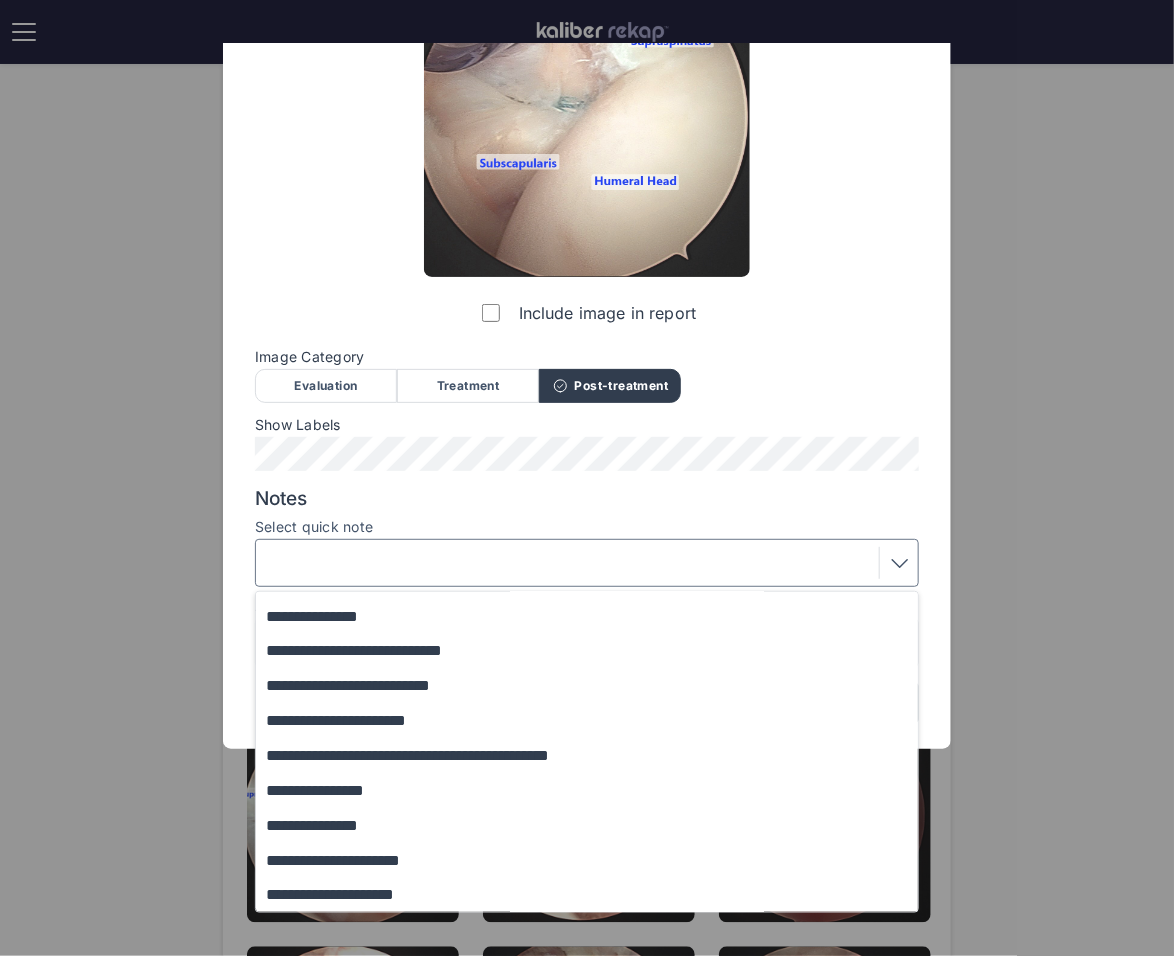 click on "**********" at bounding box center [596, 894] 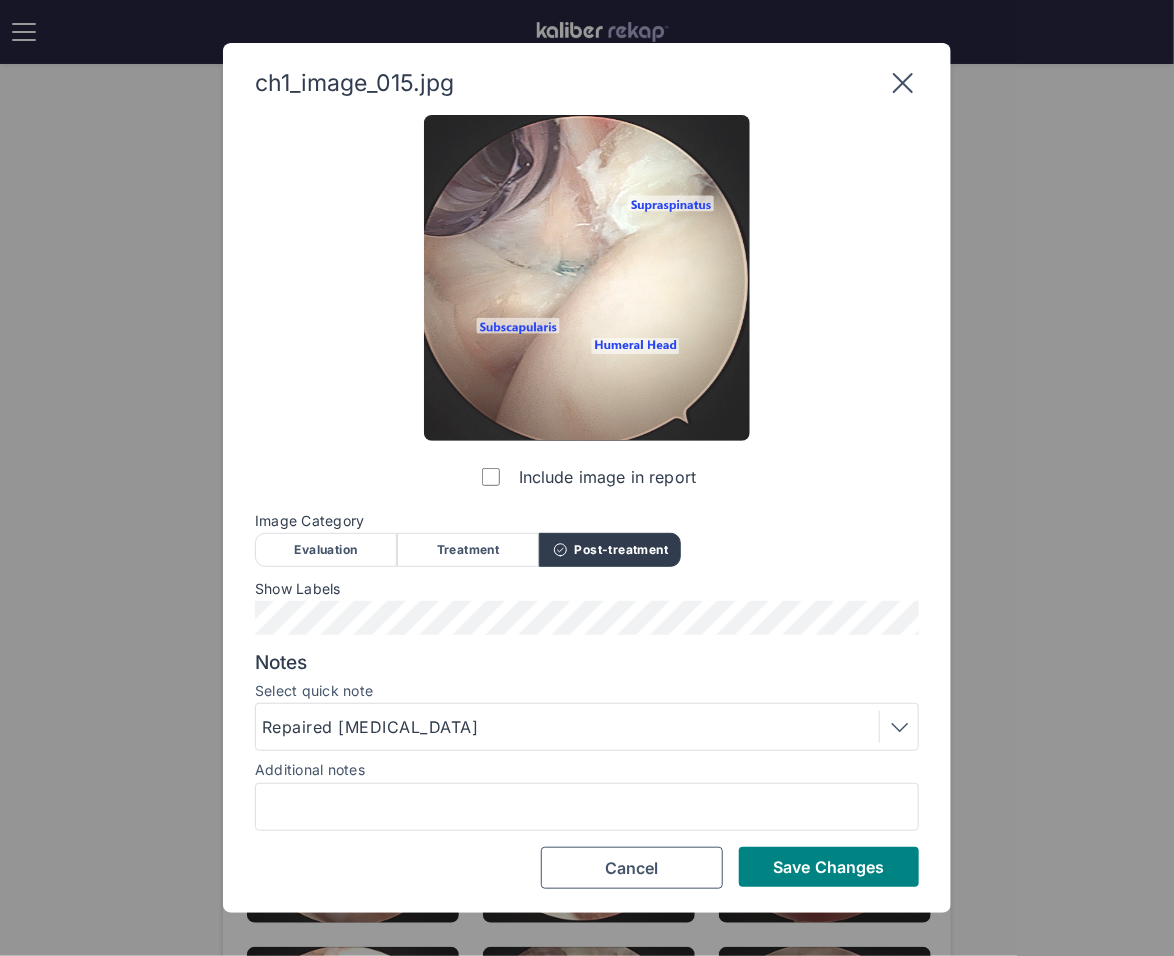 scroll, scrollTop: 0, scrollLeft: 0, axis: both 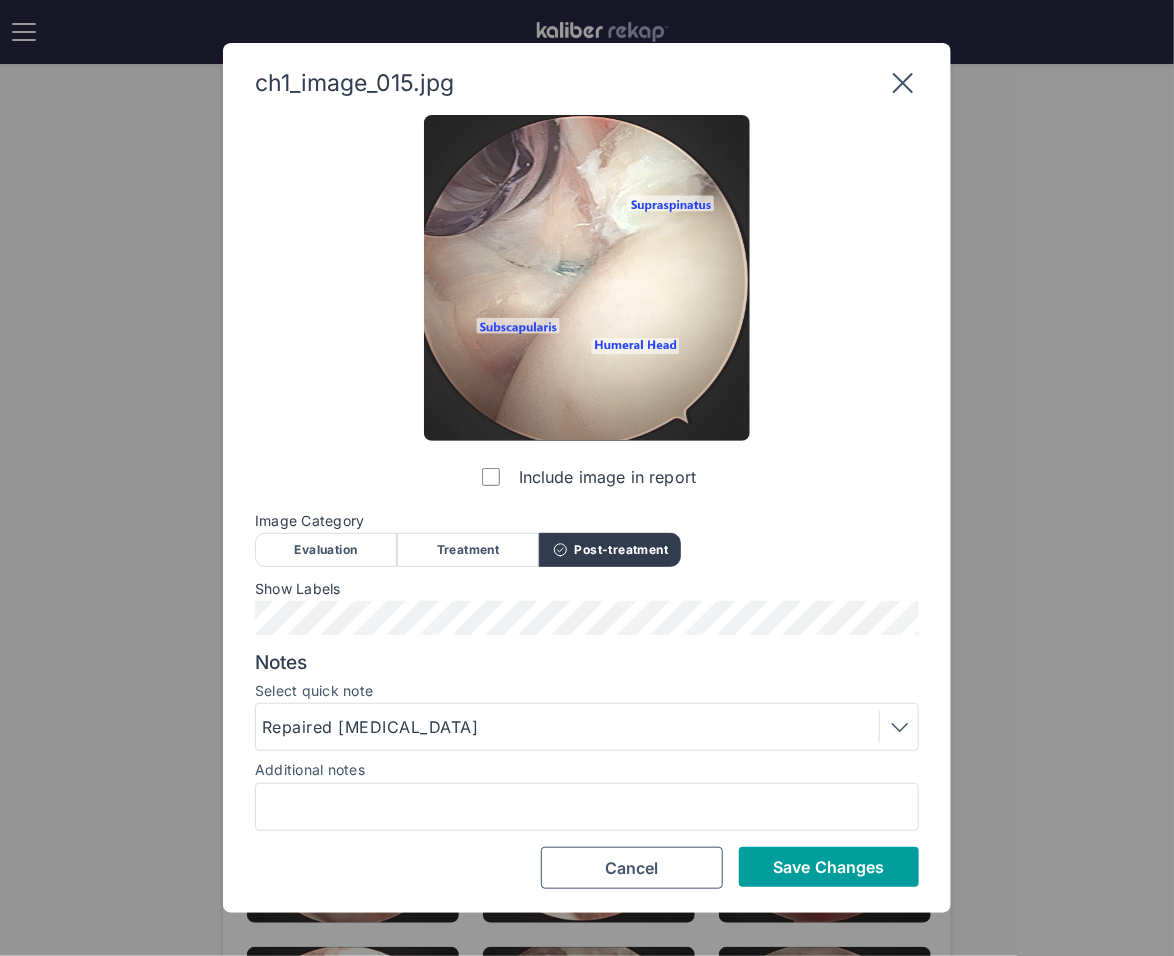 click on "Save Changes" at bounding box center (828, 867) 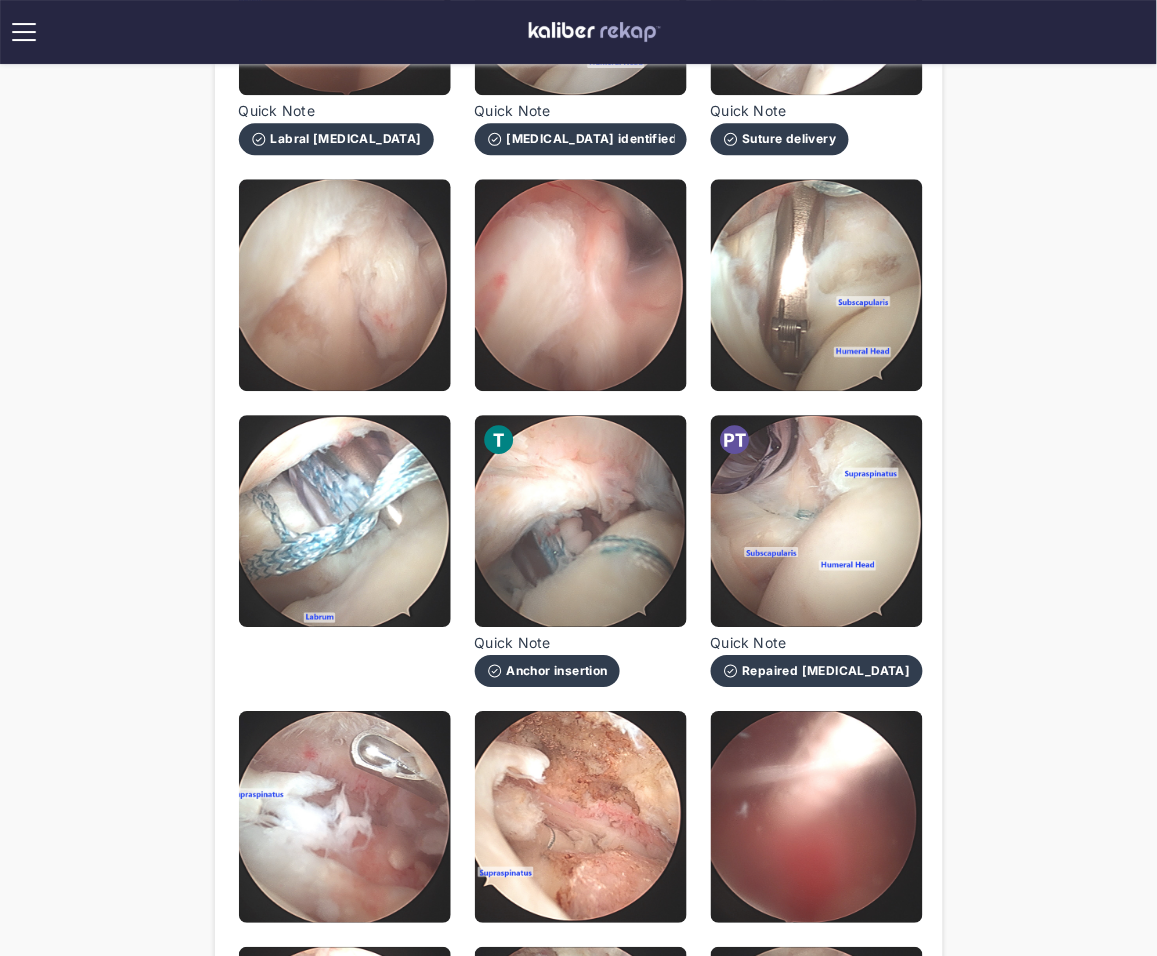 drag, startPoint x: 374, startPoint y: 563, endPoint x: 390, endPoint y: 541, distance: 27.202942 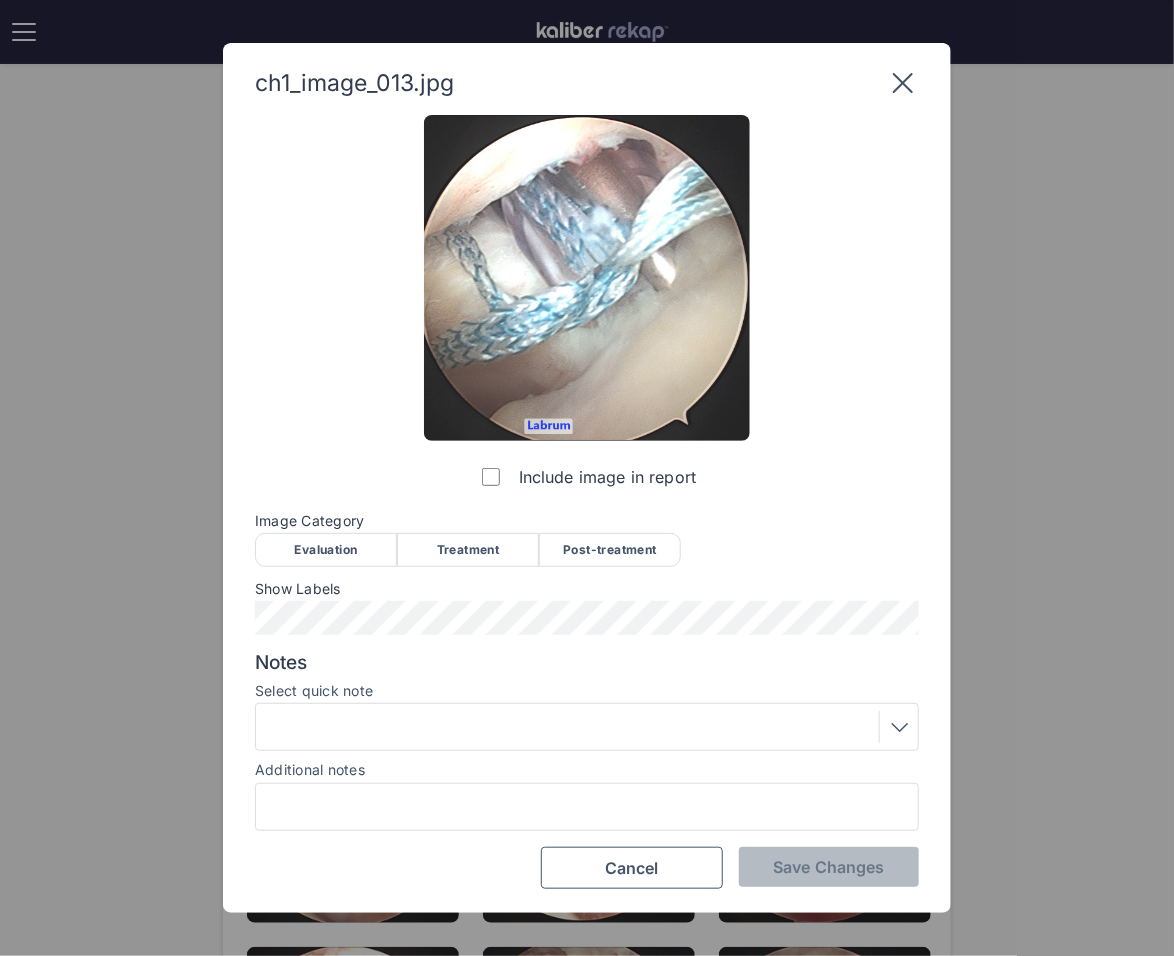 click on "Include image in report Image Category Evaluation Treatment Post-treatment Evaluation Treatment Post-treatment Show Labels Notes Select quick note Additional notes Save Changes Cancel" at bounding box center (587, 502) 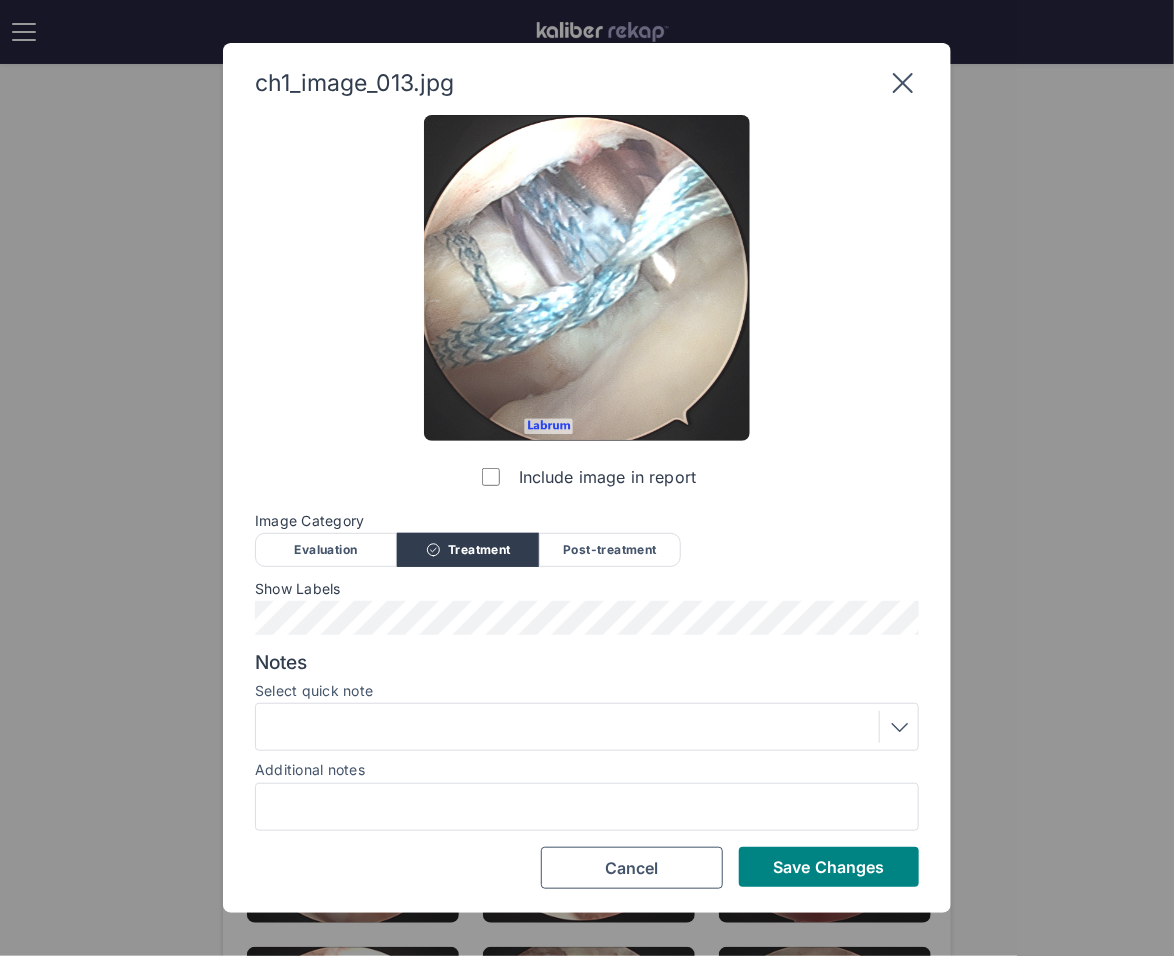 click at bounding box center [587, 727] 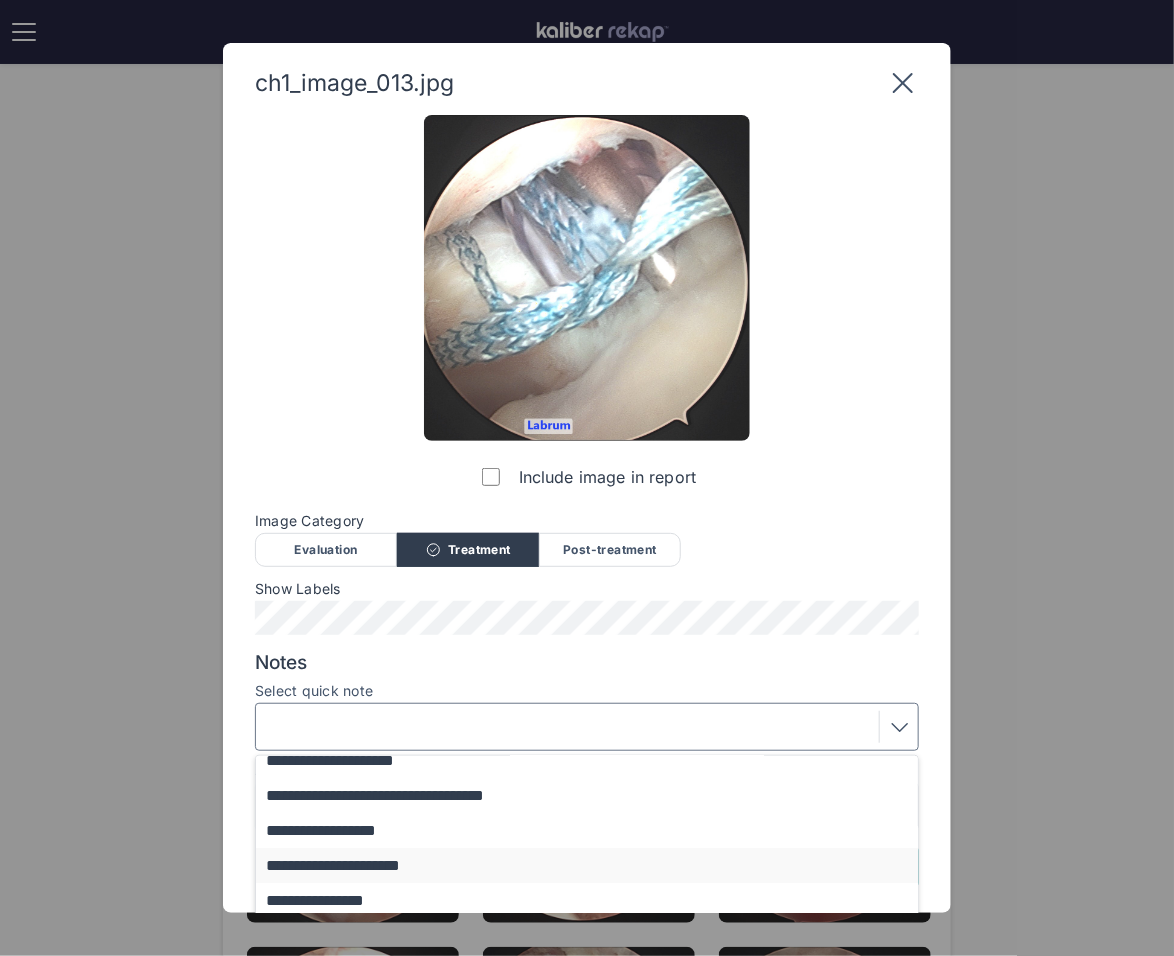 scroll, scrollTop: 234, scrollLeft: 0, axis: vertical 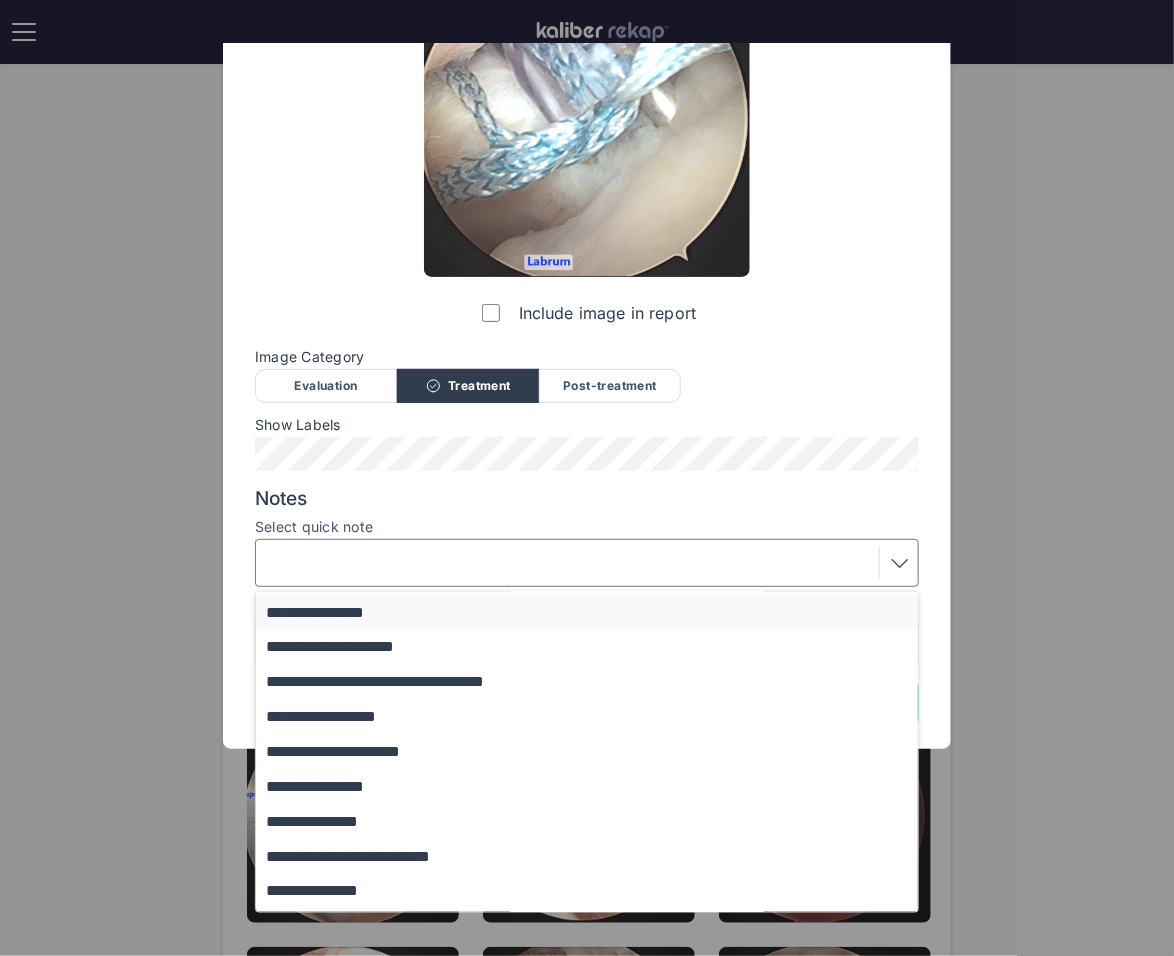 click on "**********" at bounding box center [596, 612] 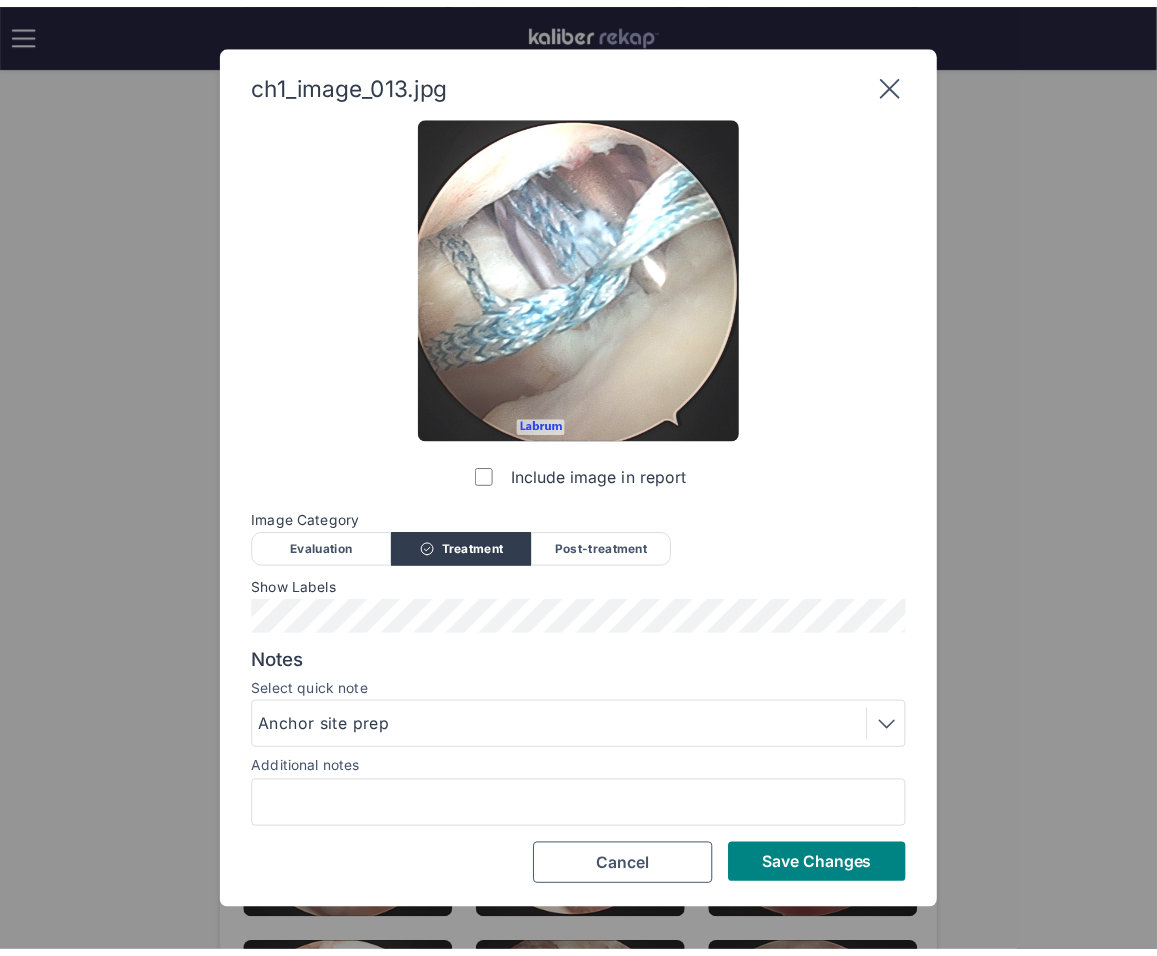 scroll, scrollTop: 0, scrollLeft: 0, axis: both 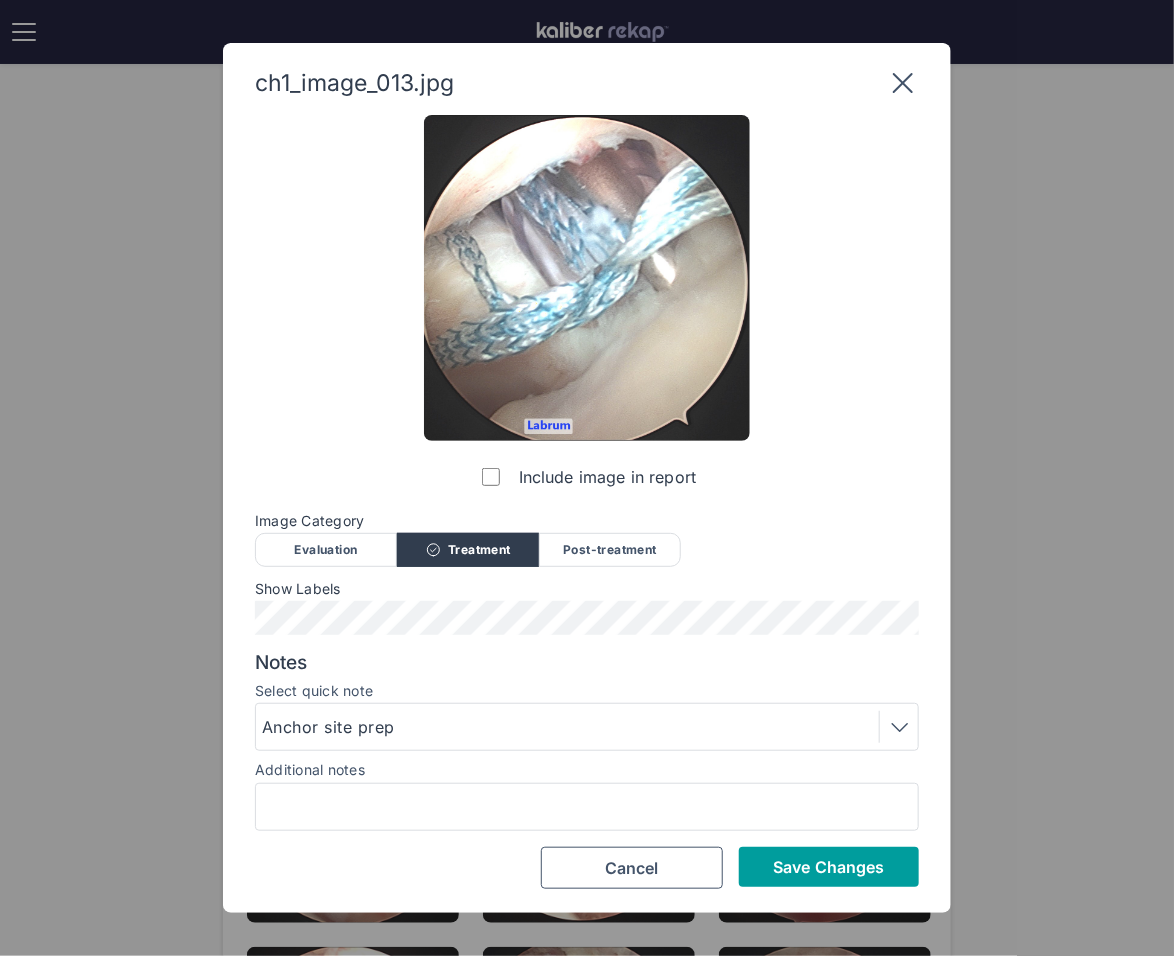 click on "Save Changes" at bounding box center [829, 867] 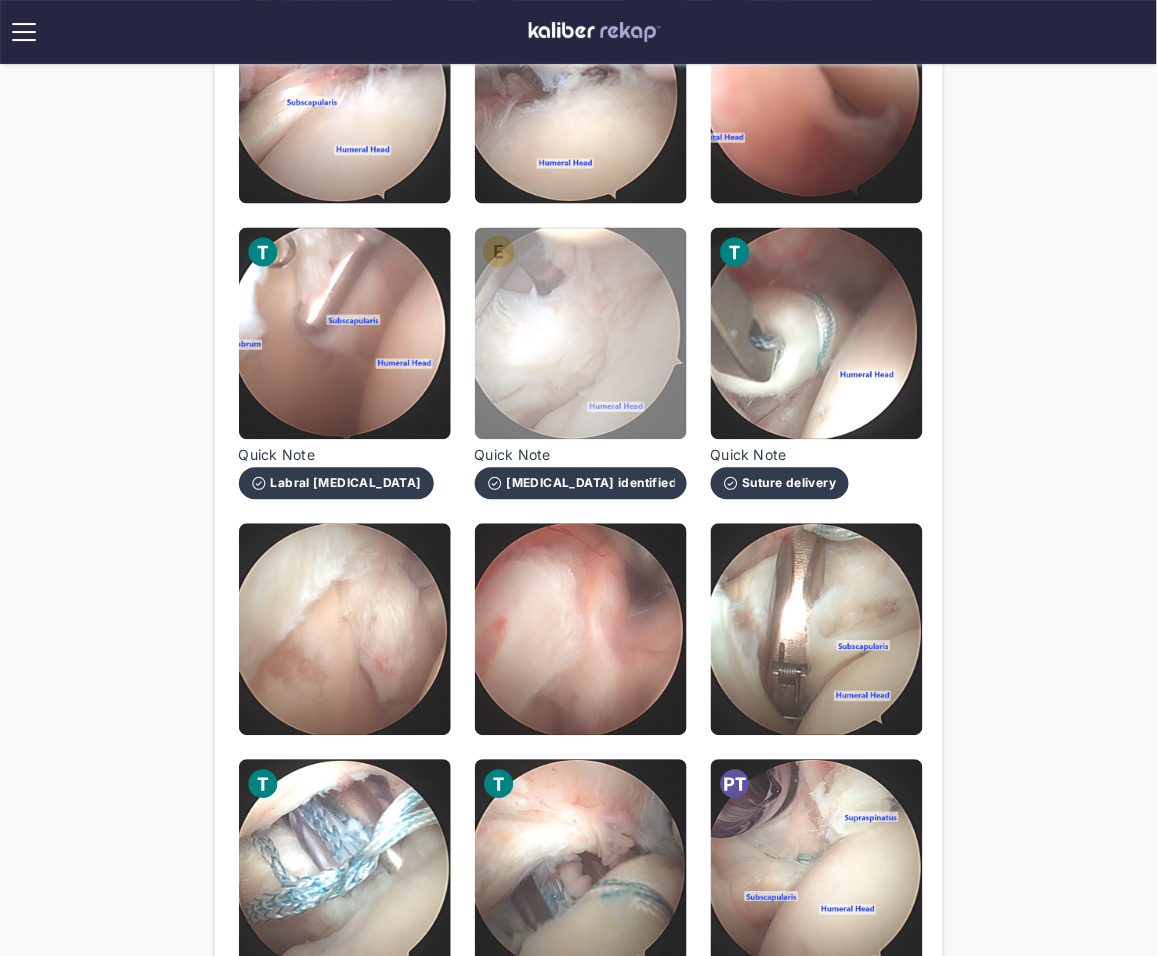 scroll, scrollTop: 303, scrollLeft: 0, axis: vertical 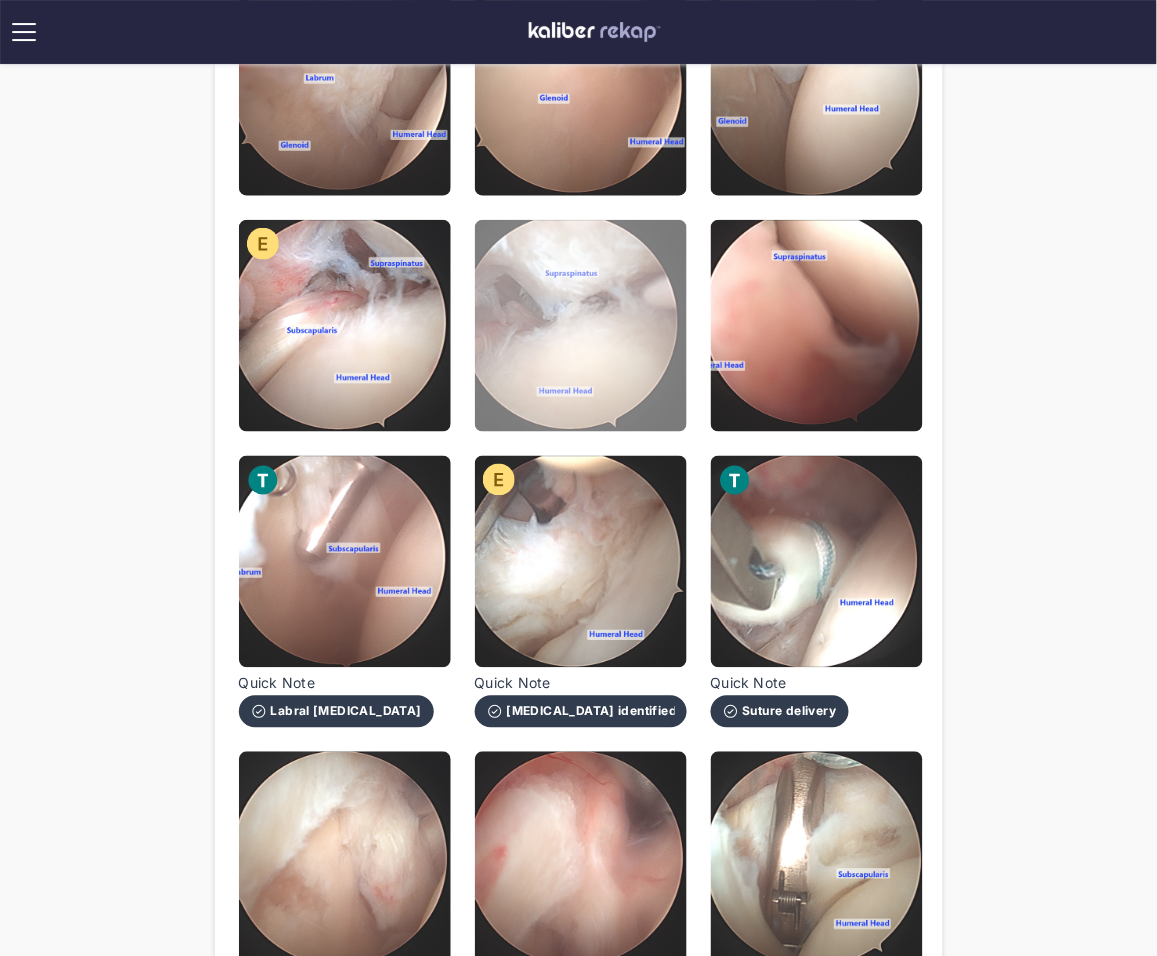 click at bounding box center (581, 326) 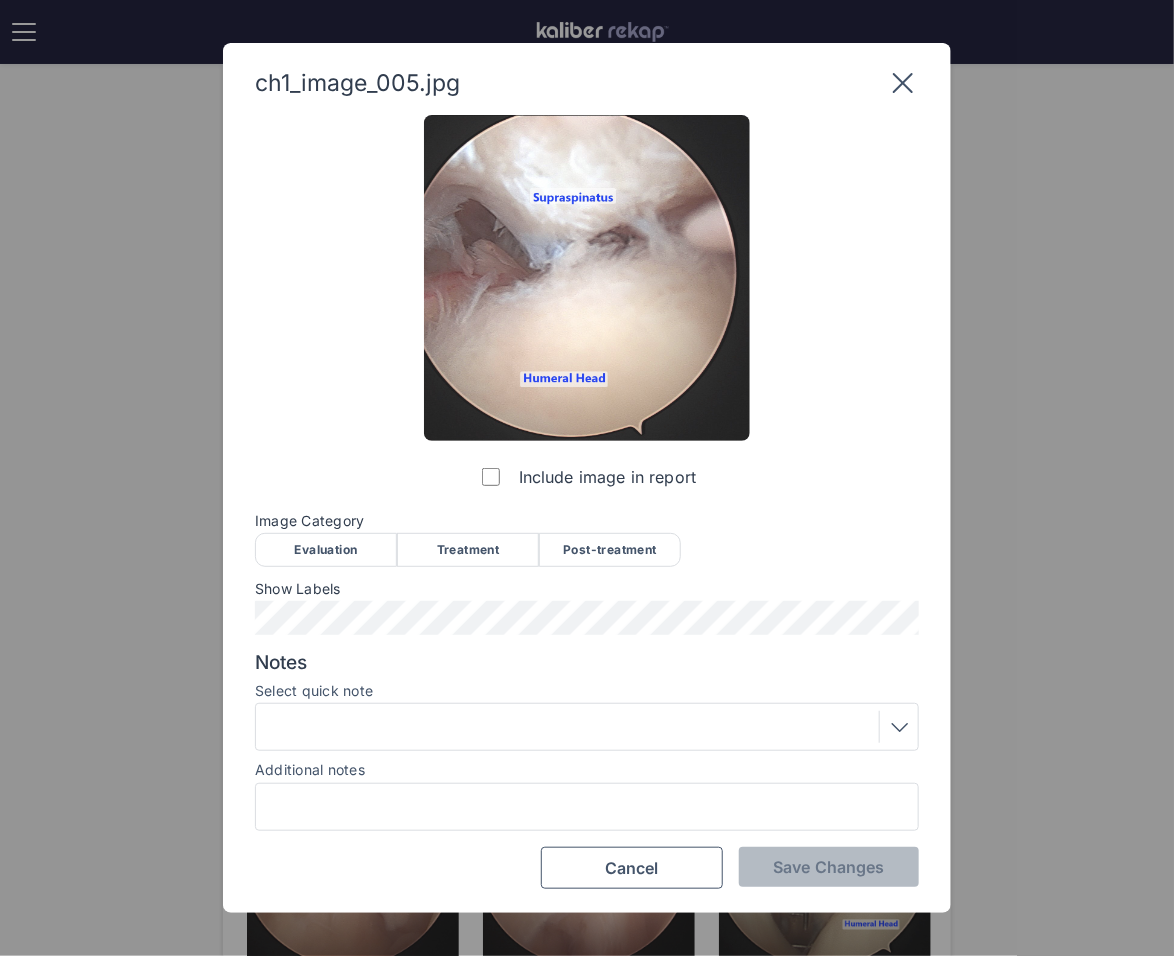 click on "Evaluation" at bounding box center (326, 550) 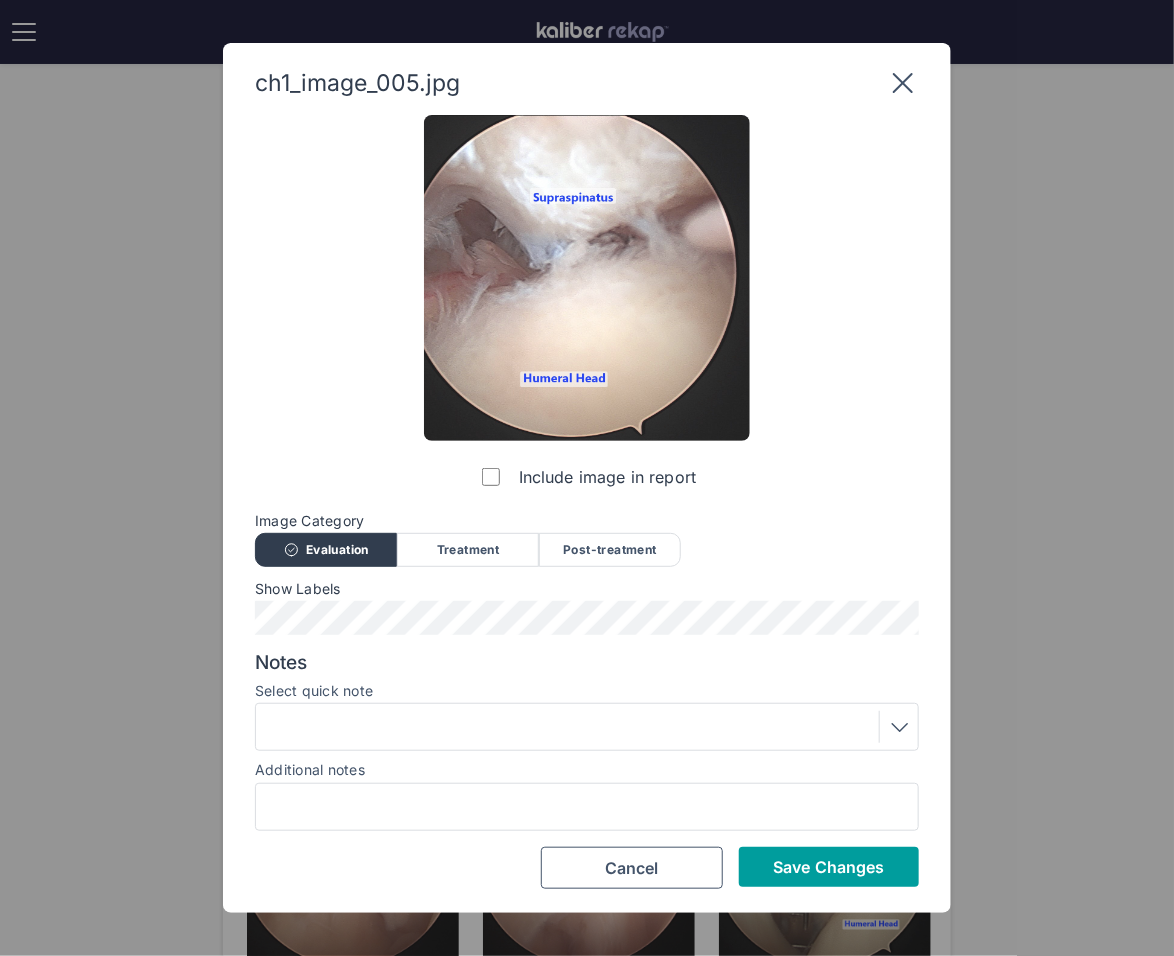 click on "Save Changes" at bounding box center [829, 867] 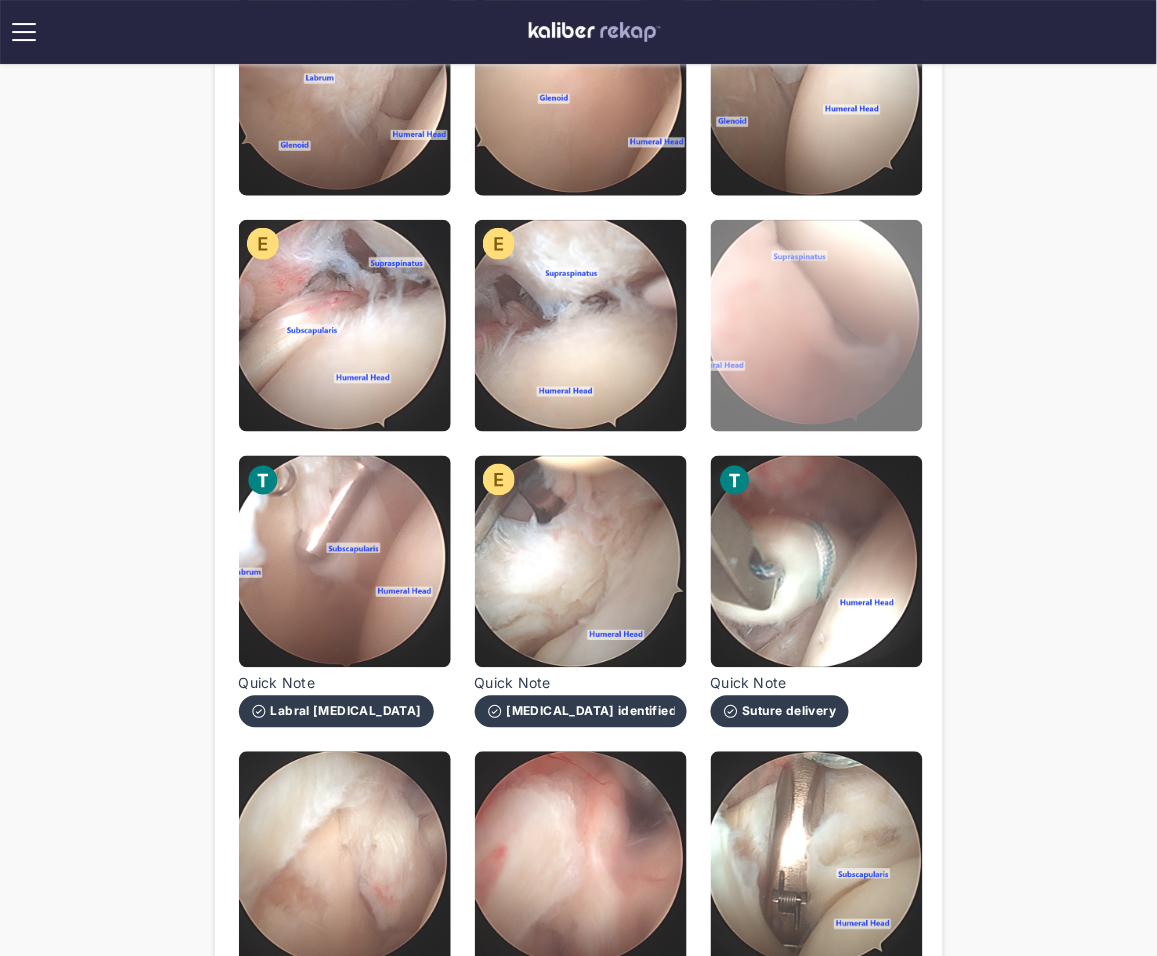 click at bounding box center [817, 326] 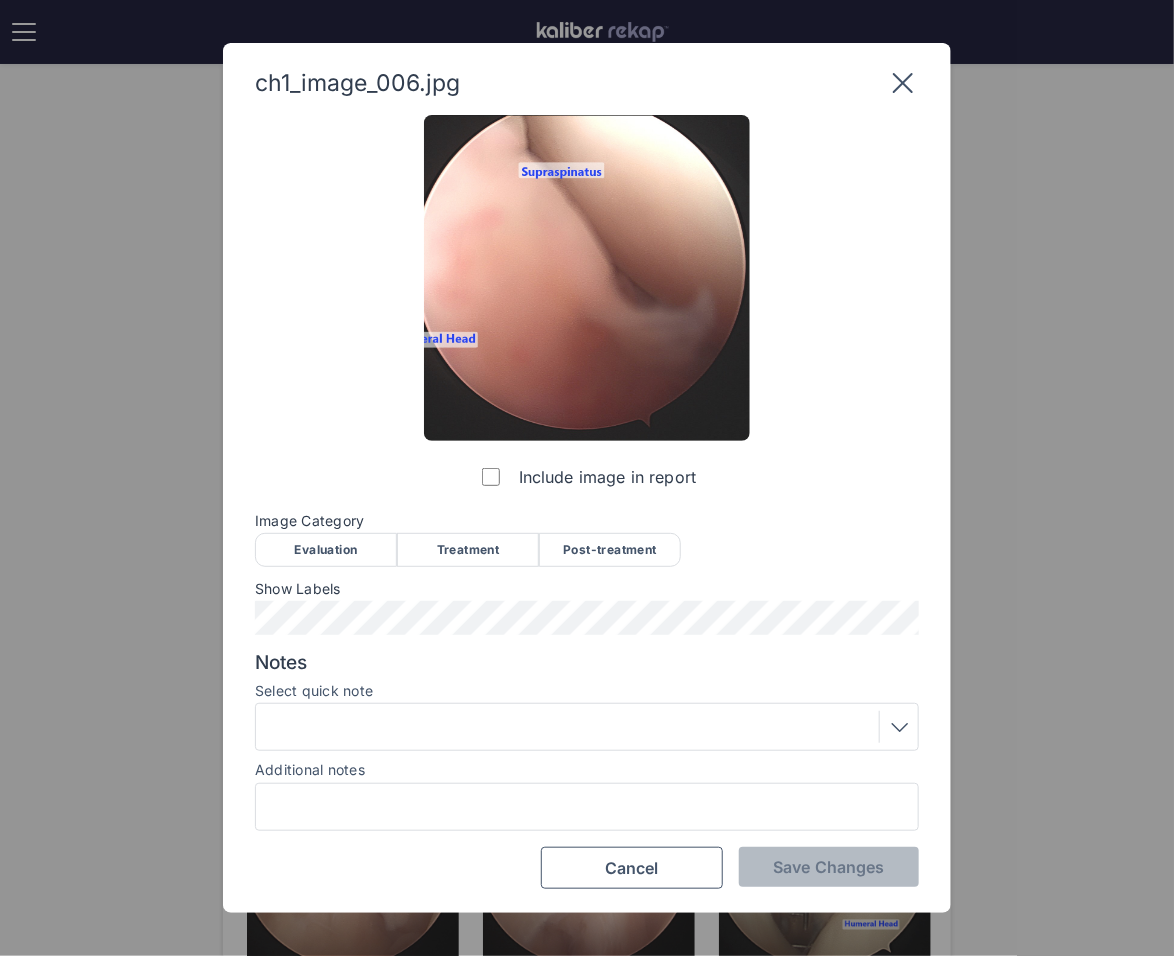 click on "Evaluation" at bounding box center [326, 550] 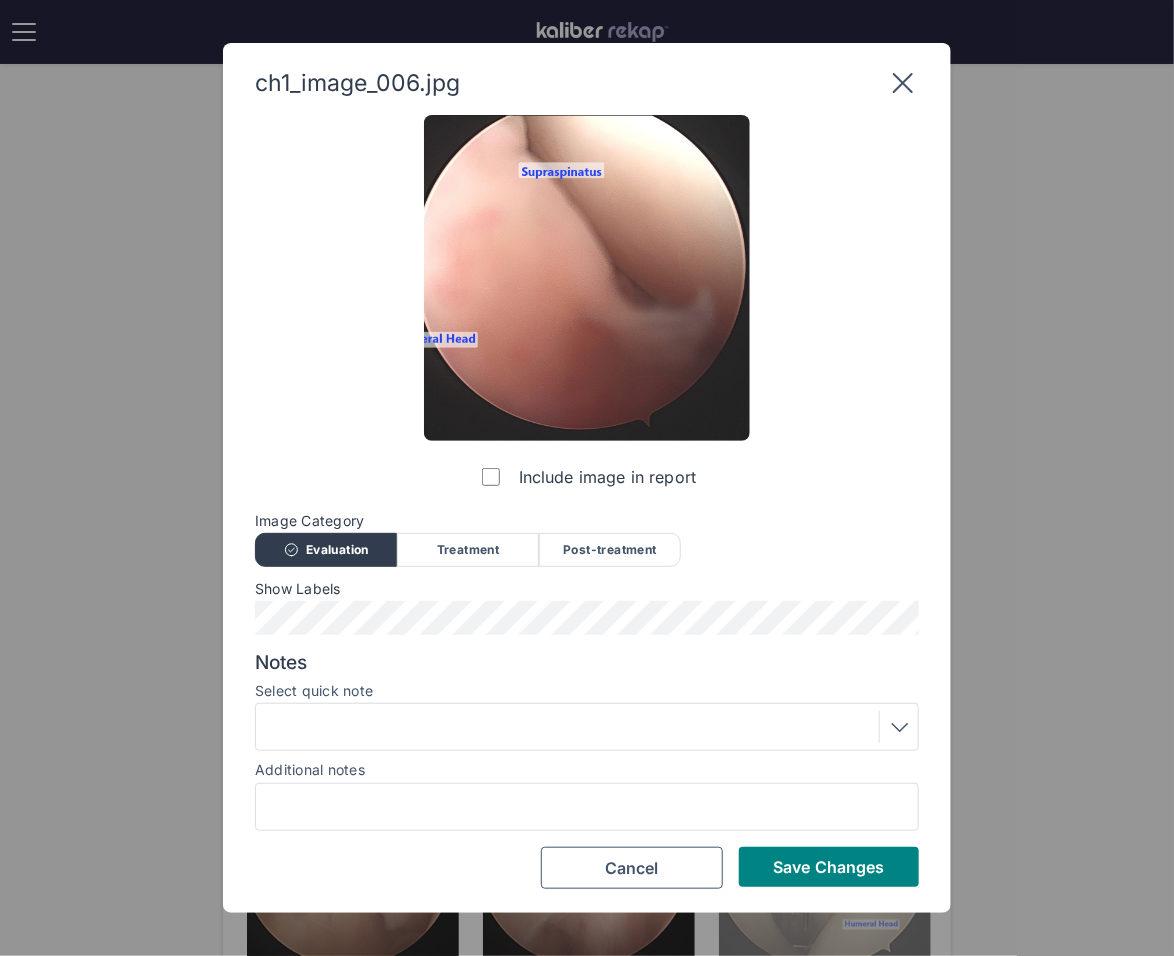 drag, startPoint x: 794, startPoint y: 861, endPoint x: 794, endPoint y: 848, distance: 13 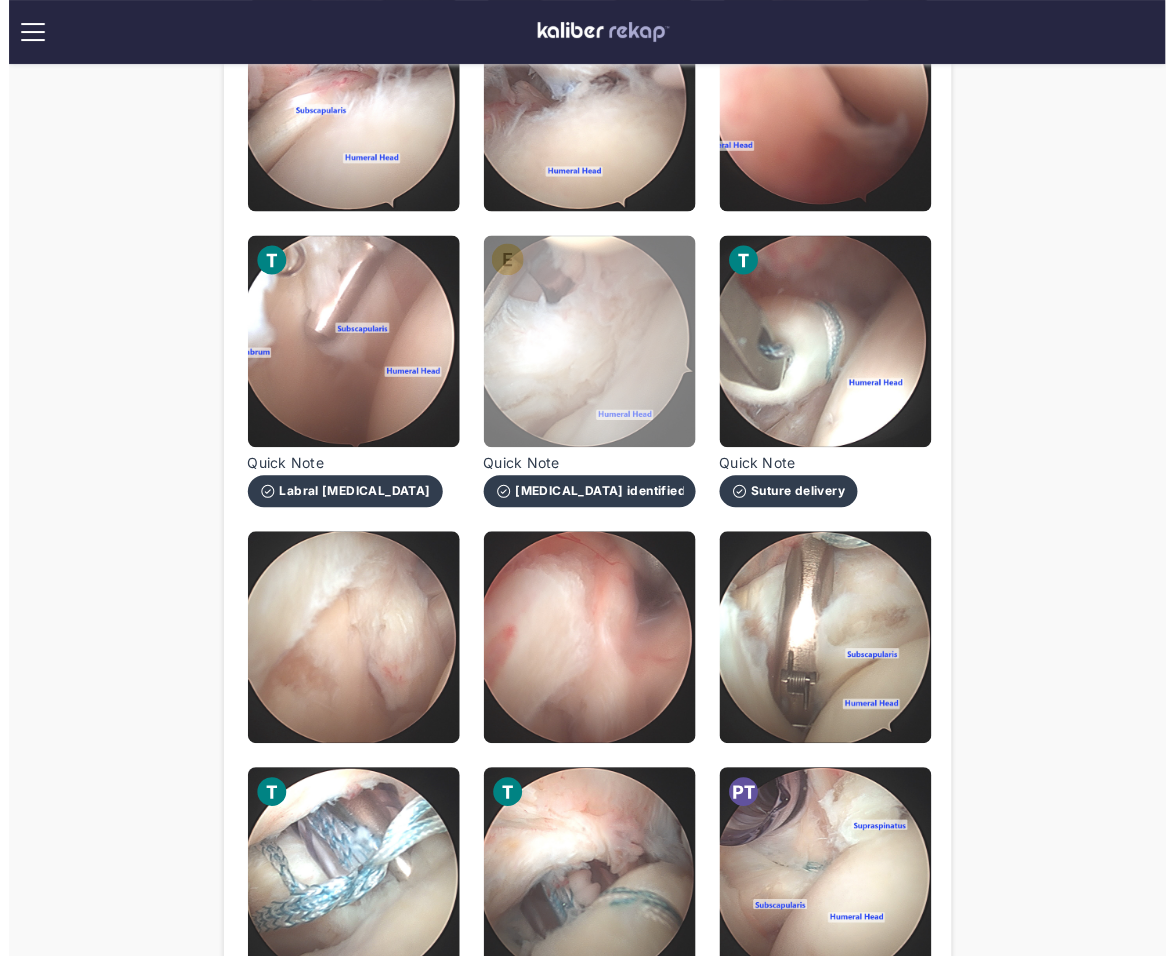 scroll, scrollTop: 682, scrollLeft: 0, axis: vertical 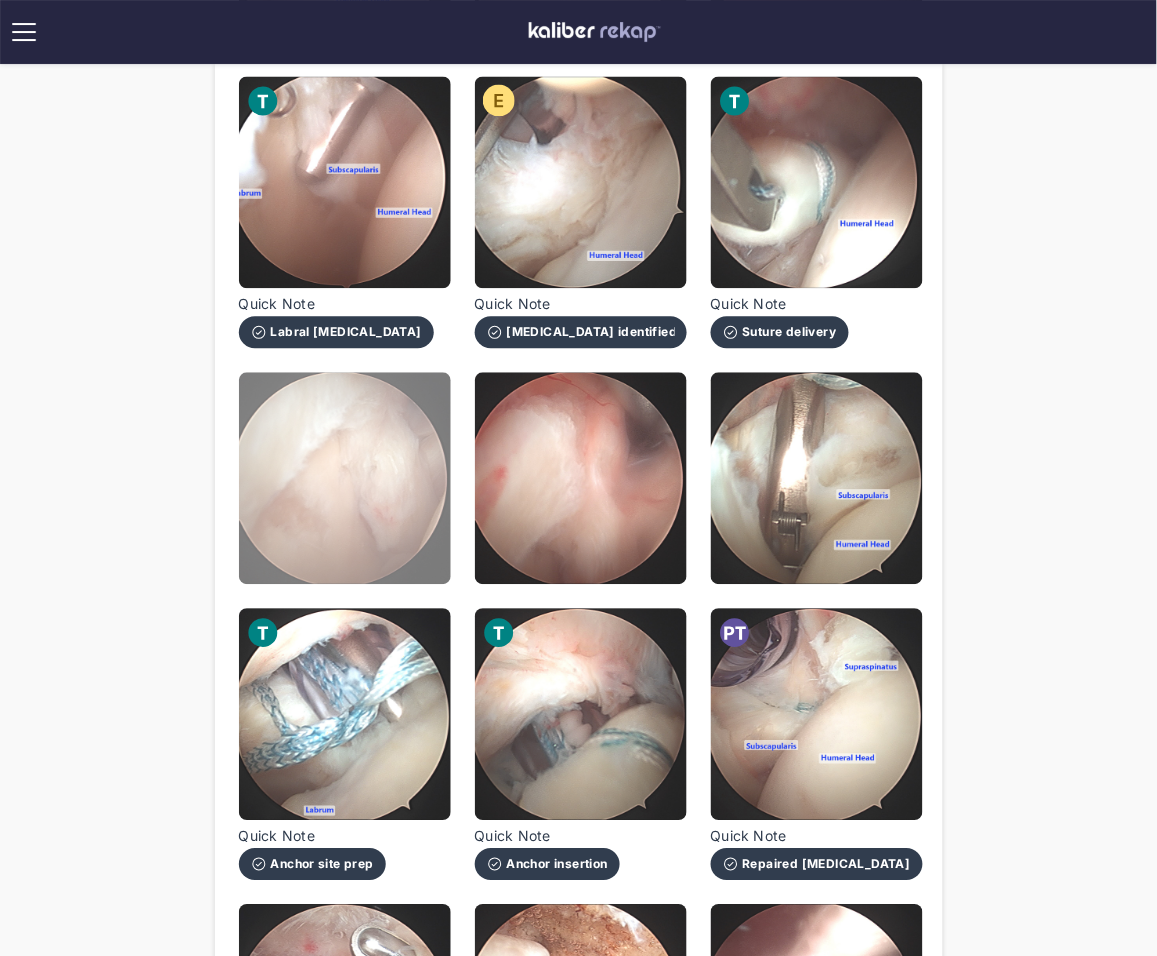click at bounding box center (345, 479) 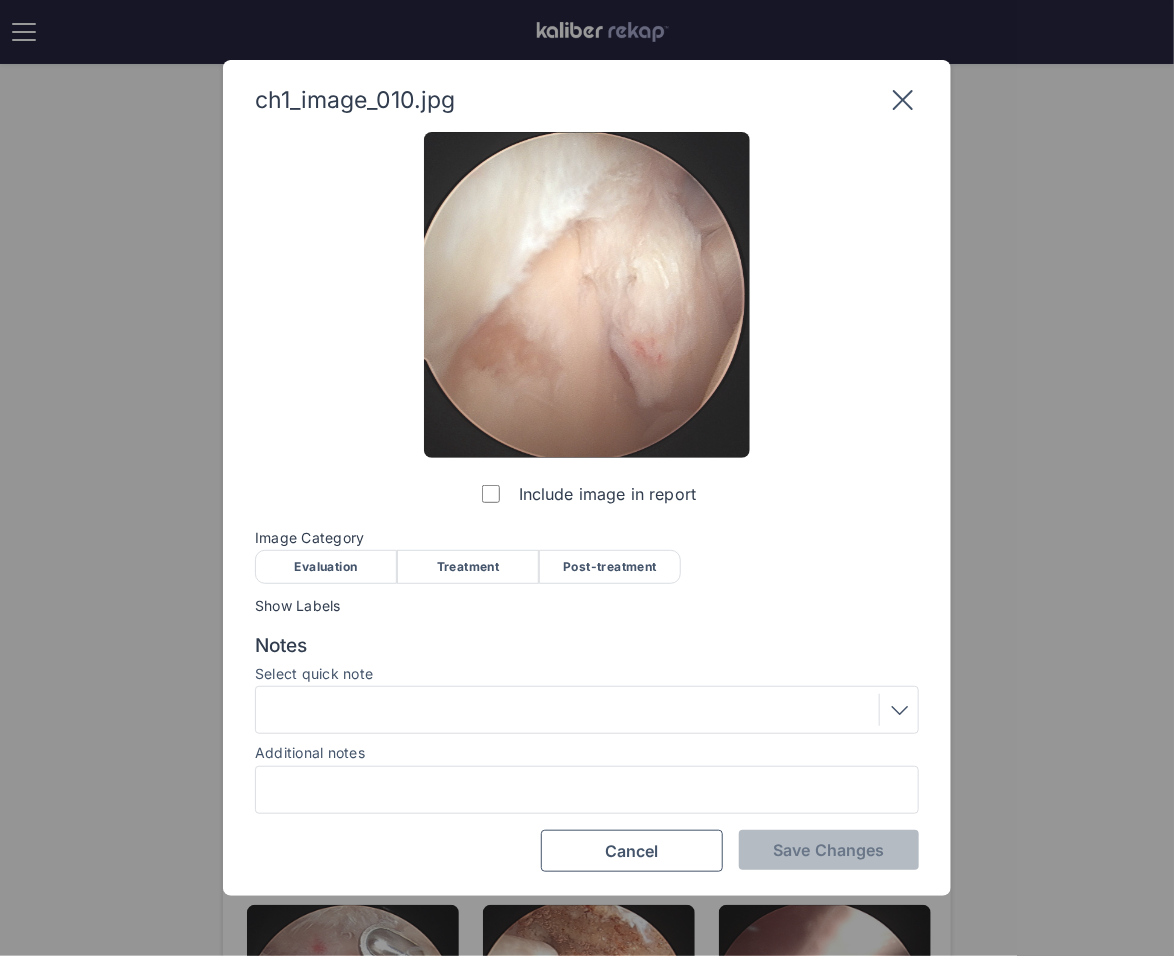 click on "Post-treatment" at bounding box center (610, 567) 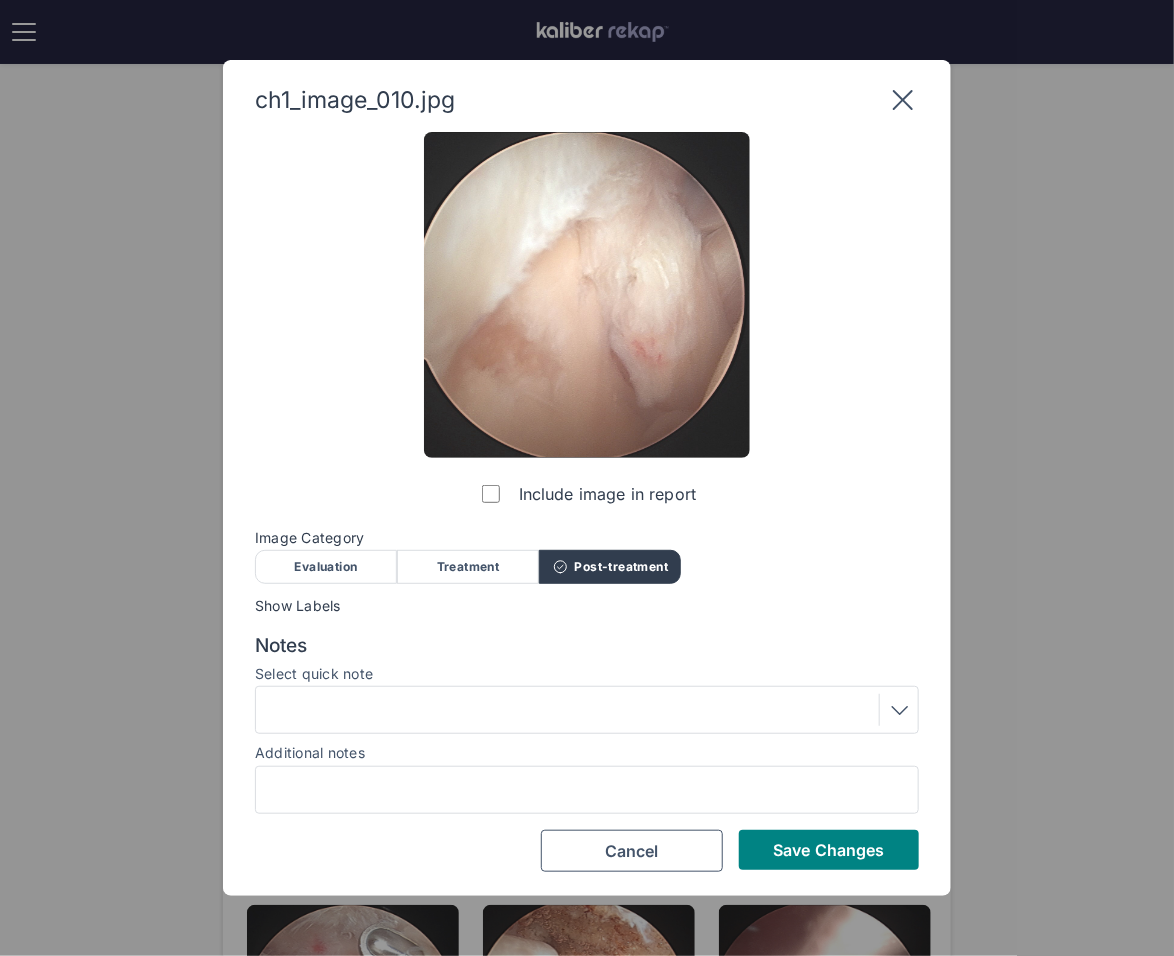 click at bounding box center [587, 710] 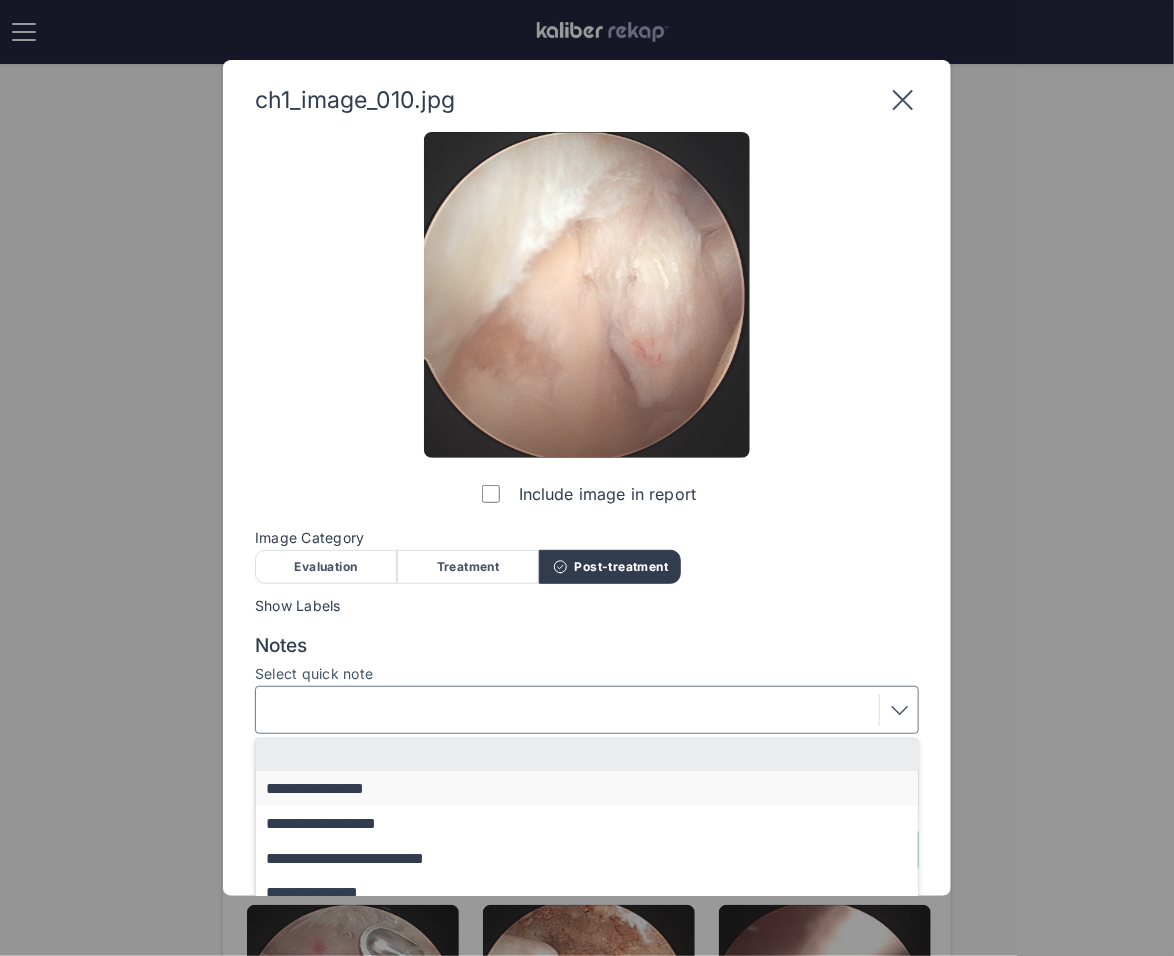 scroll, scrollTop: 43, scrollLeft: 0, axis: vertical 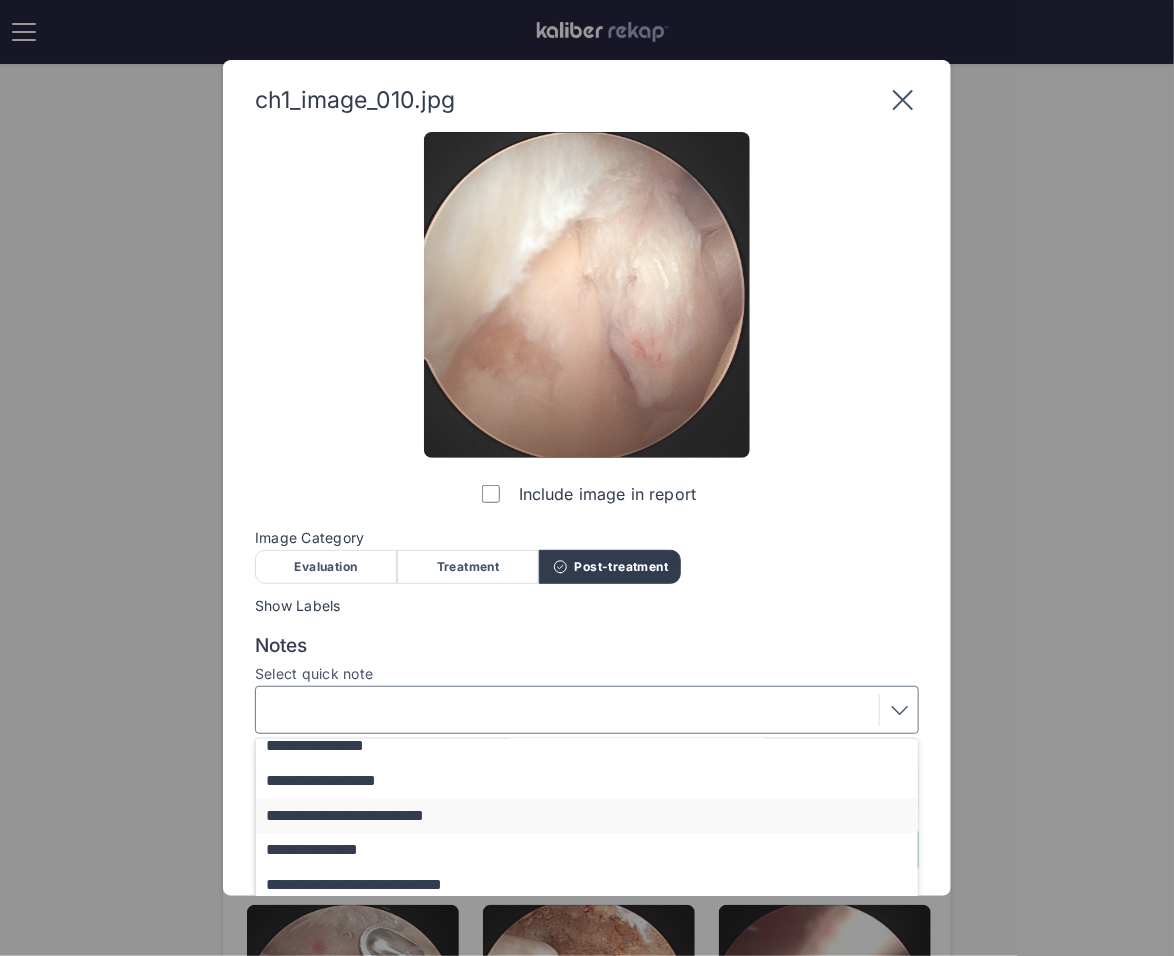 click on "**********" at bounding box center [596, 815] 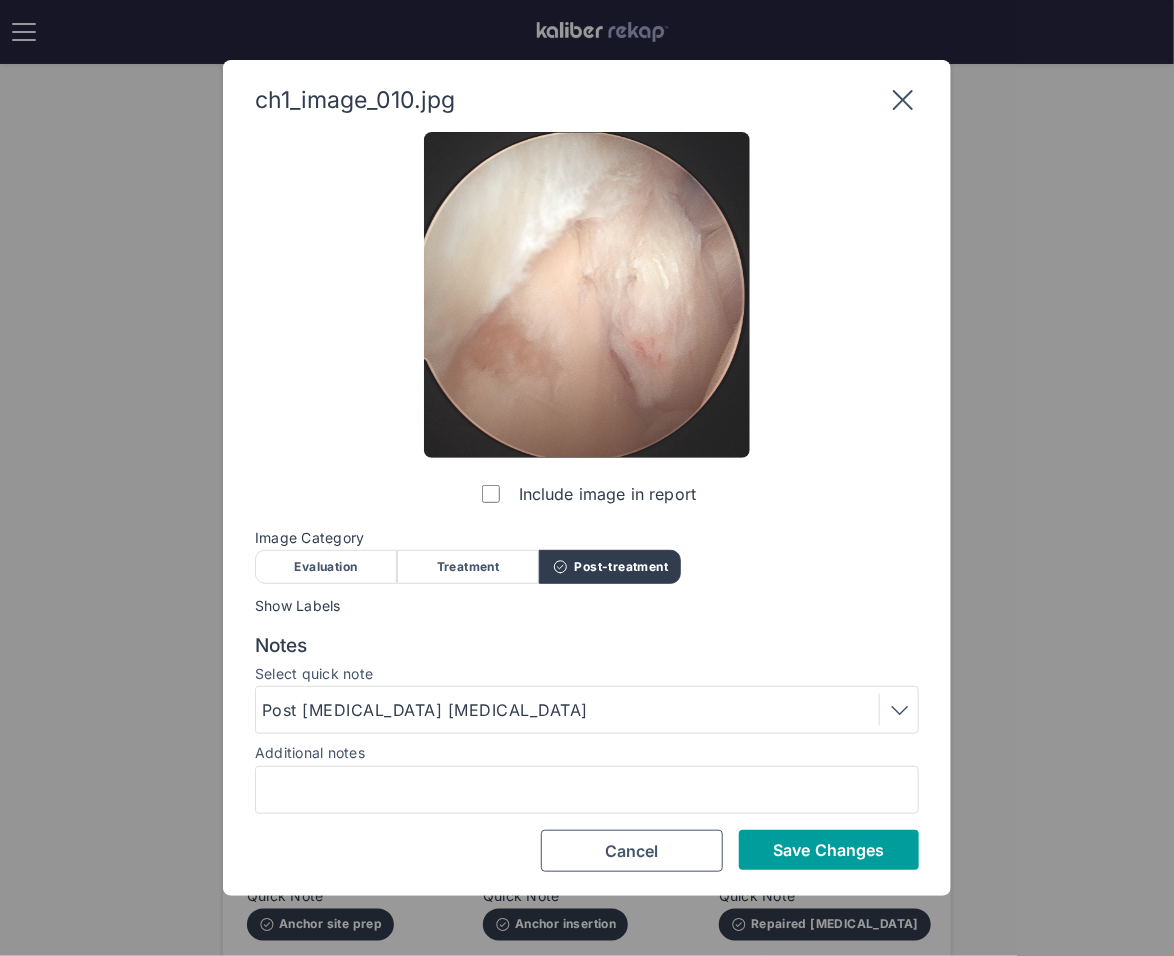 click on "Save Changes" at bounding box center (828, 850) 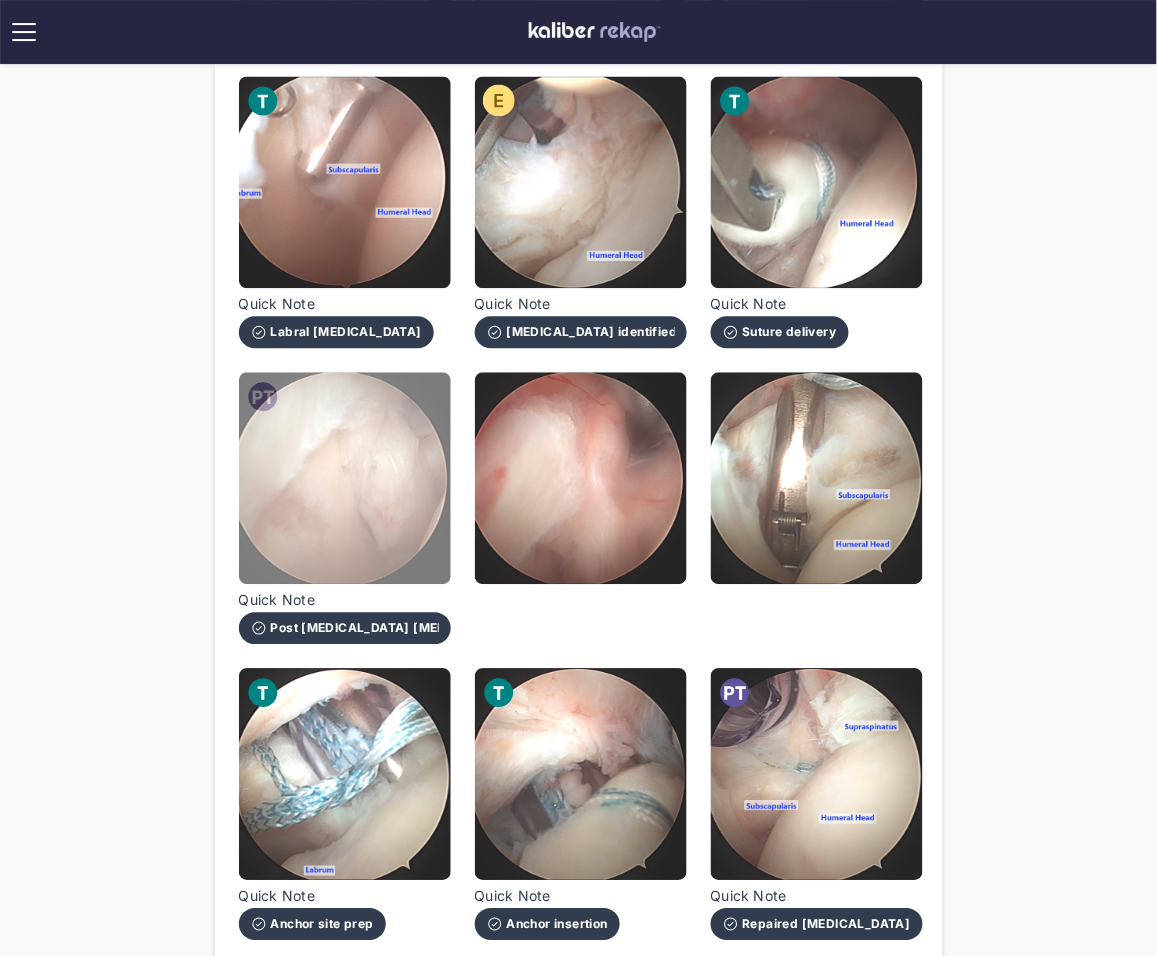 click at bounding box center (345, 479) 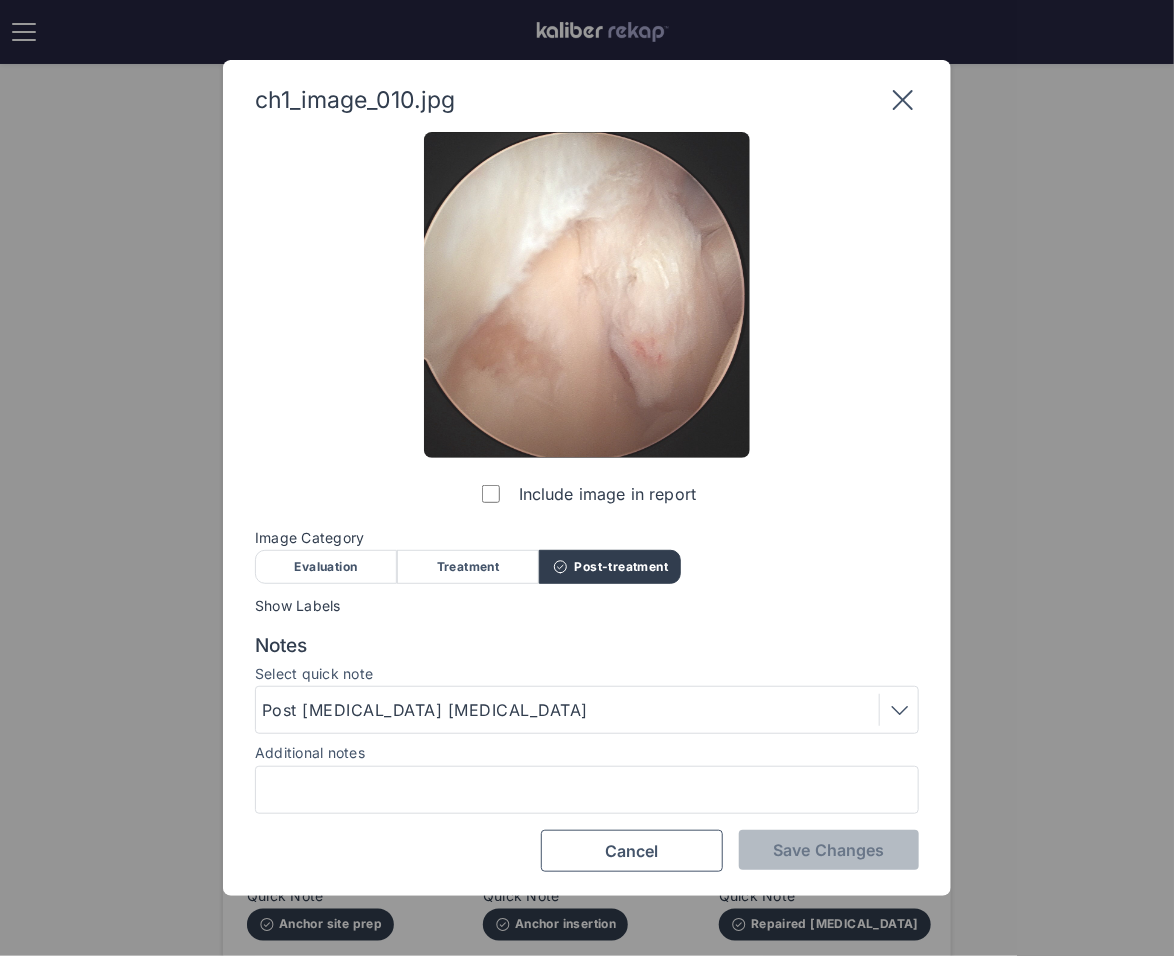 click on "Treatment" at bounding box center (468, 567) 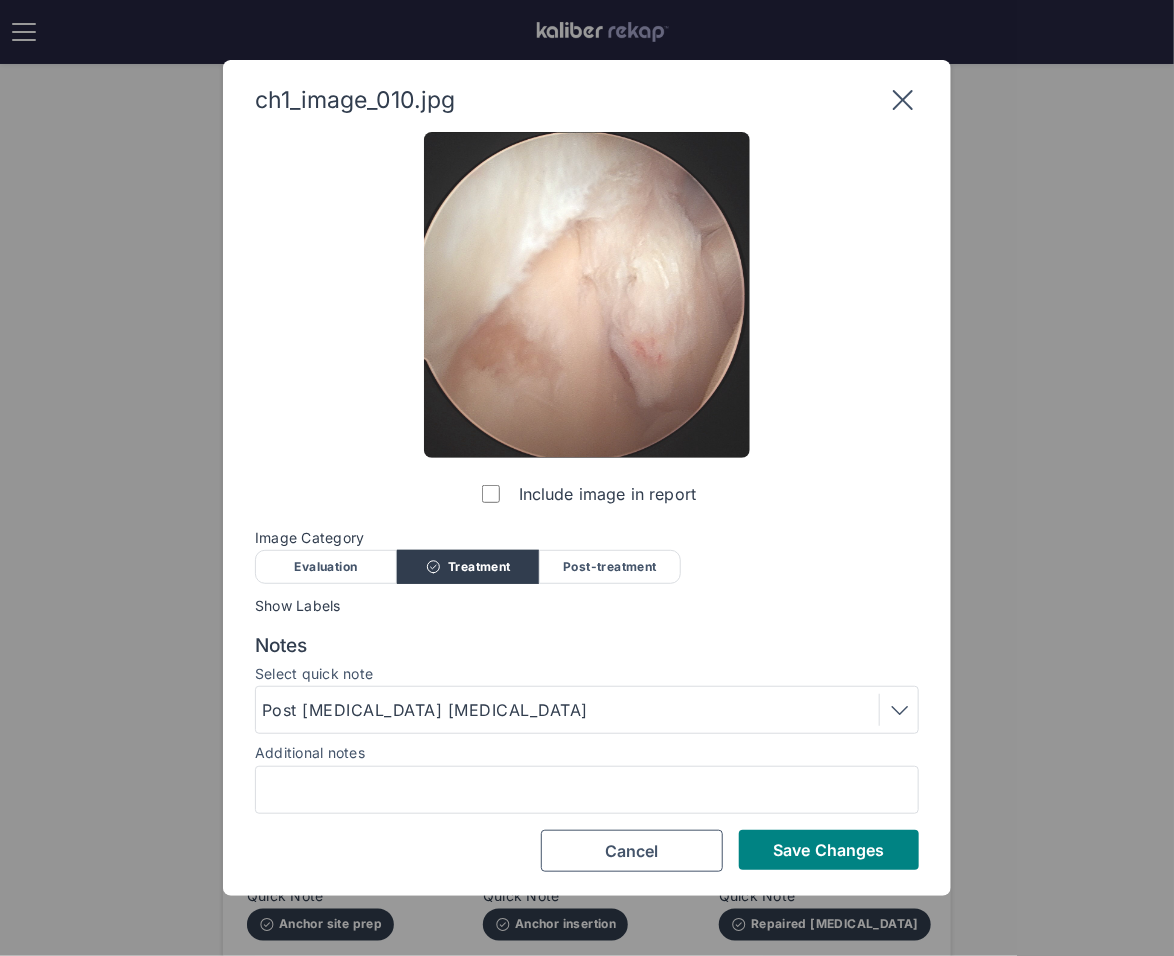click on "Post [MEDICAL_DATA] [MEDICAL_DATA]" at bounding box center (587, 710) 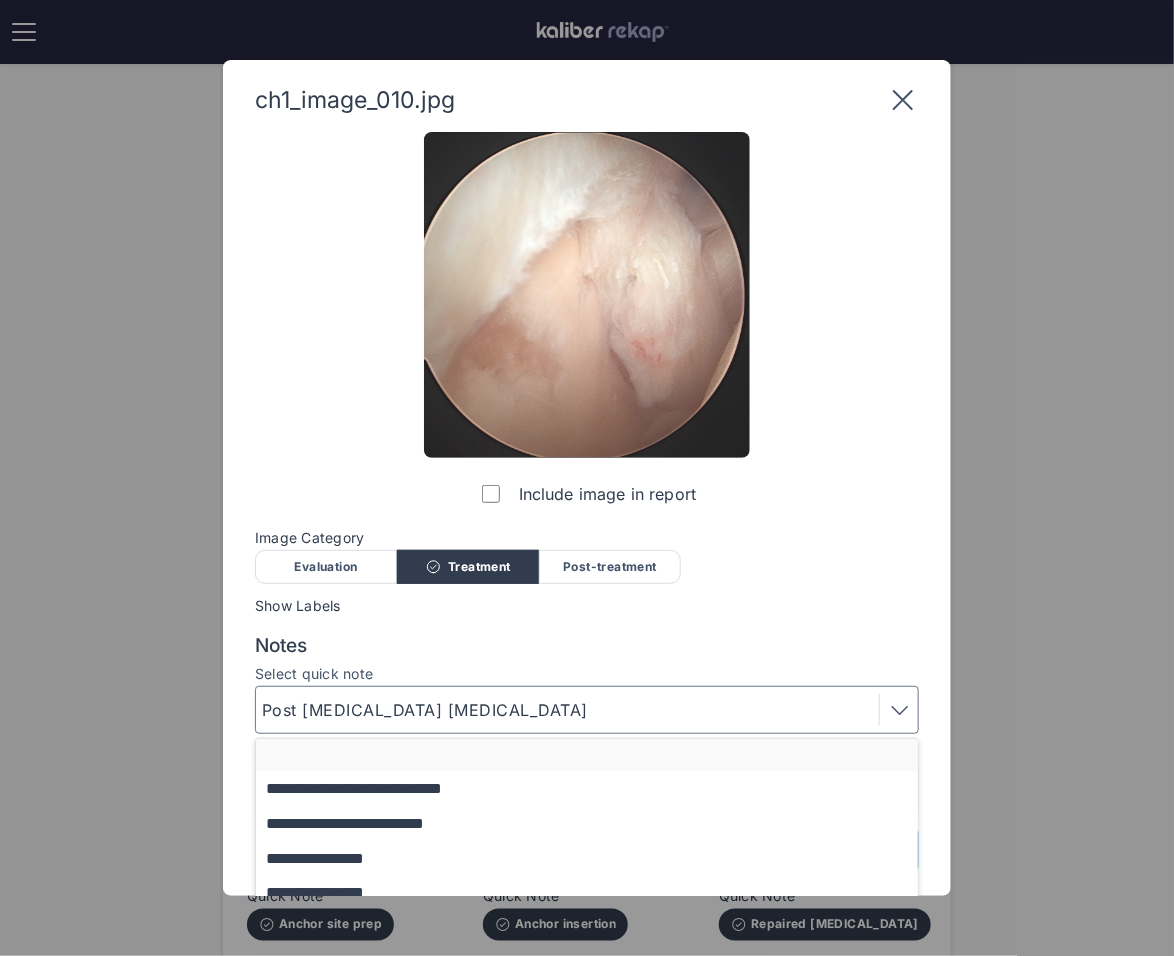 click at bounding box center [596, 755] 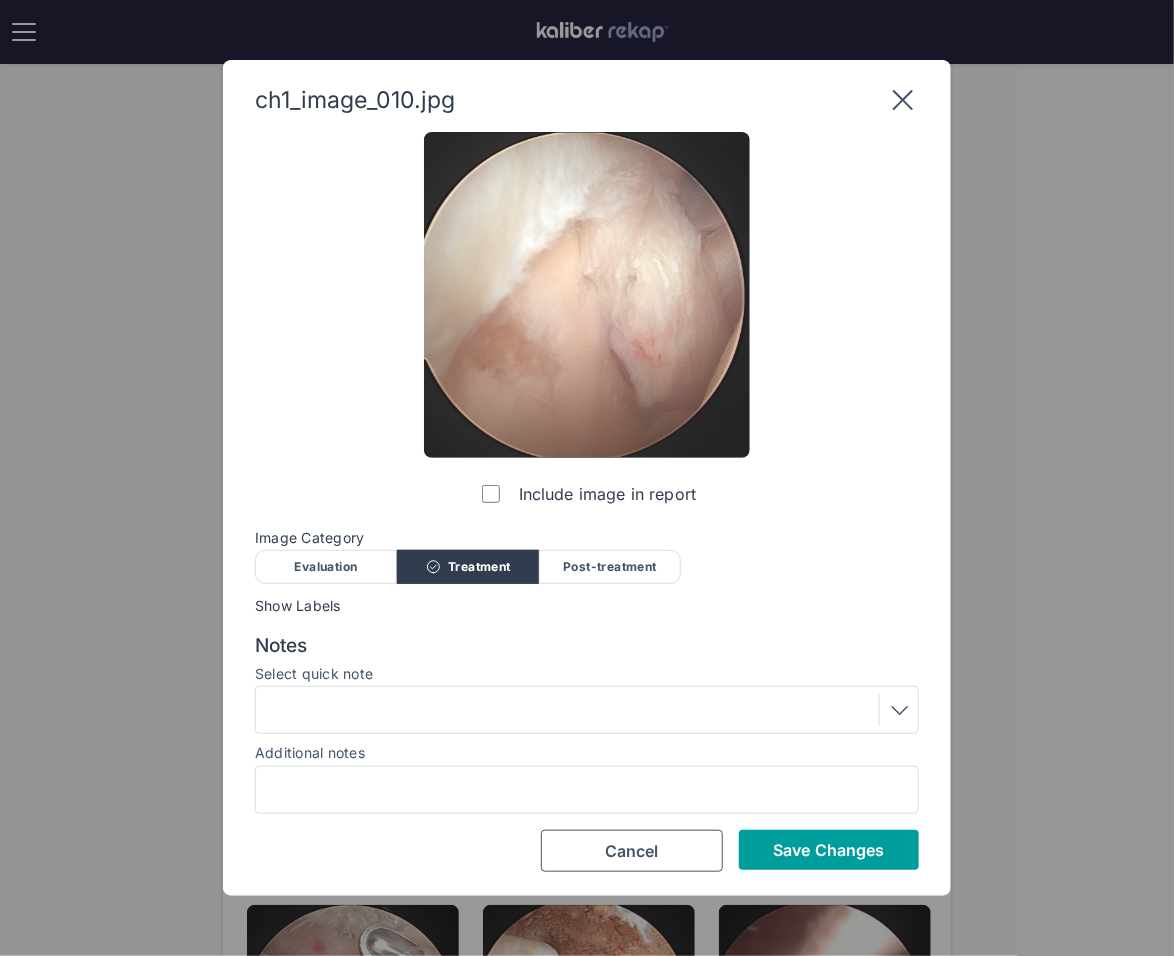 click on "Save Changes" at bounding box center [828, 850] 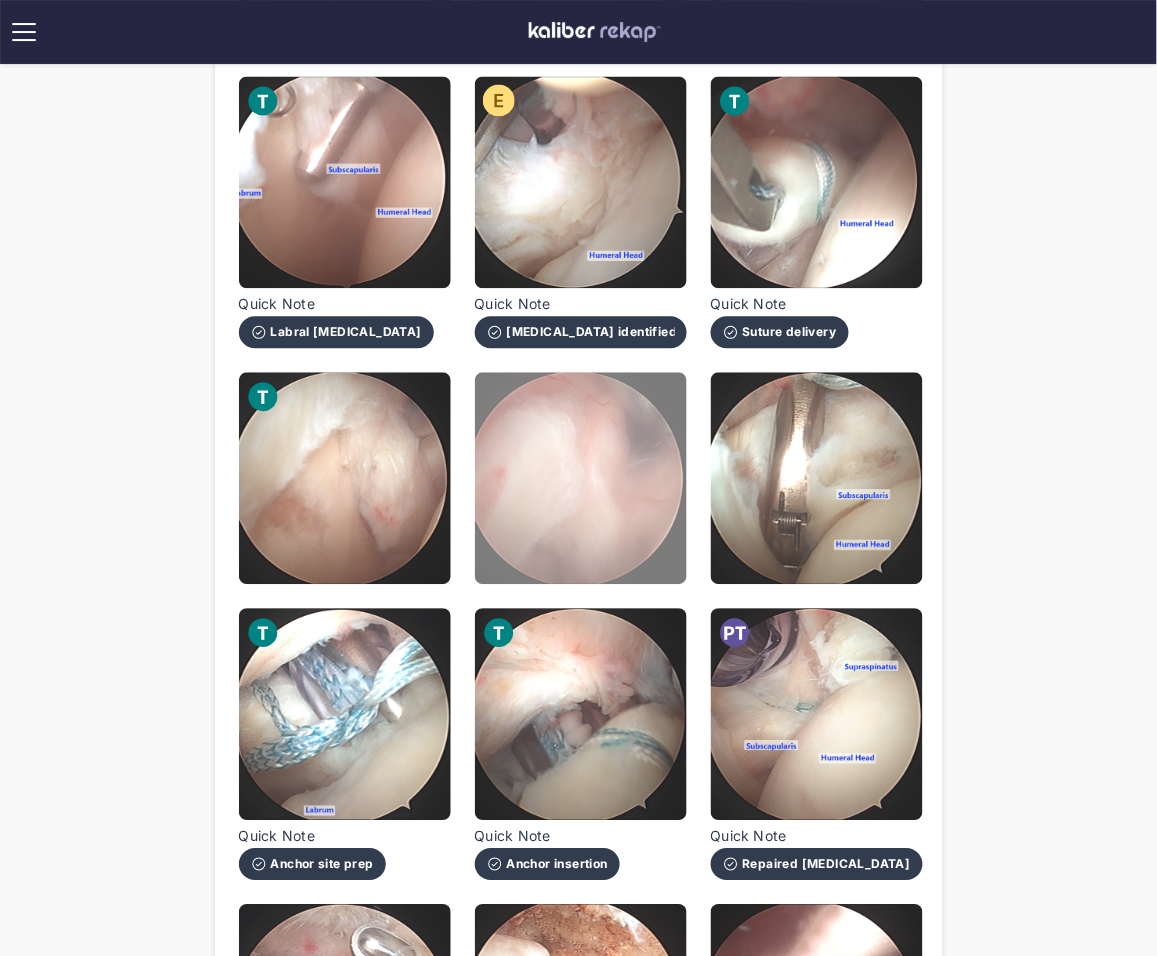 click at bounding box center (581, 479) 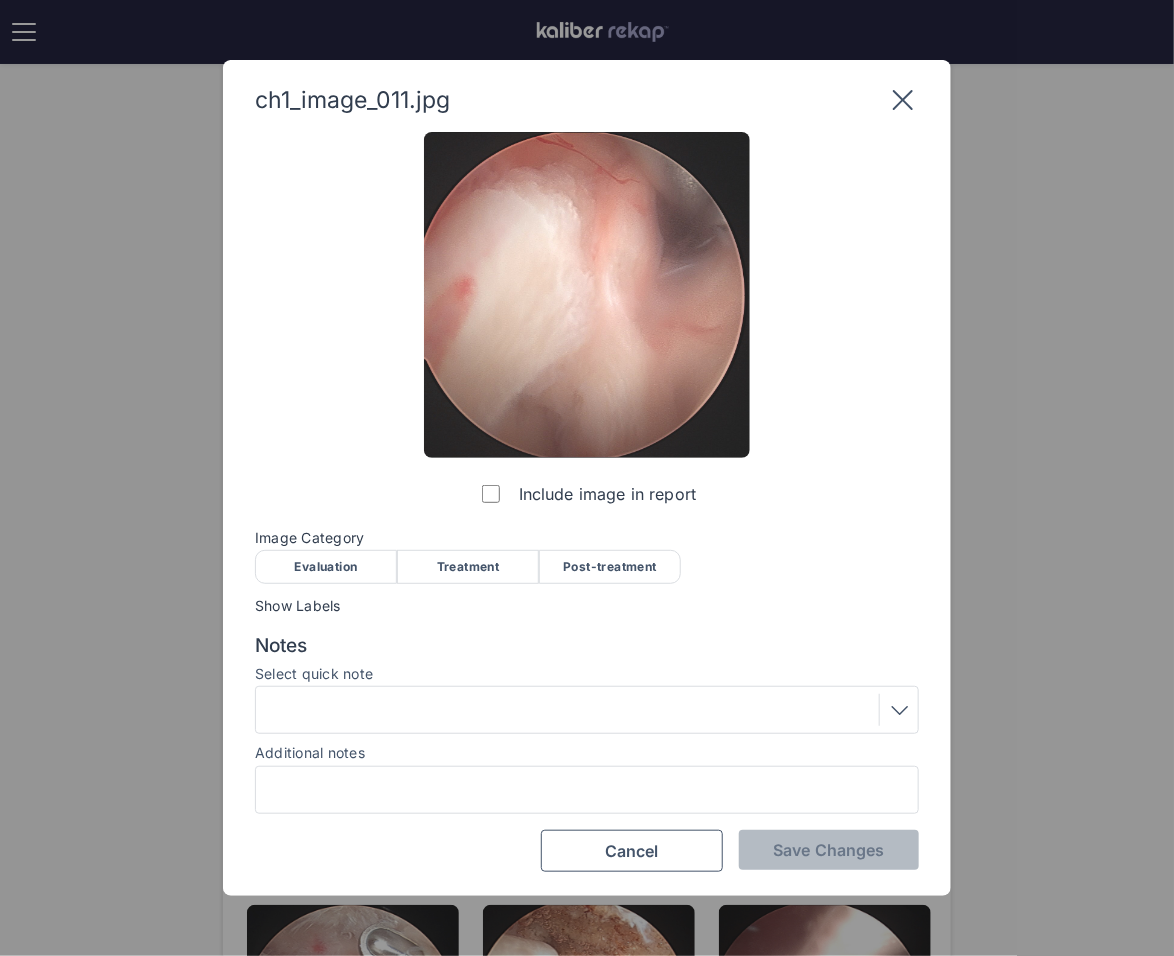 click on "Treatment" at bounding box center (468, 567) 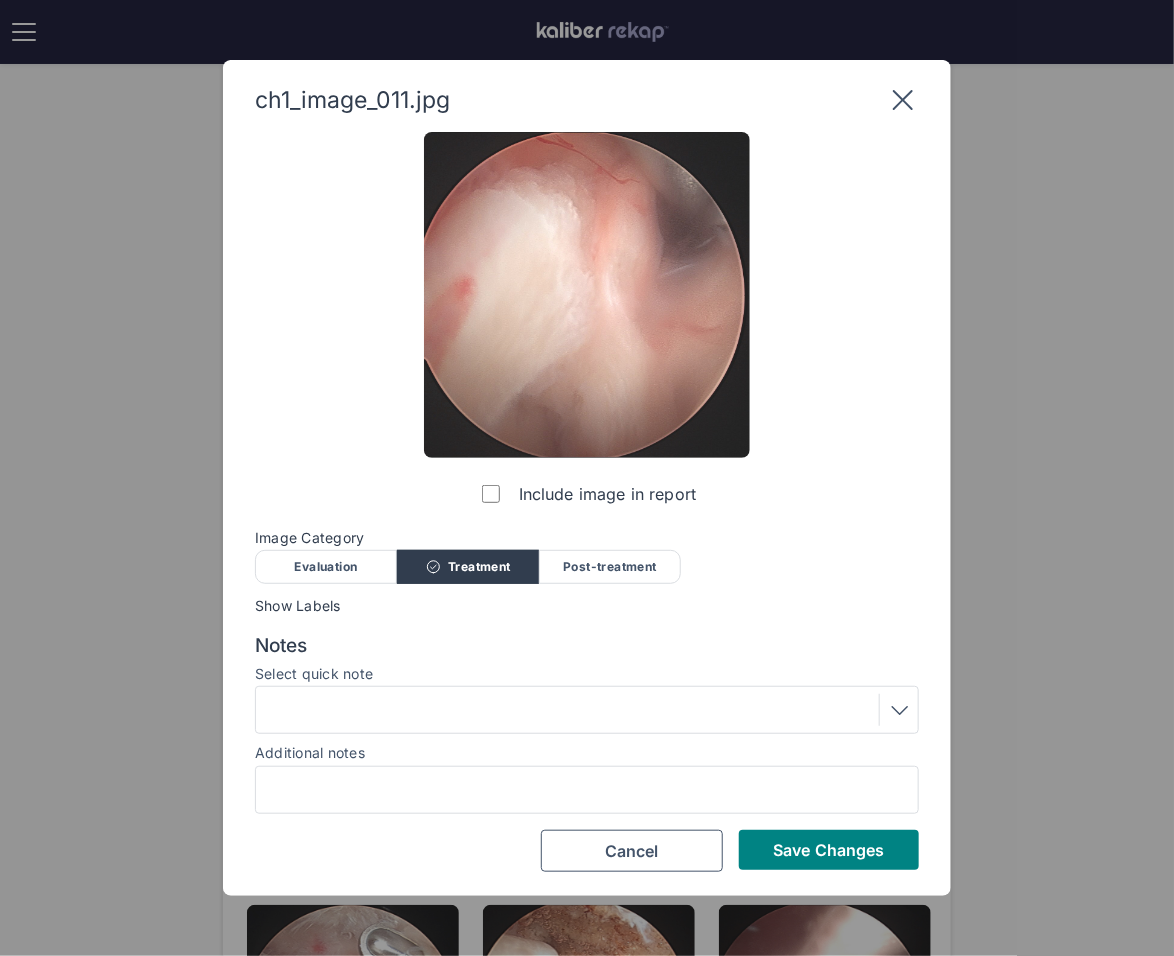 click on "Save Changes" at bounding box center (828, 850) 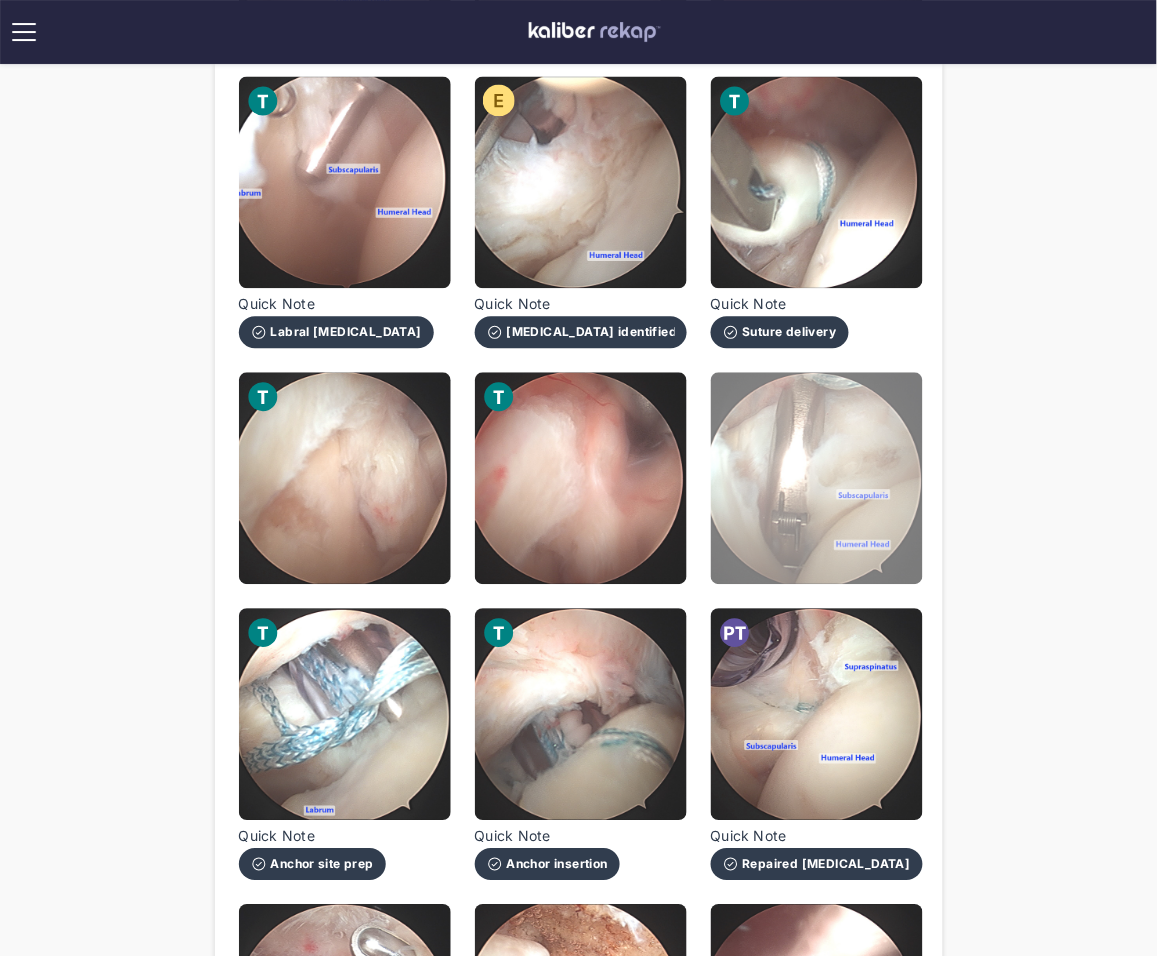 click at bounding box center (817, 479) 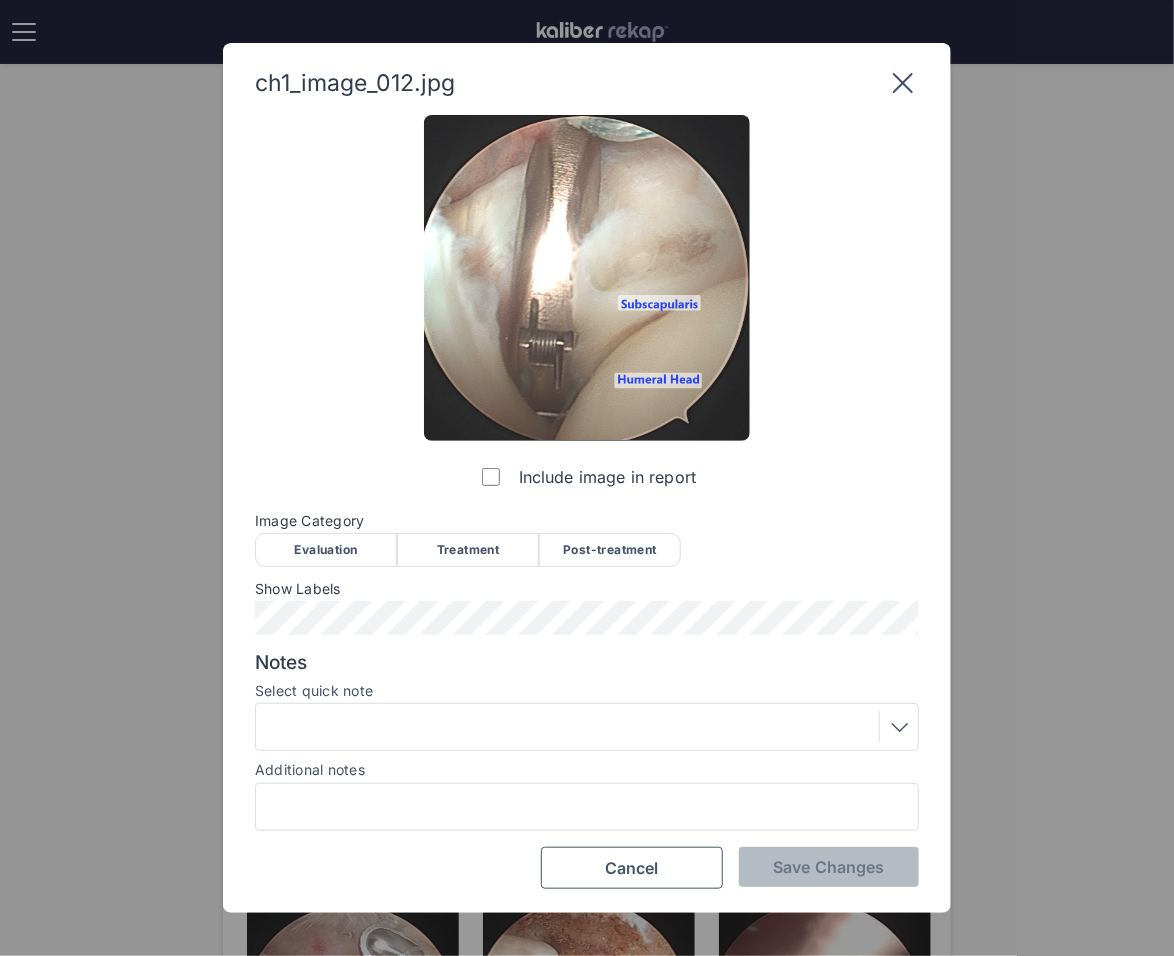 click on "Treatment" at bounding box center [468, 550] 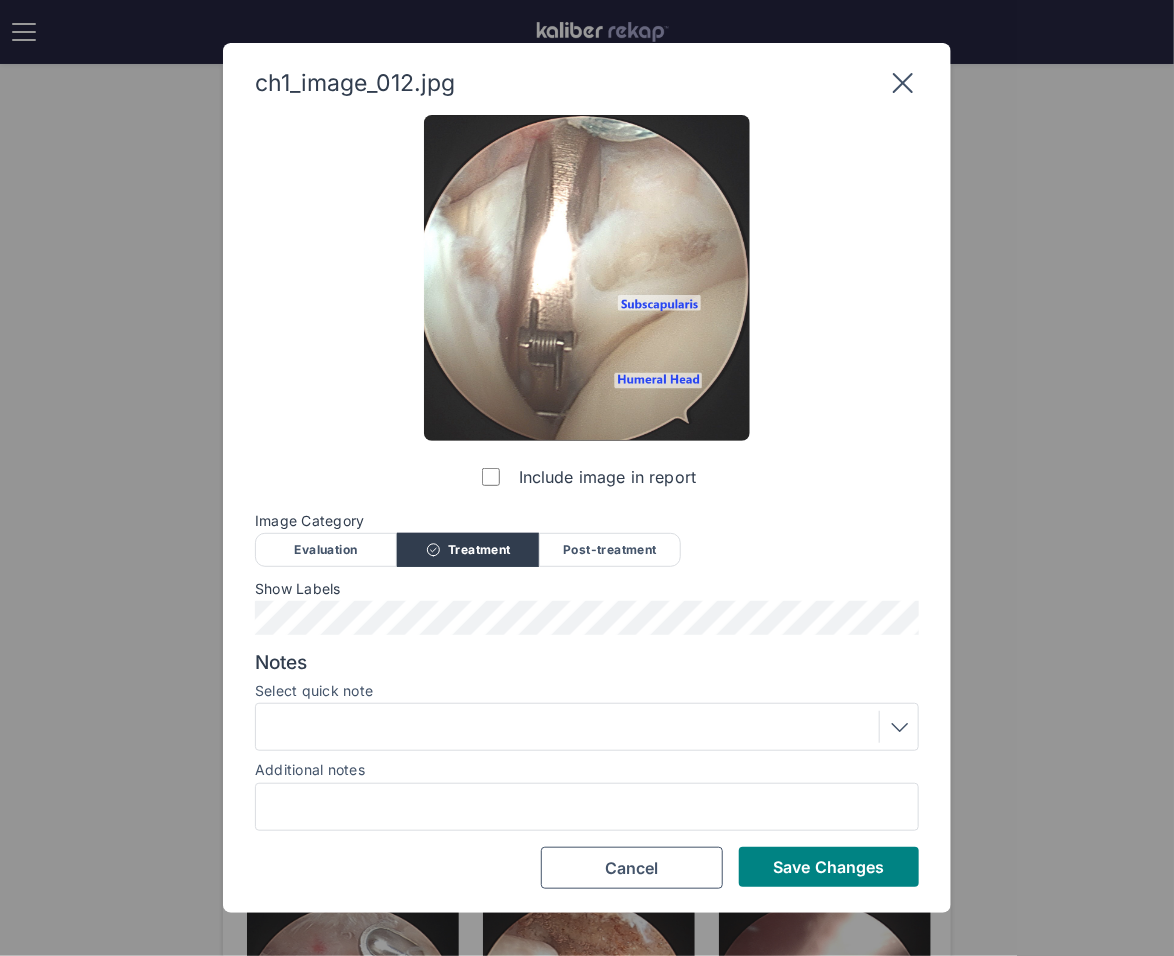 click on "Select quick note" at bounding box center (587, 691) 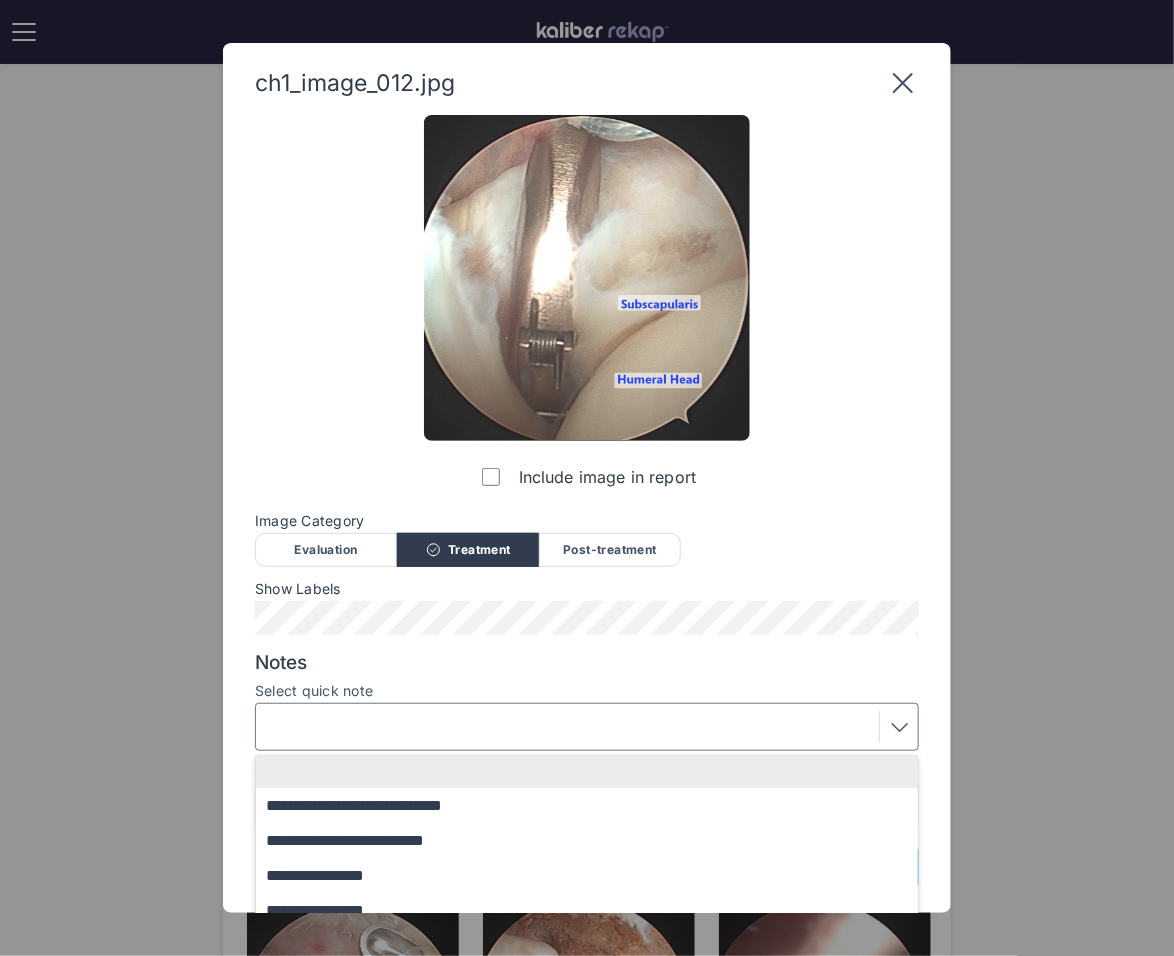 scroll, scrollTop: 234, scrollLeft: 0, axis: vertical 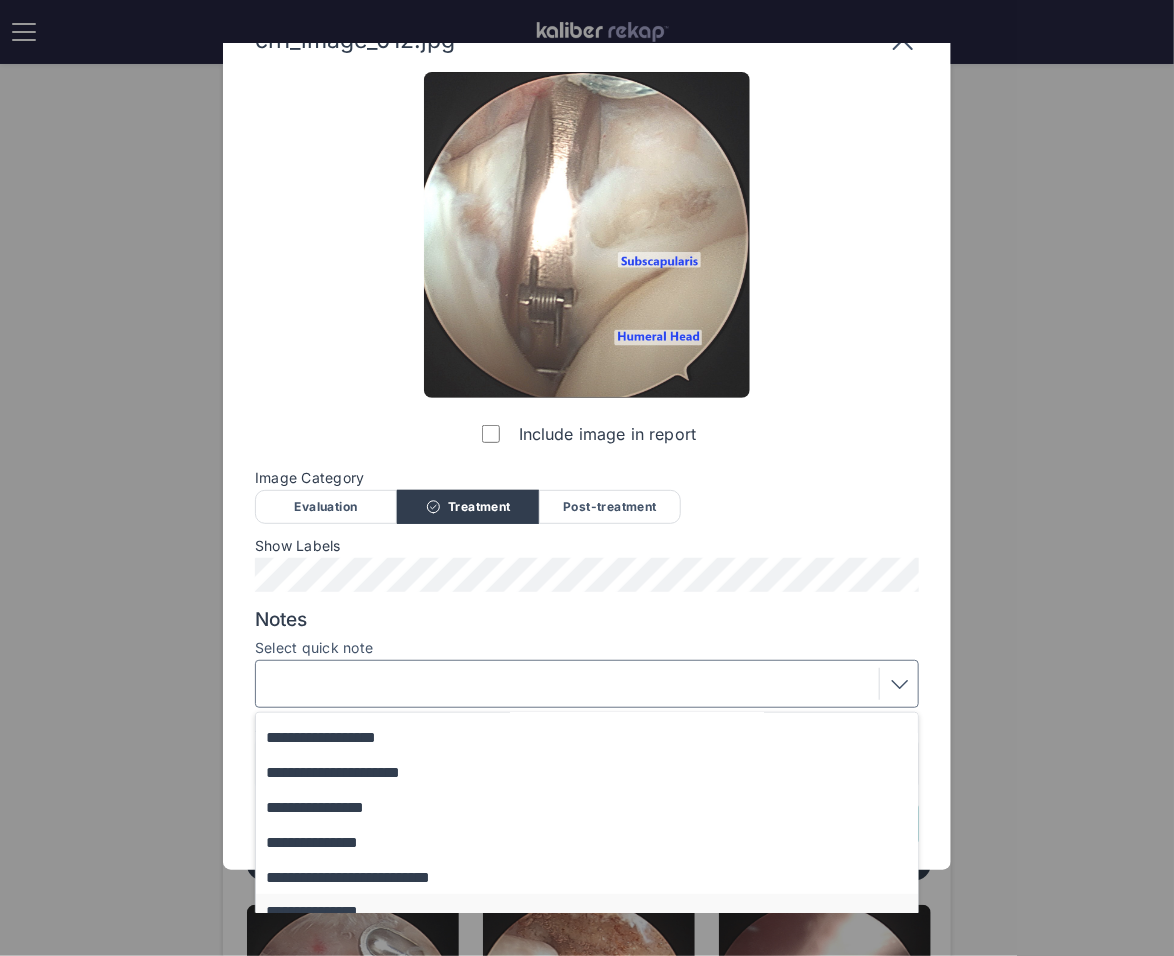 click on "**********" at bounding box center [596, 911] 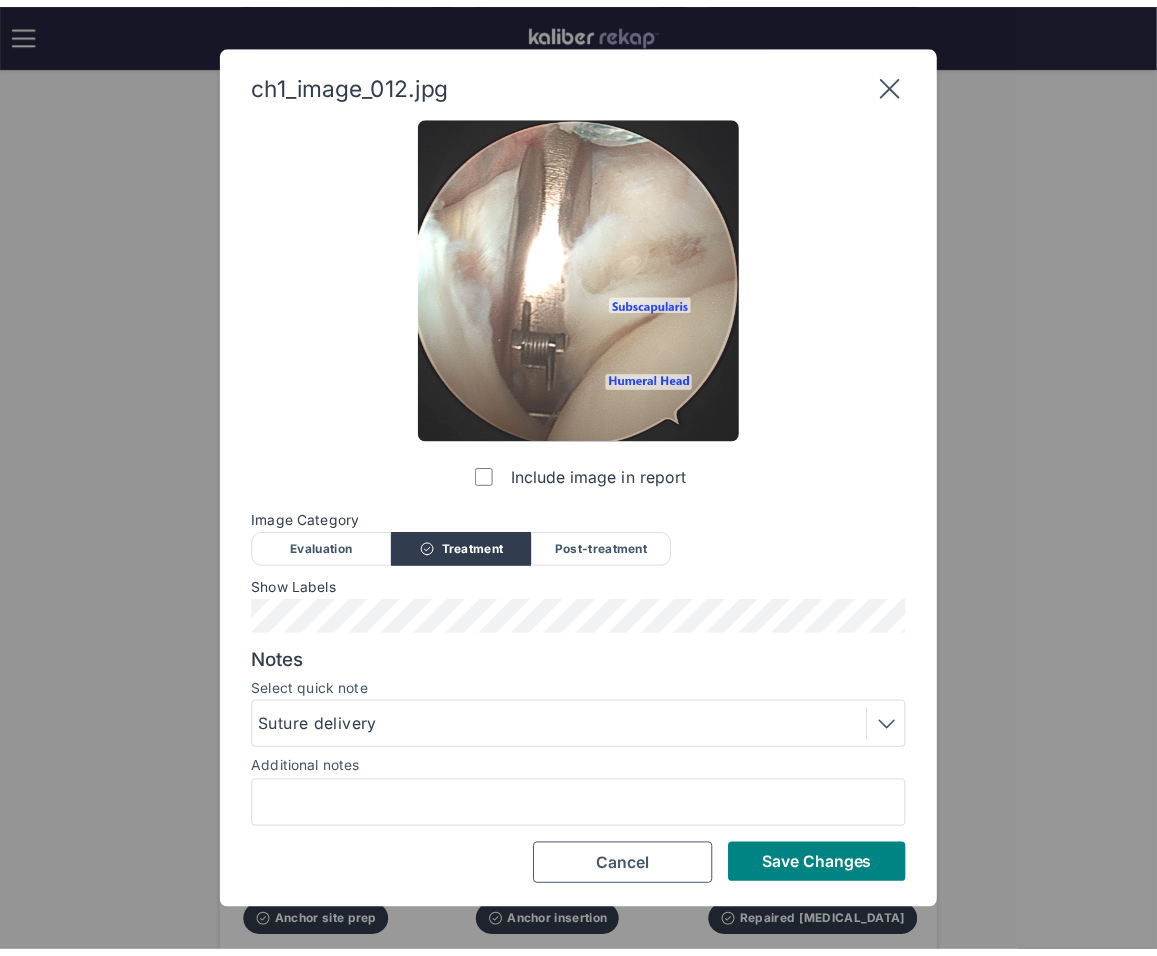 scroll, scrollTop: 0, scrollLeft: 0, axis: both 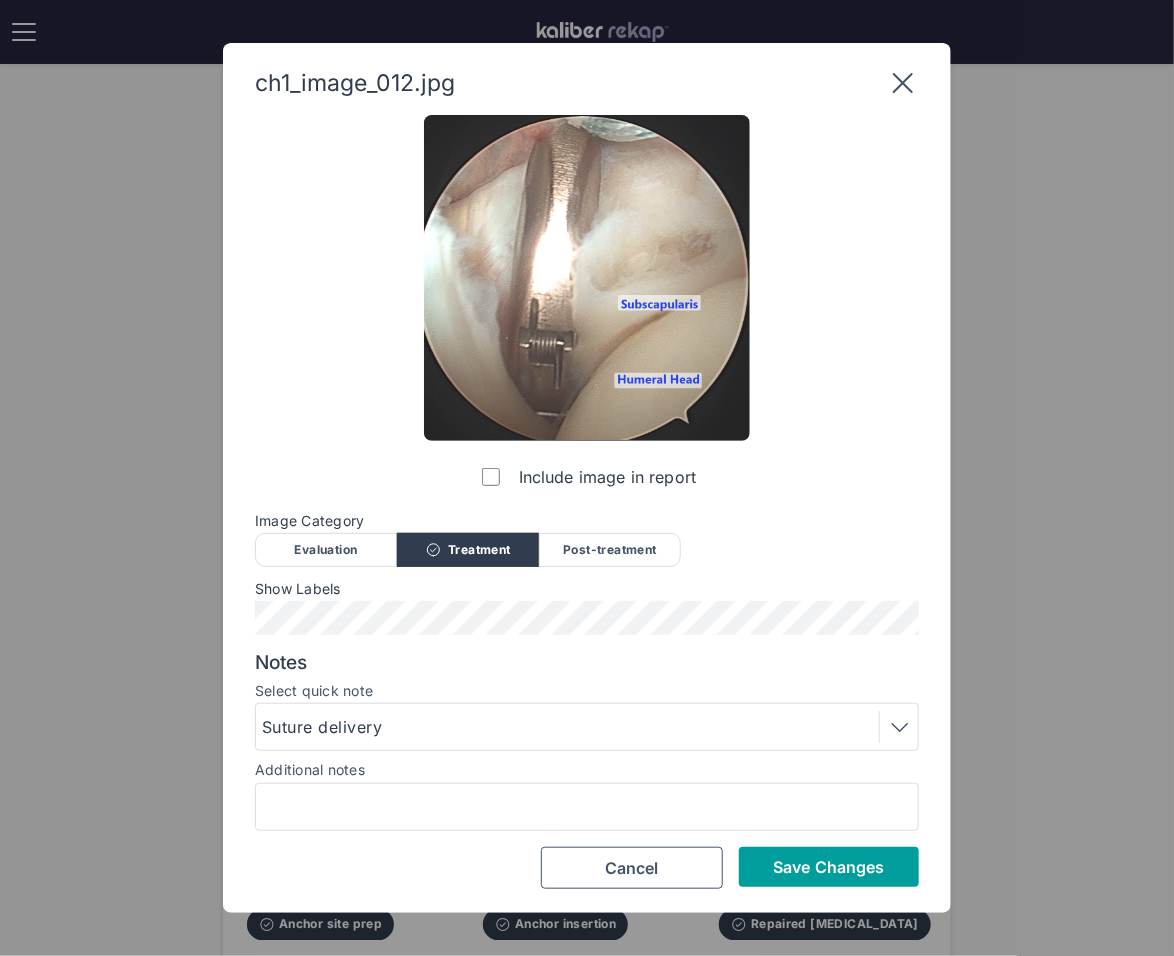 click on "Save Changes" at bounding box center [828, 867] 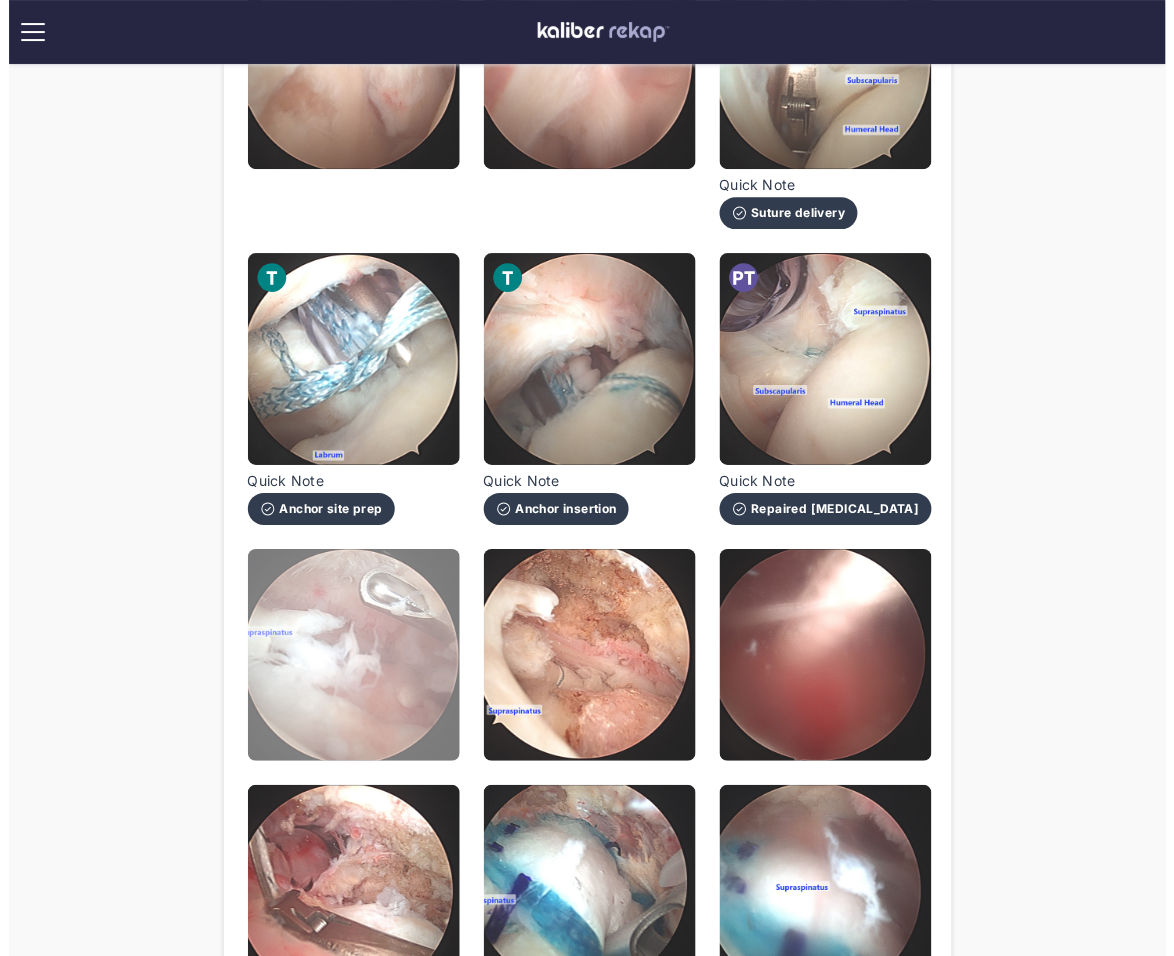 scroll, scrollTop: 1113, scrollLeft: 0, axis: vertical 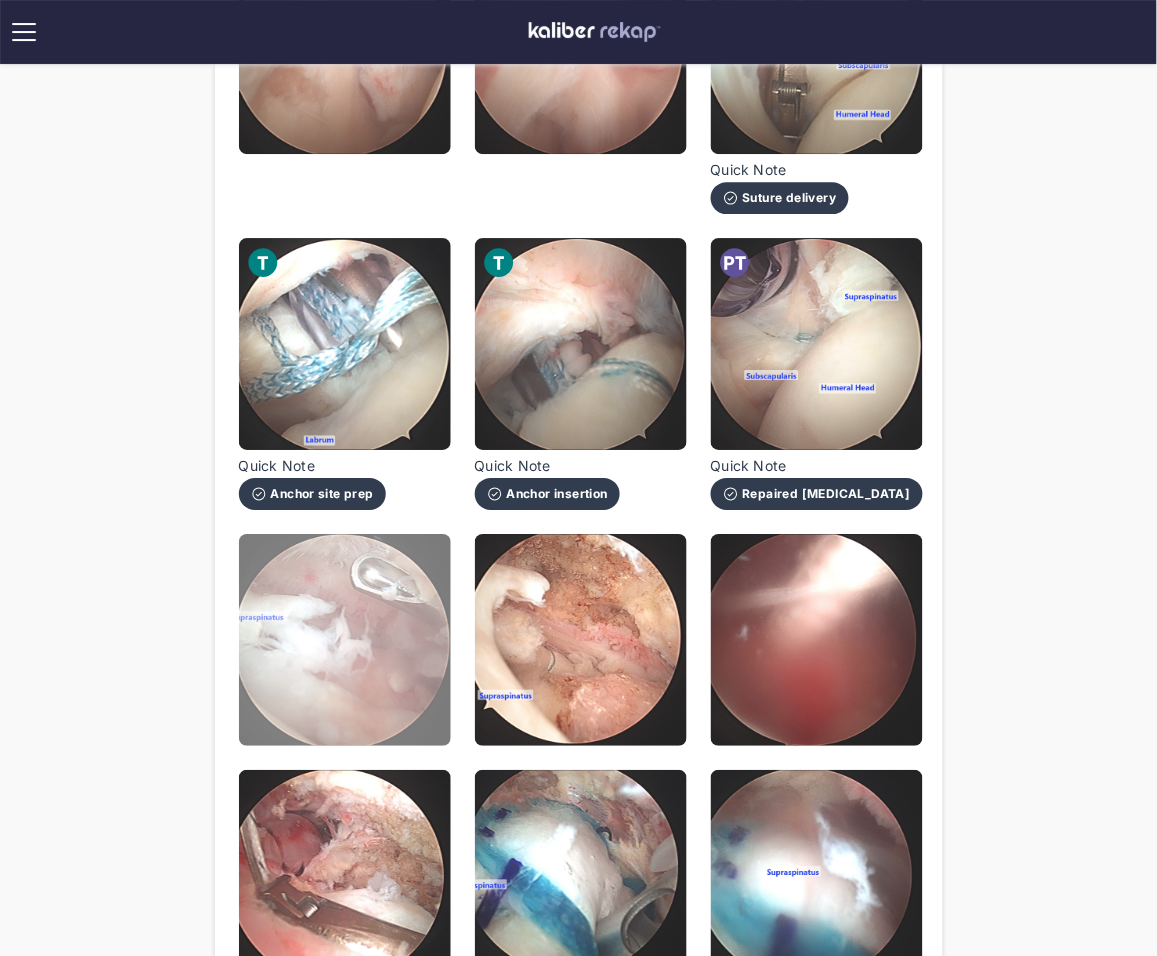 click at bounding box center (345, 640) 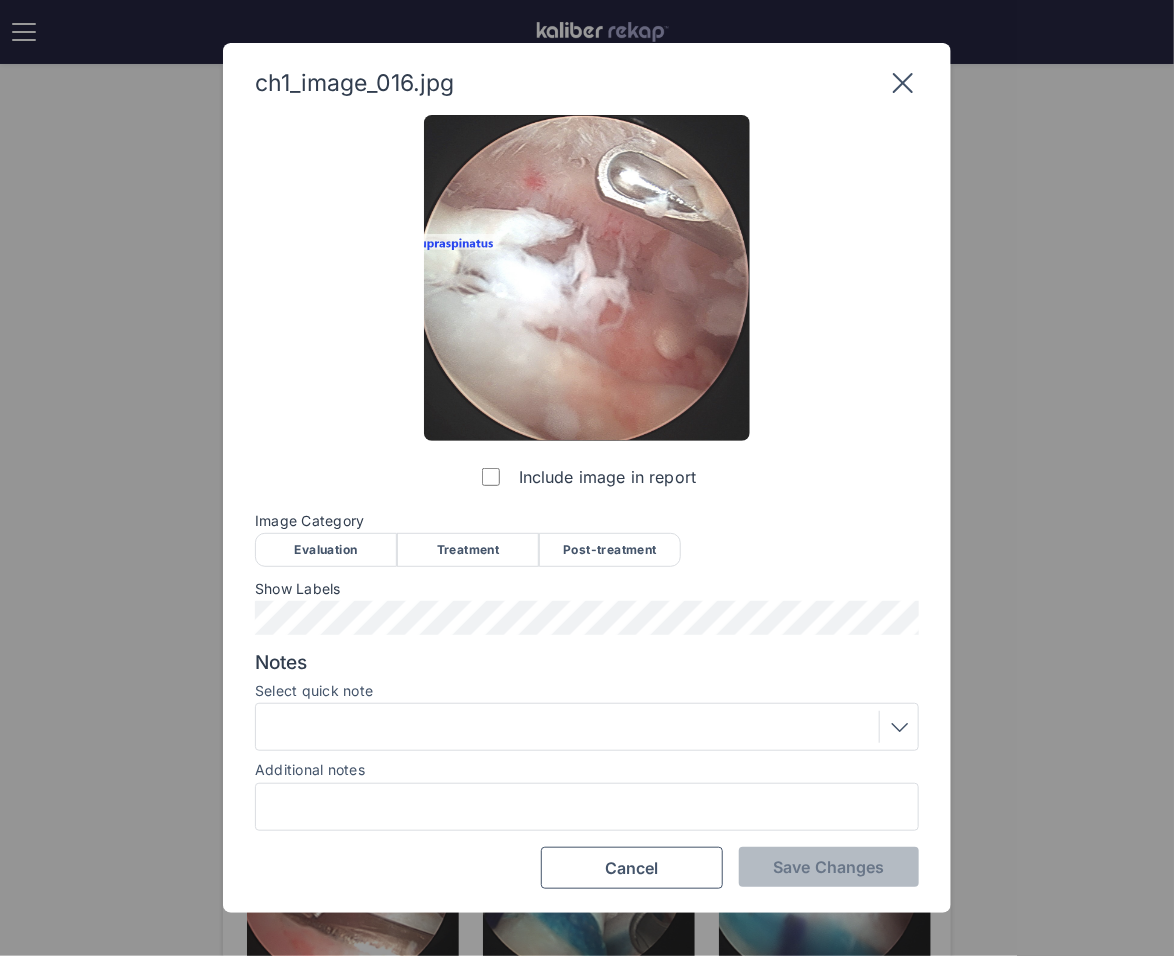 click on "Evaluation" at bounding box center (326, 550) 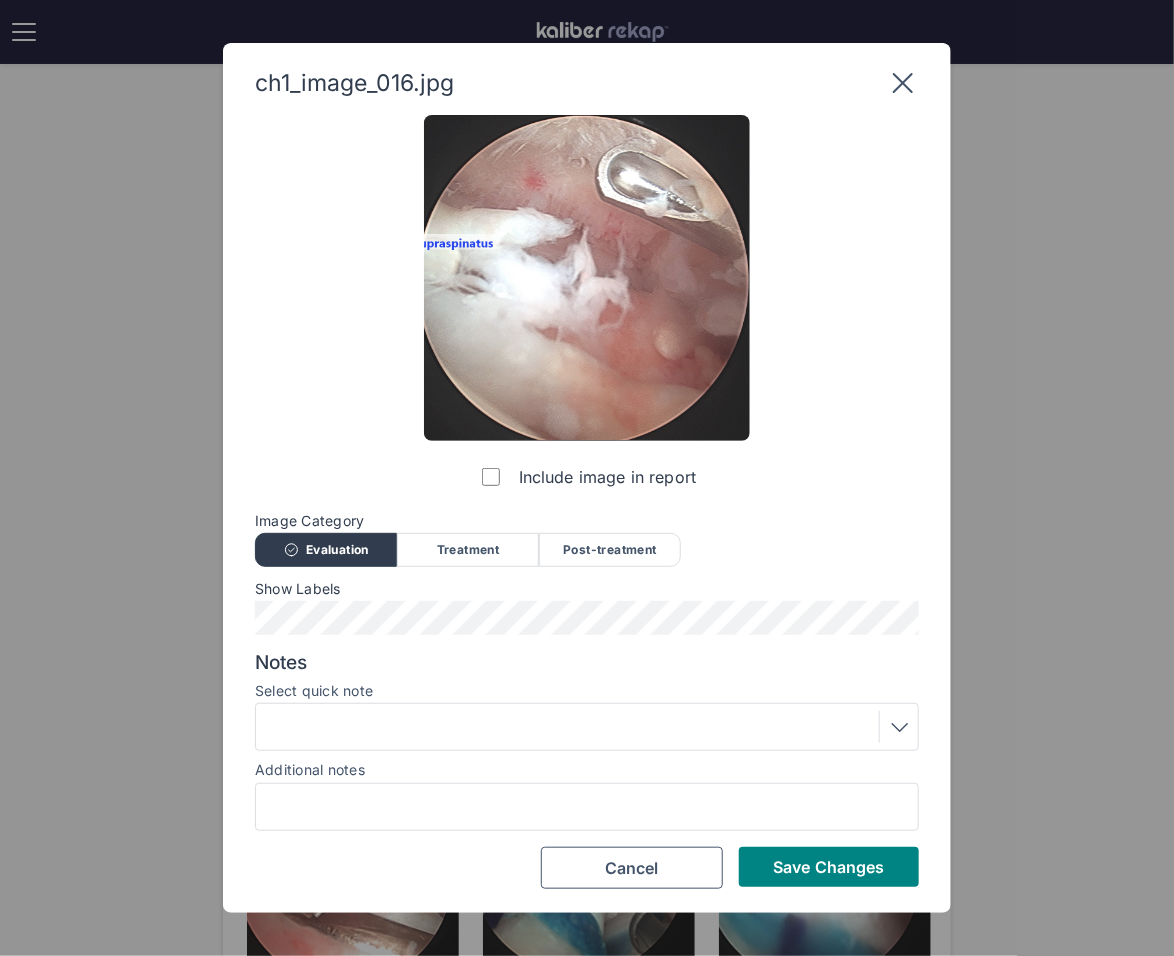 click at bounding box center [587, 727] 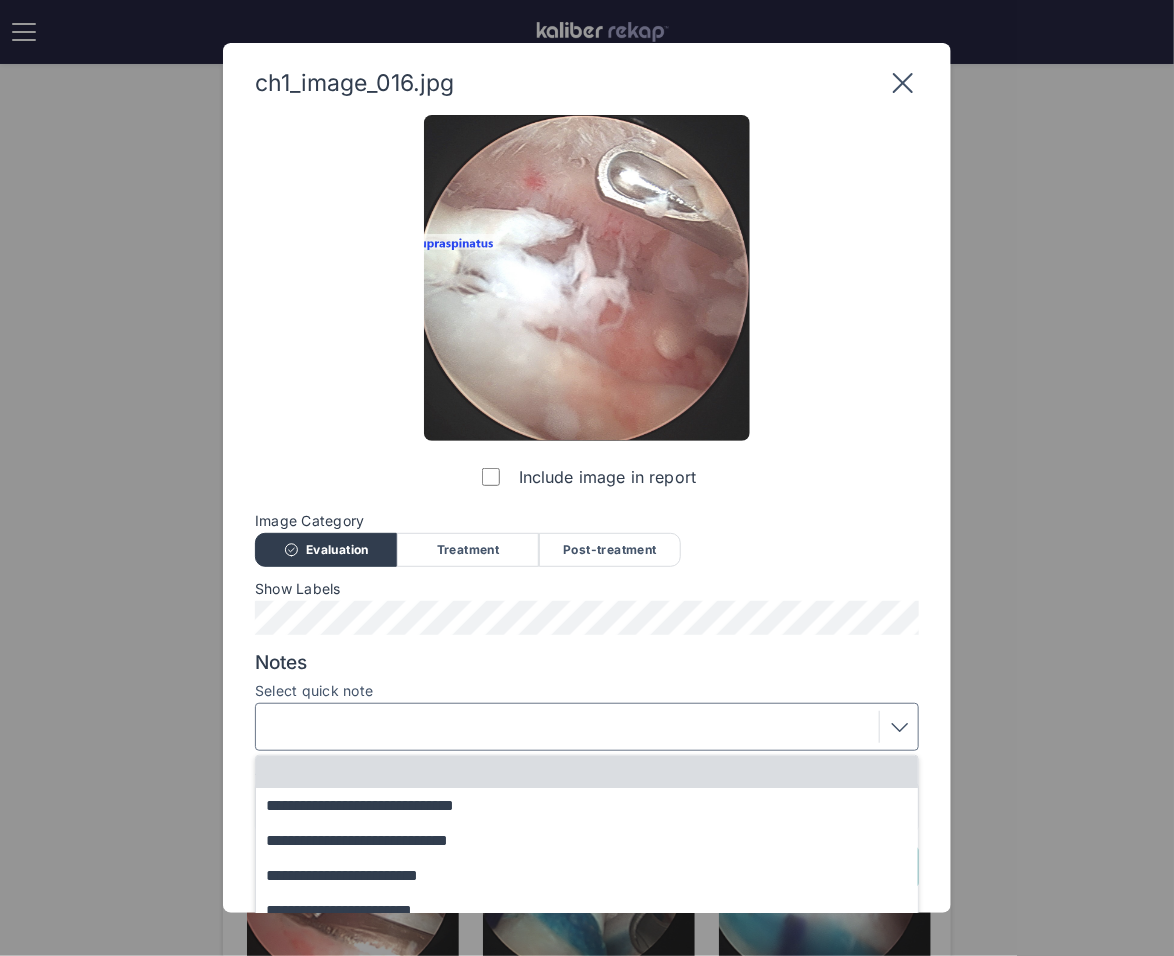 click at bounding box center [596, 772] 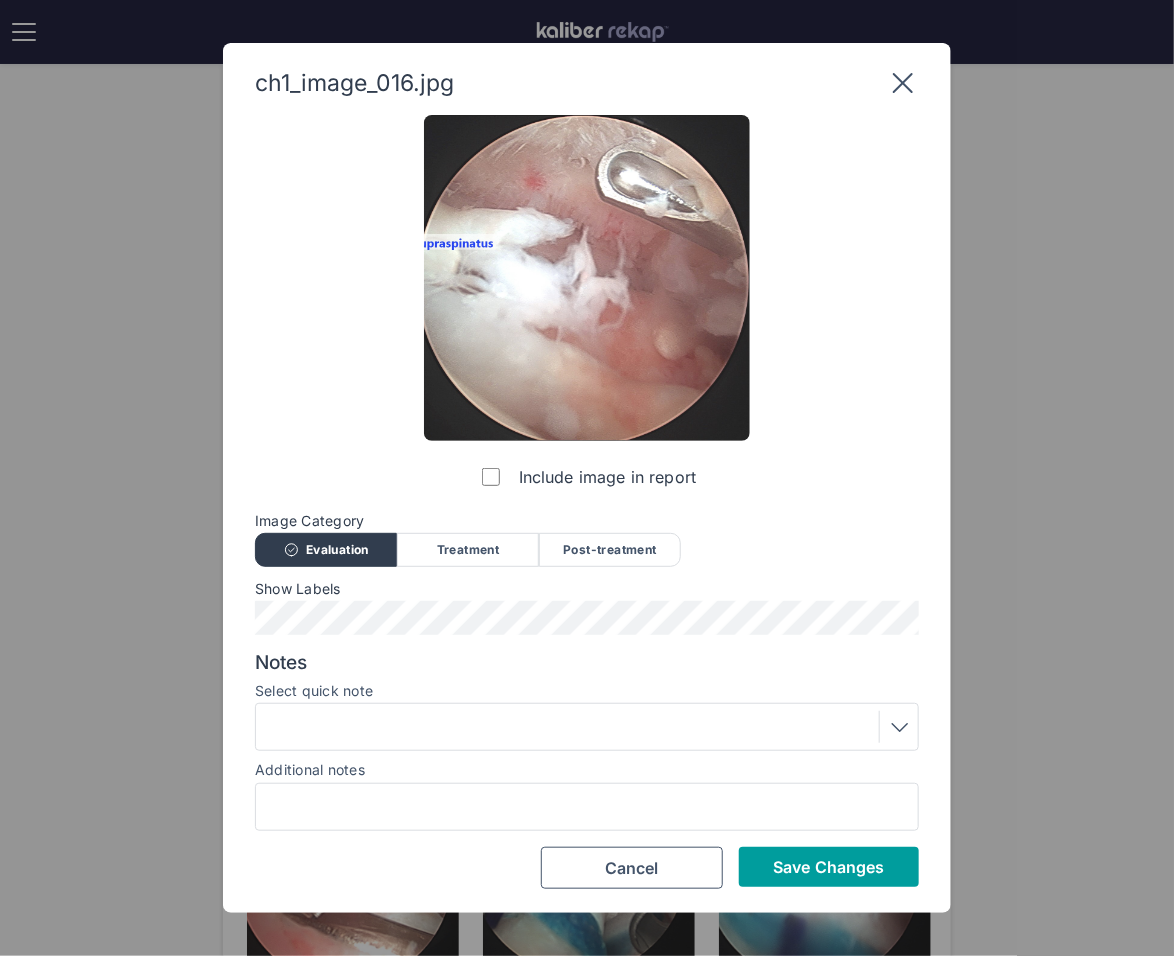 click on "Save Changes" at bounding box center (828, 867) 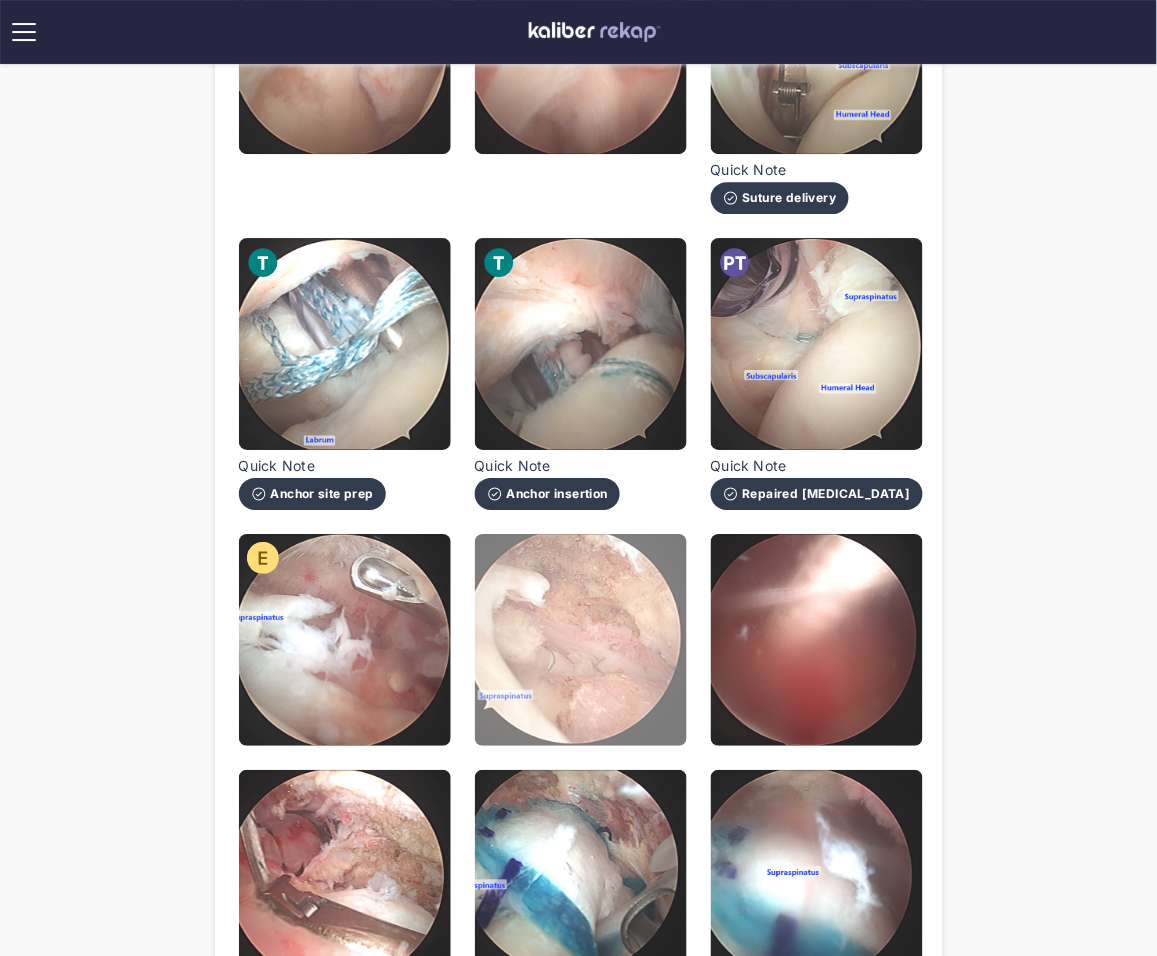 click at bounding box center [581, 640] 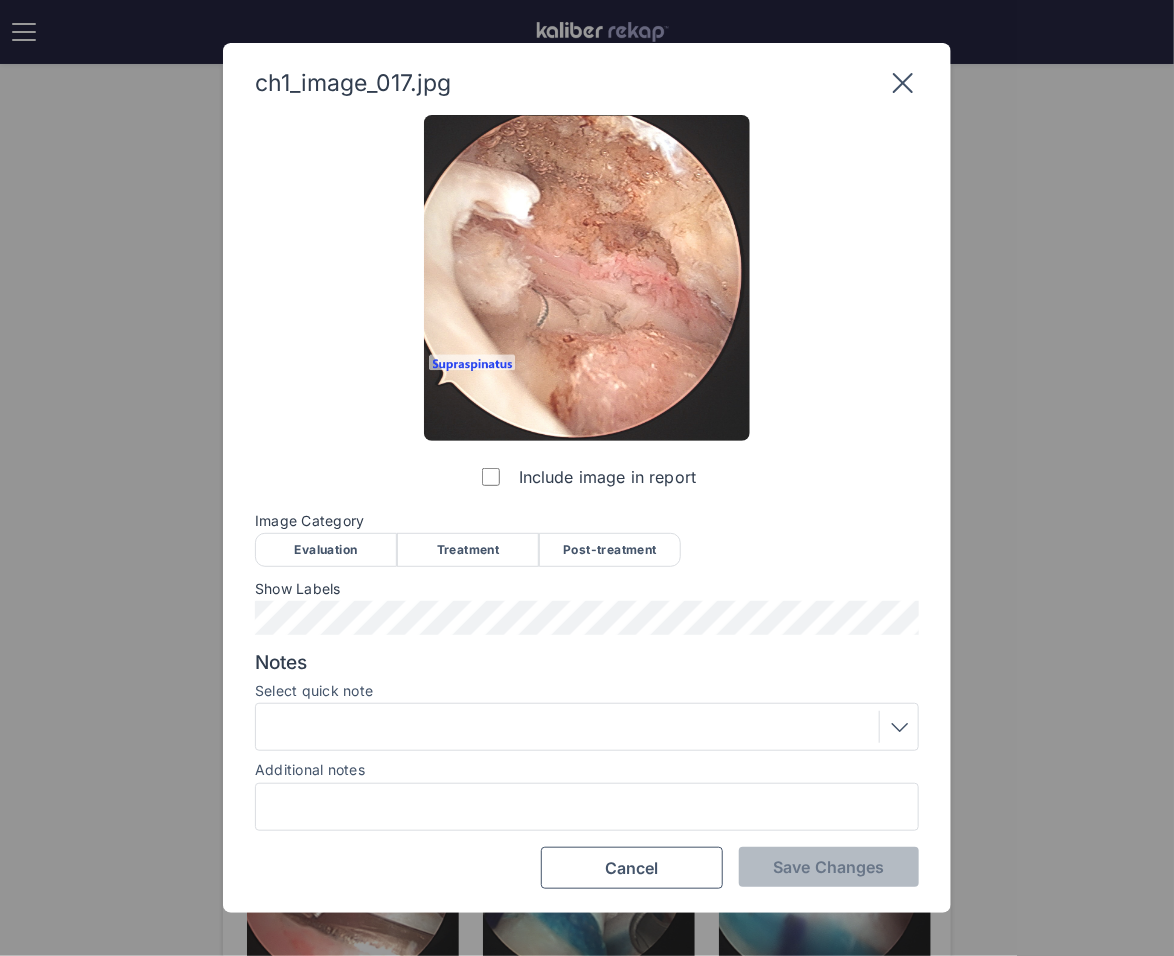 click on "Evaluation" at bounding box center (326, 550) 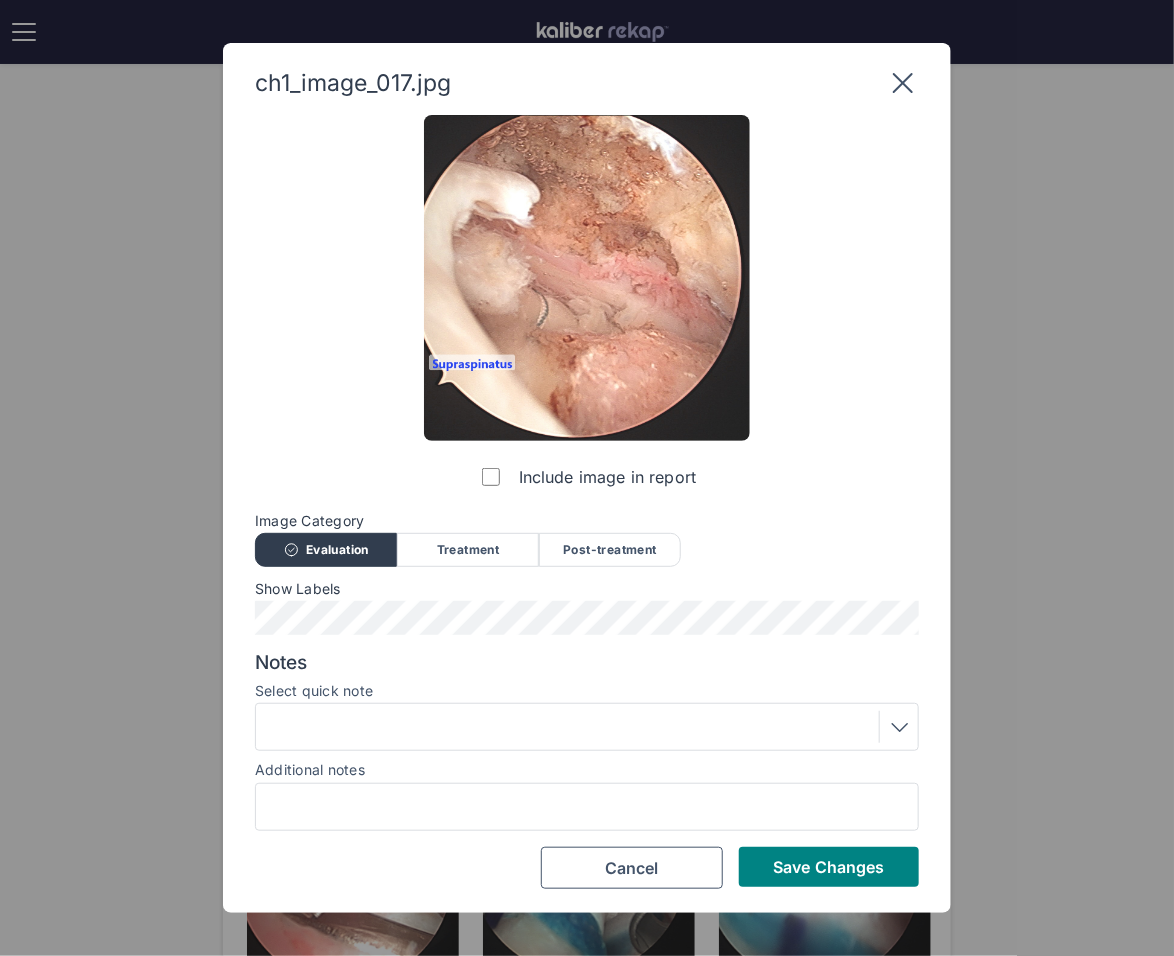 click at bounding box center [587, 727] 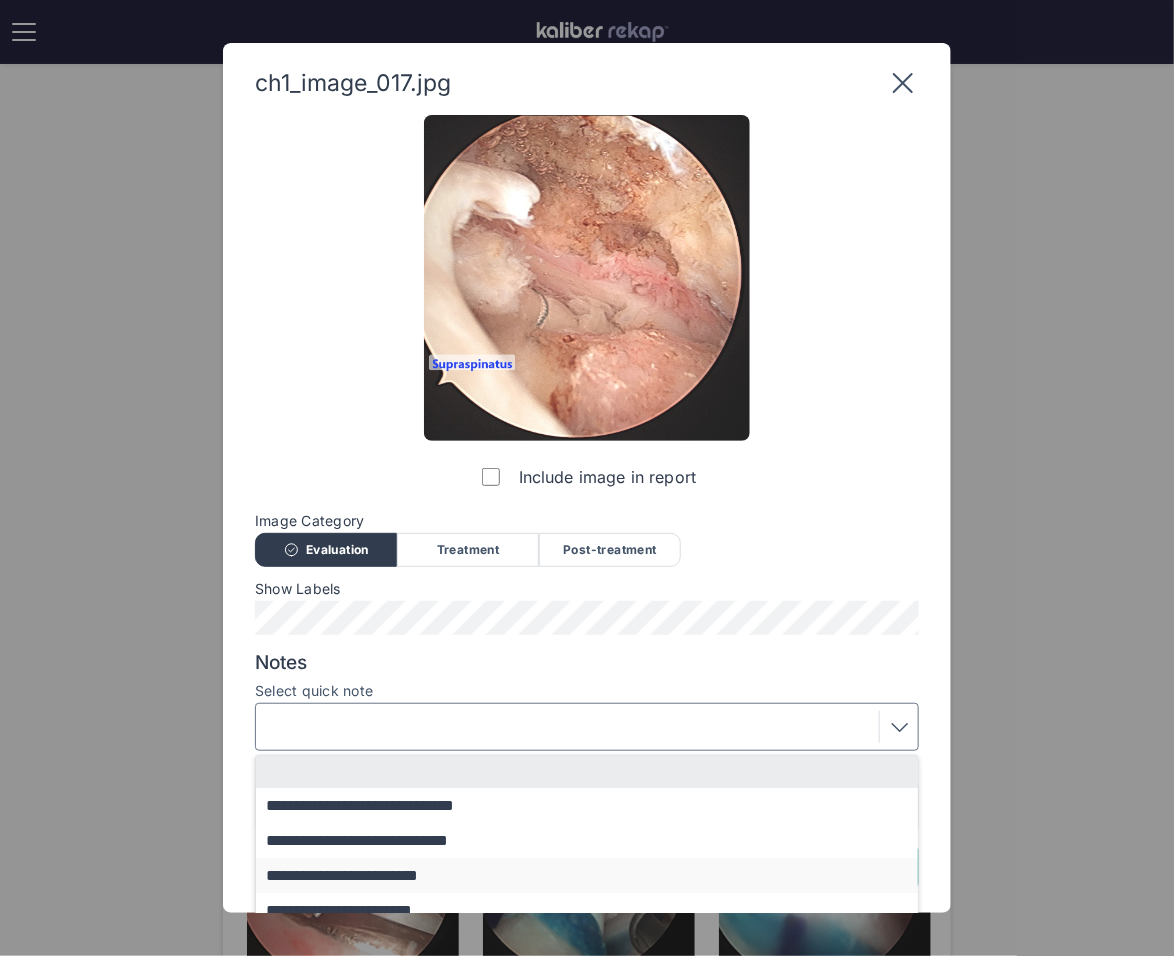 scroll, scrollTop: 234, scrollLeft: 0, axis: vertical 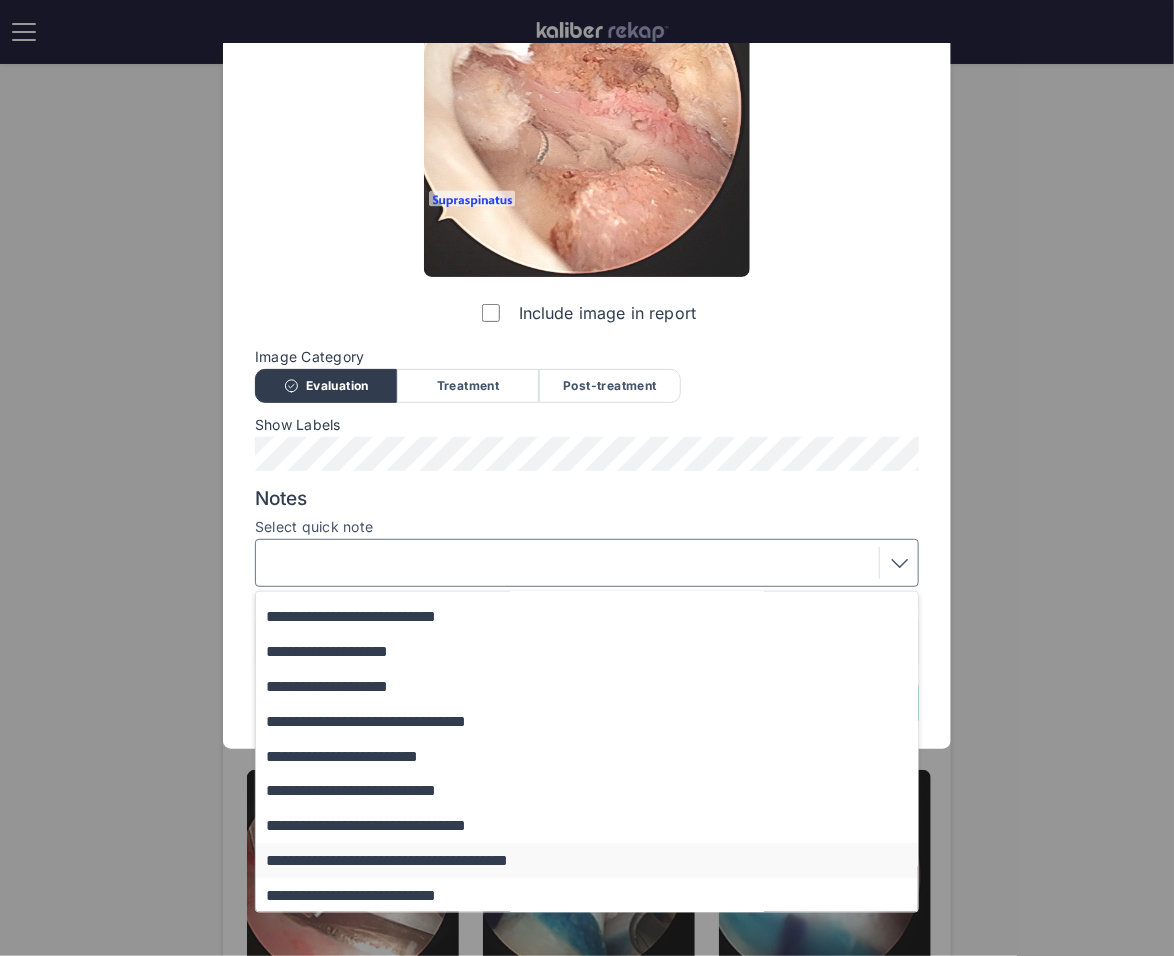 click on "**********" at bounding box center (596, 860) 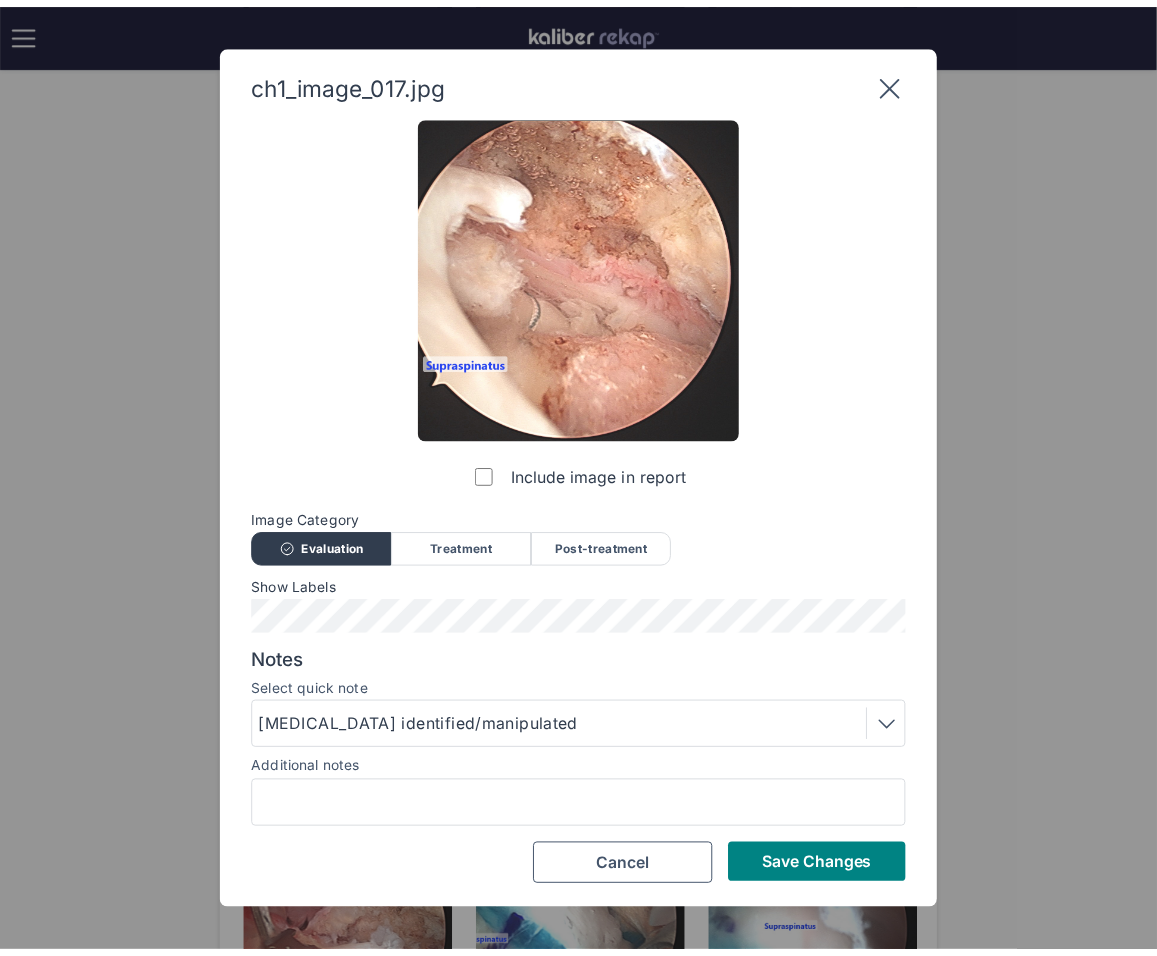 scroll, scrollTop: 0, scrollLeft: 0, axis: both 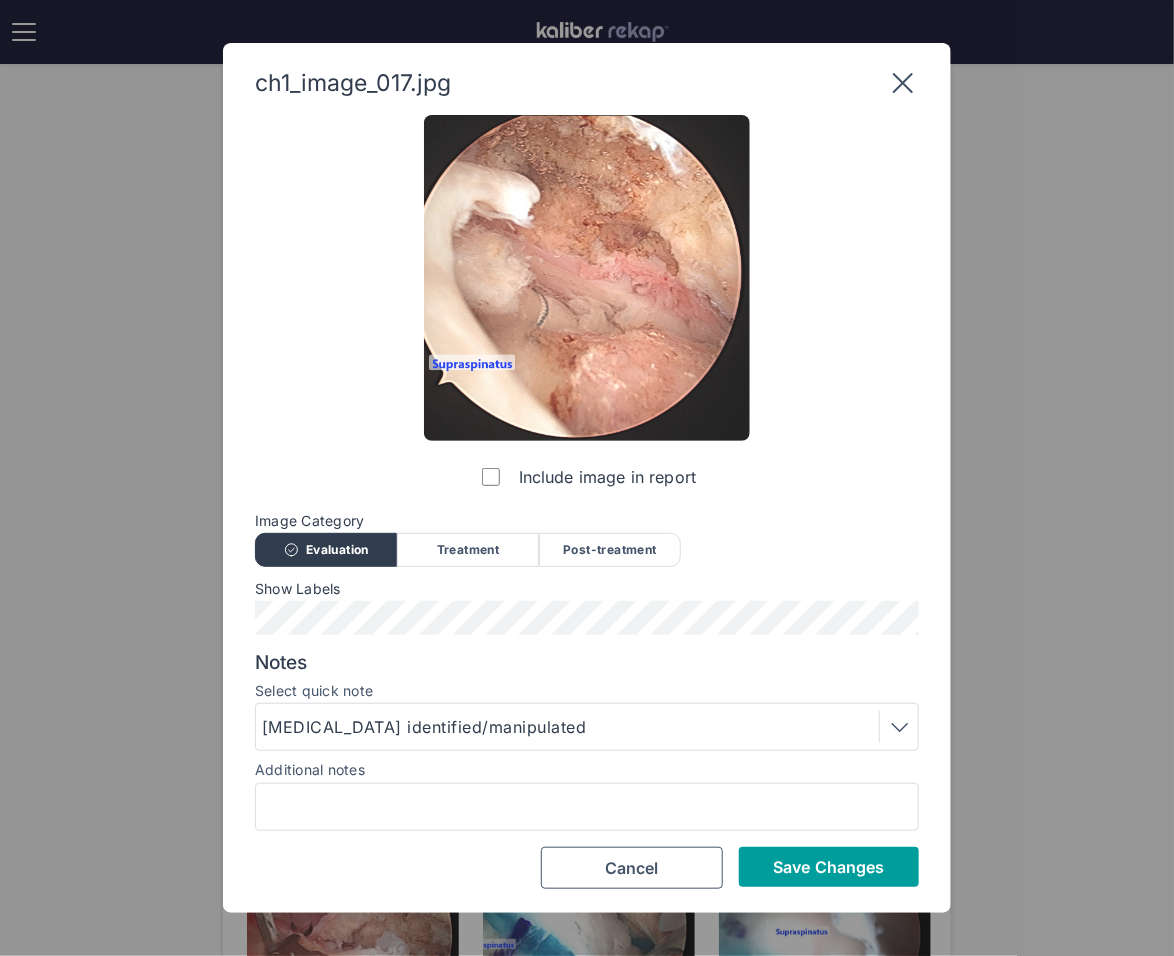 click on "Save Changes" at bounding box center [828, 867] 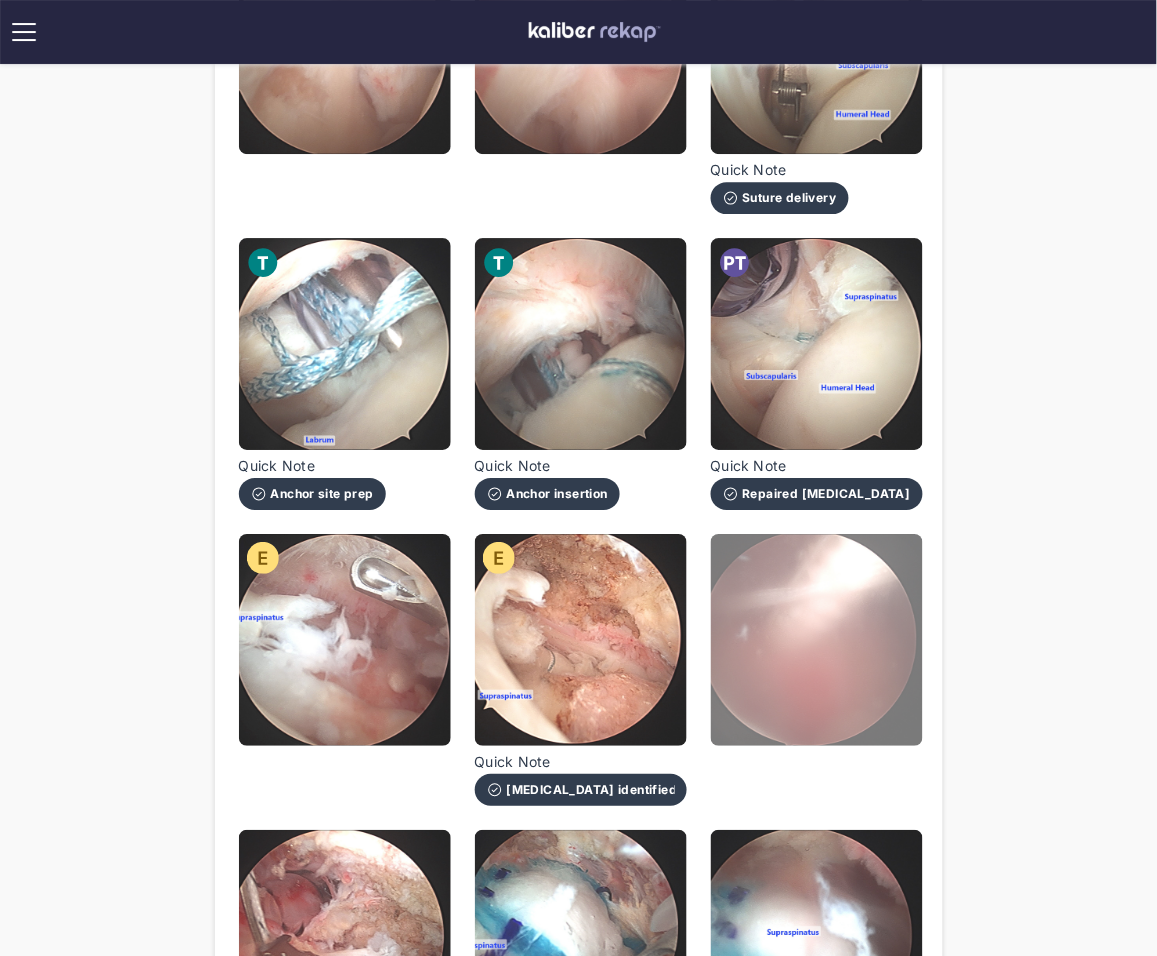 click at bounding box center [817, 640] 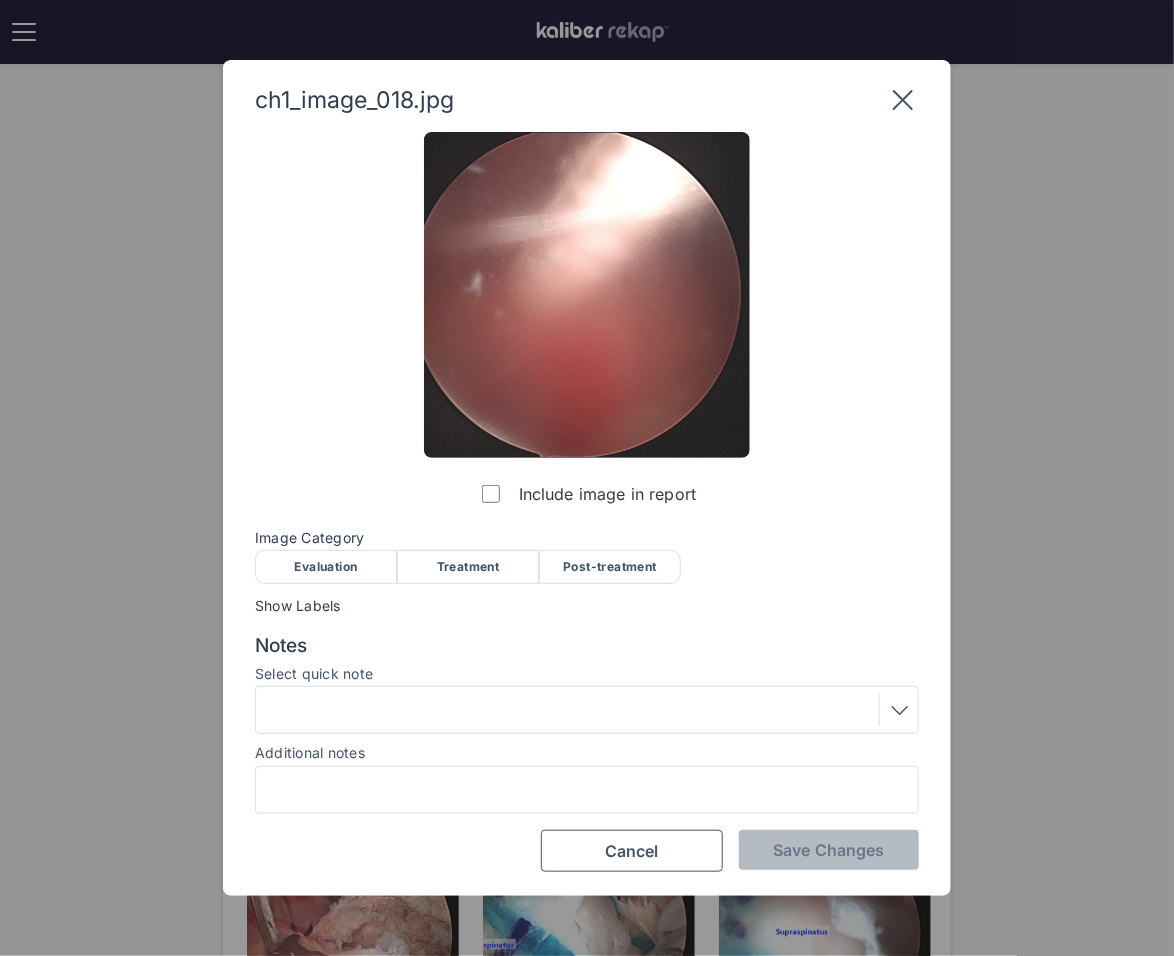 click on "Treatment" at bounding box center [468, 567] 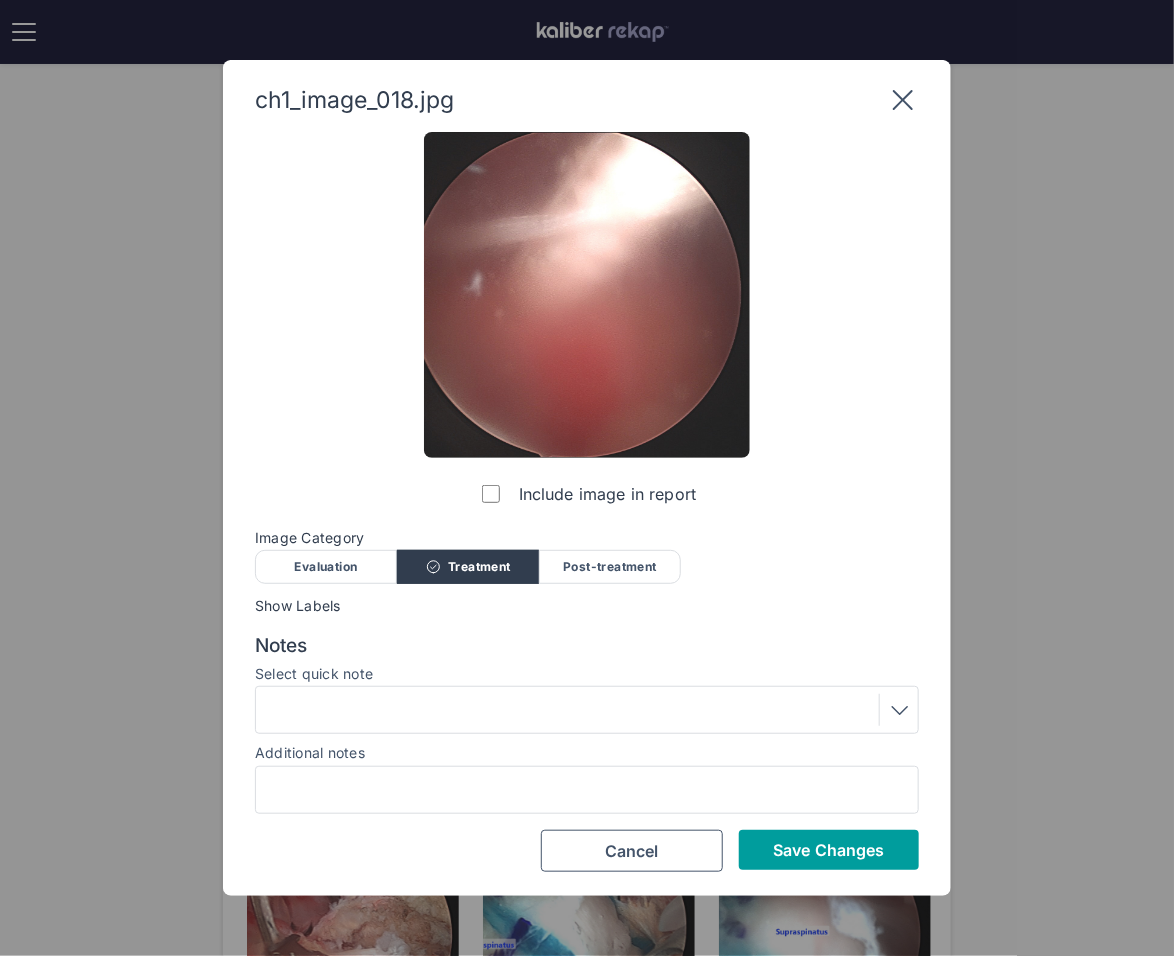 click on "Save Changes" at bounding box center (828, 850) 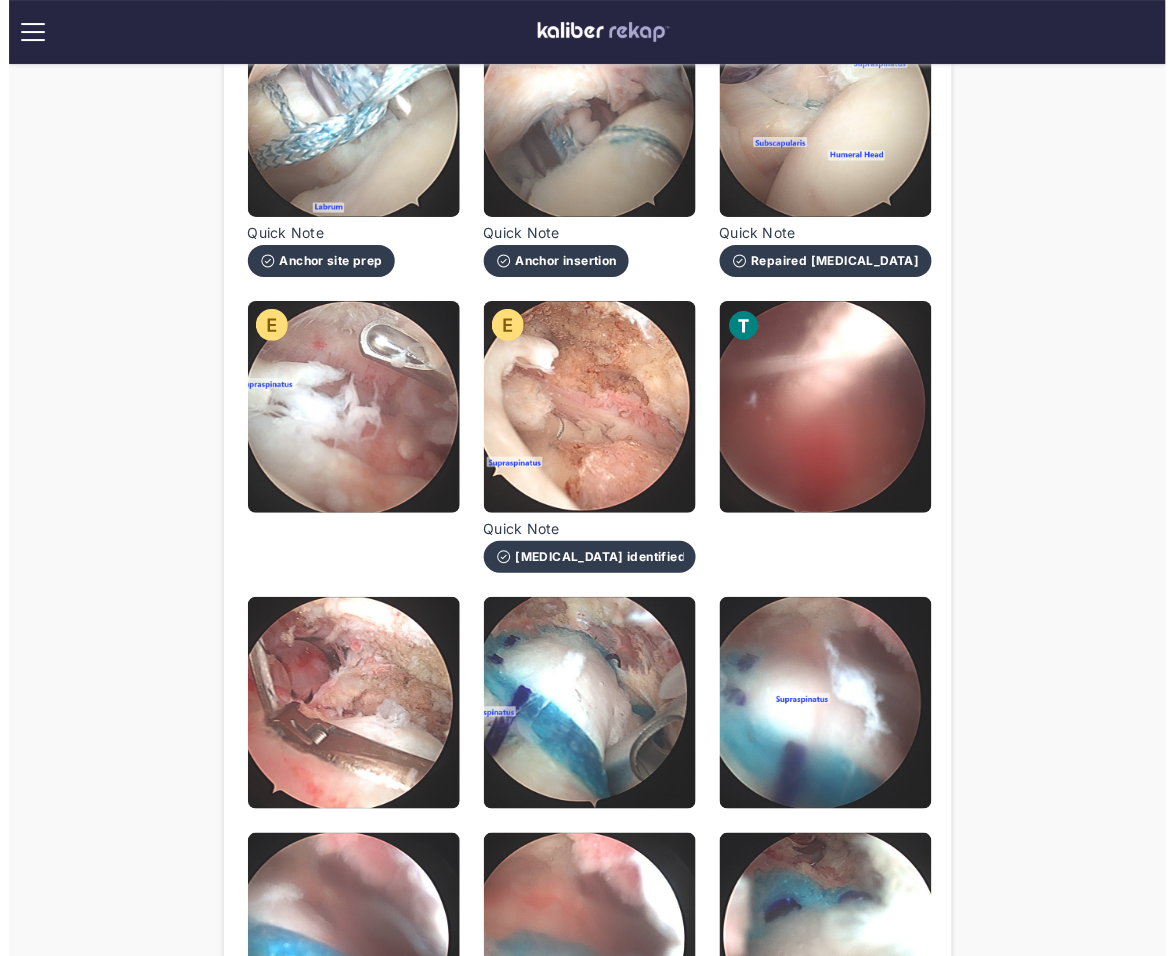 scroll, scrollTop: 1390, scrollLeft: 0, axis: vertical 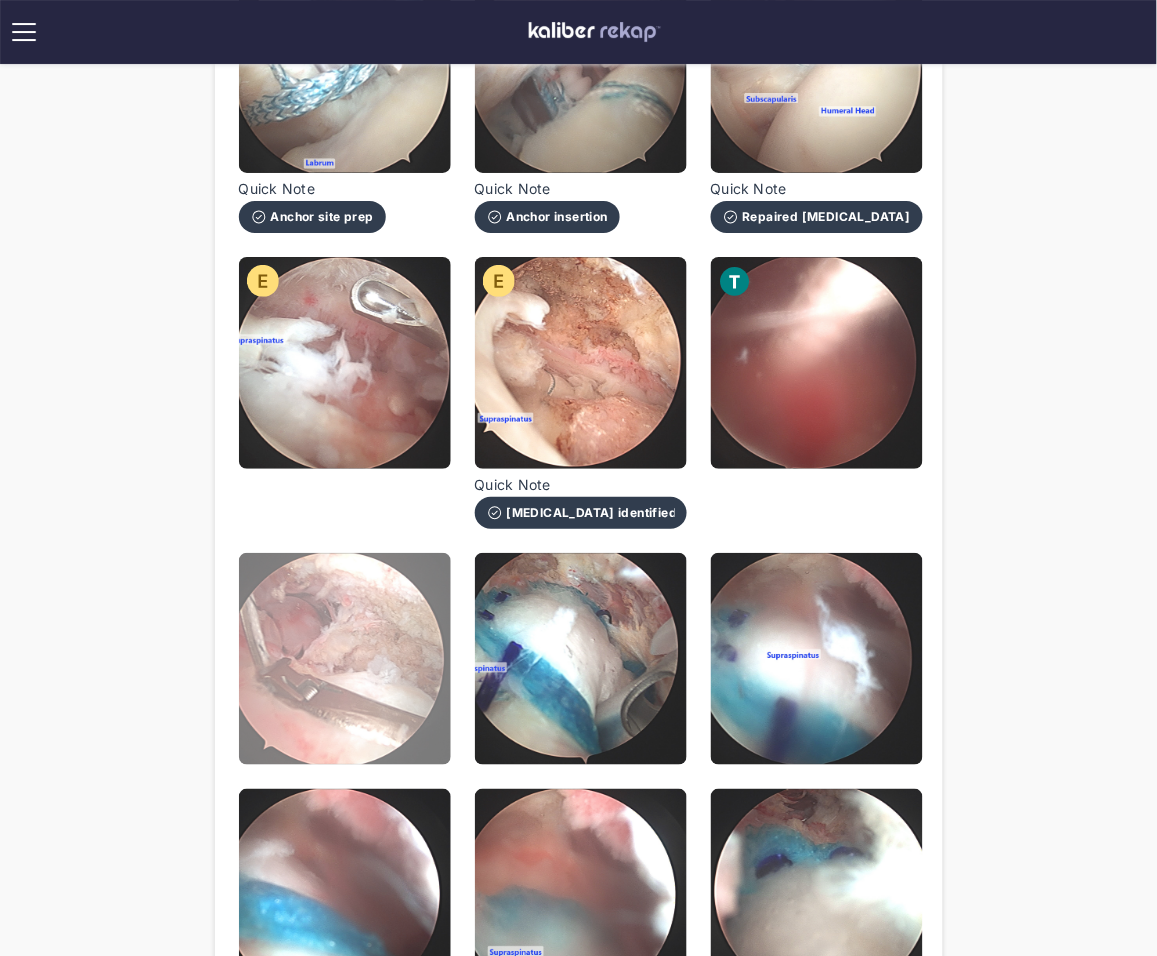 click at bounding box center [345, 659] 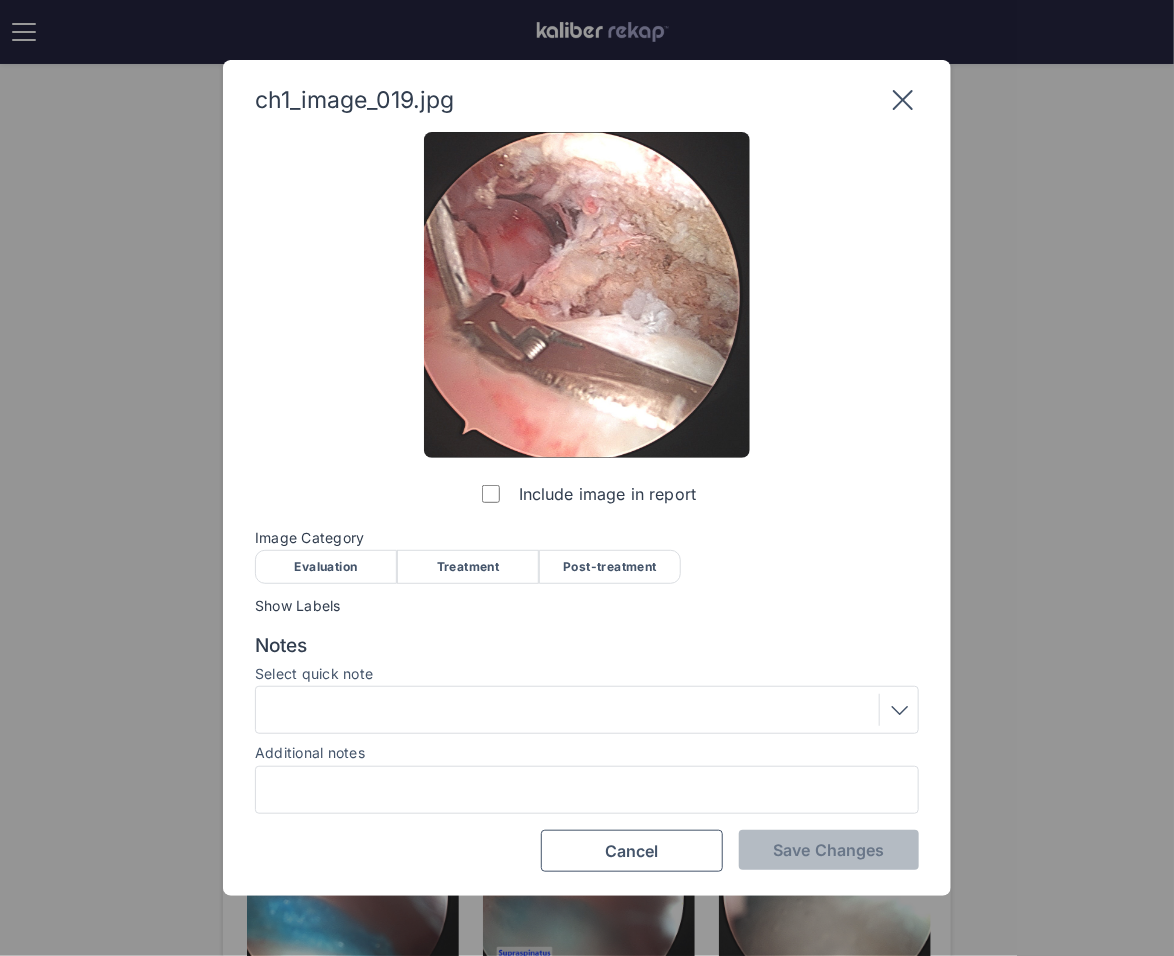 click on "Treatment" at bounding box center (468, 567) 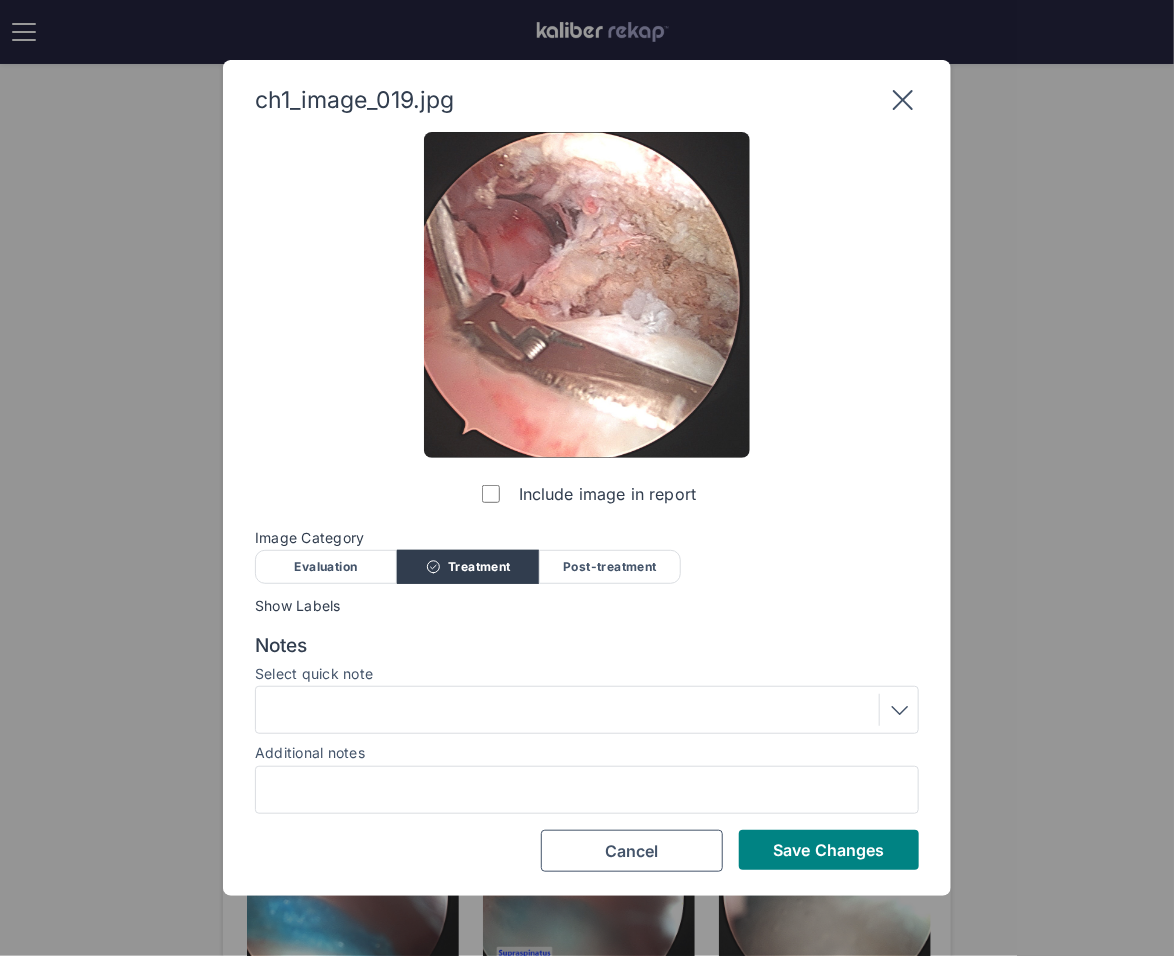 click at bounding box center [587, 710] 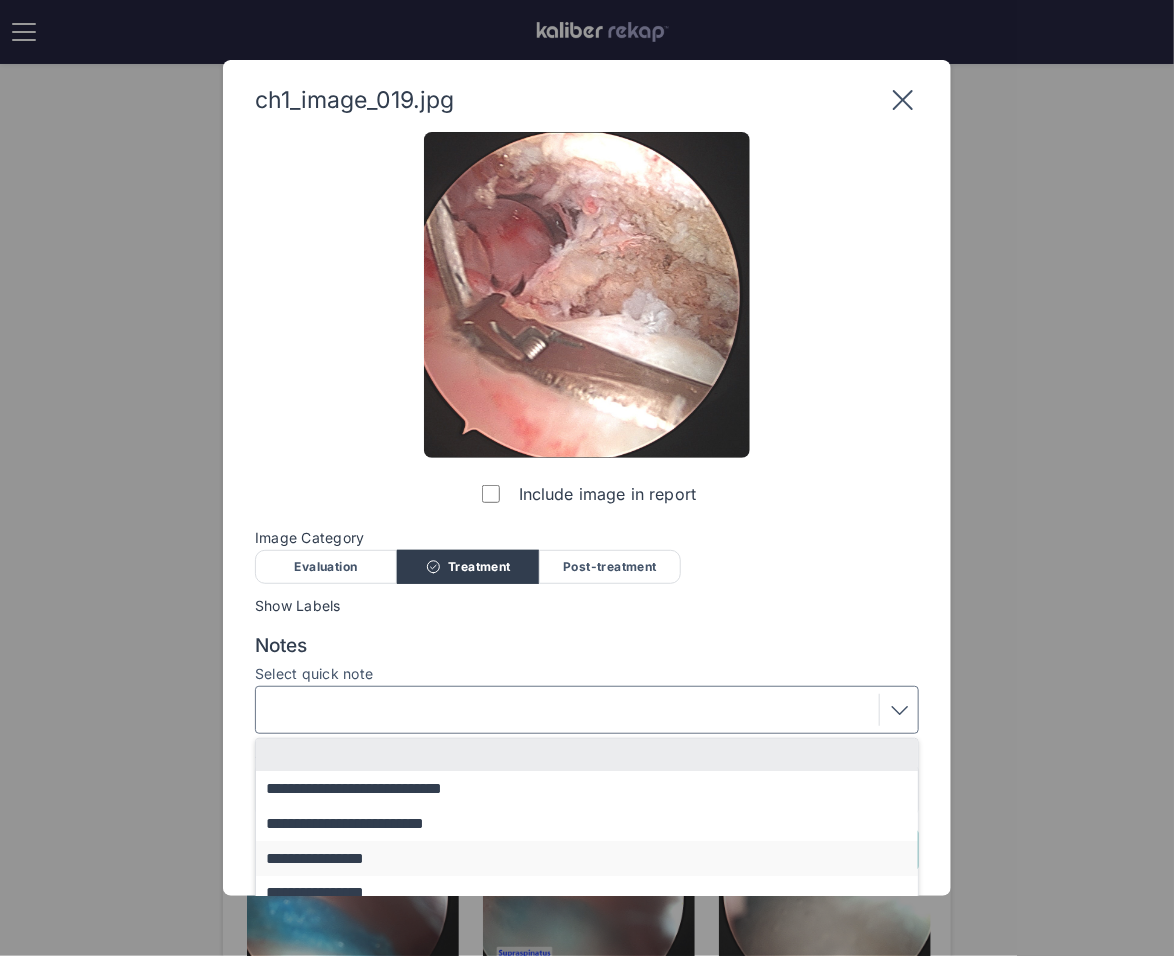 scroll, scrollTop: 234, scrollLeft: 0, axis: vertical 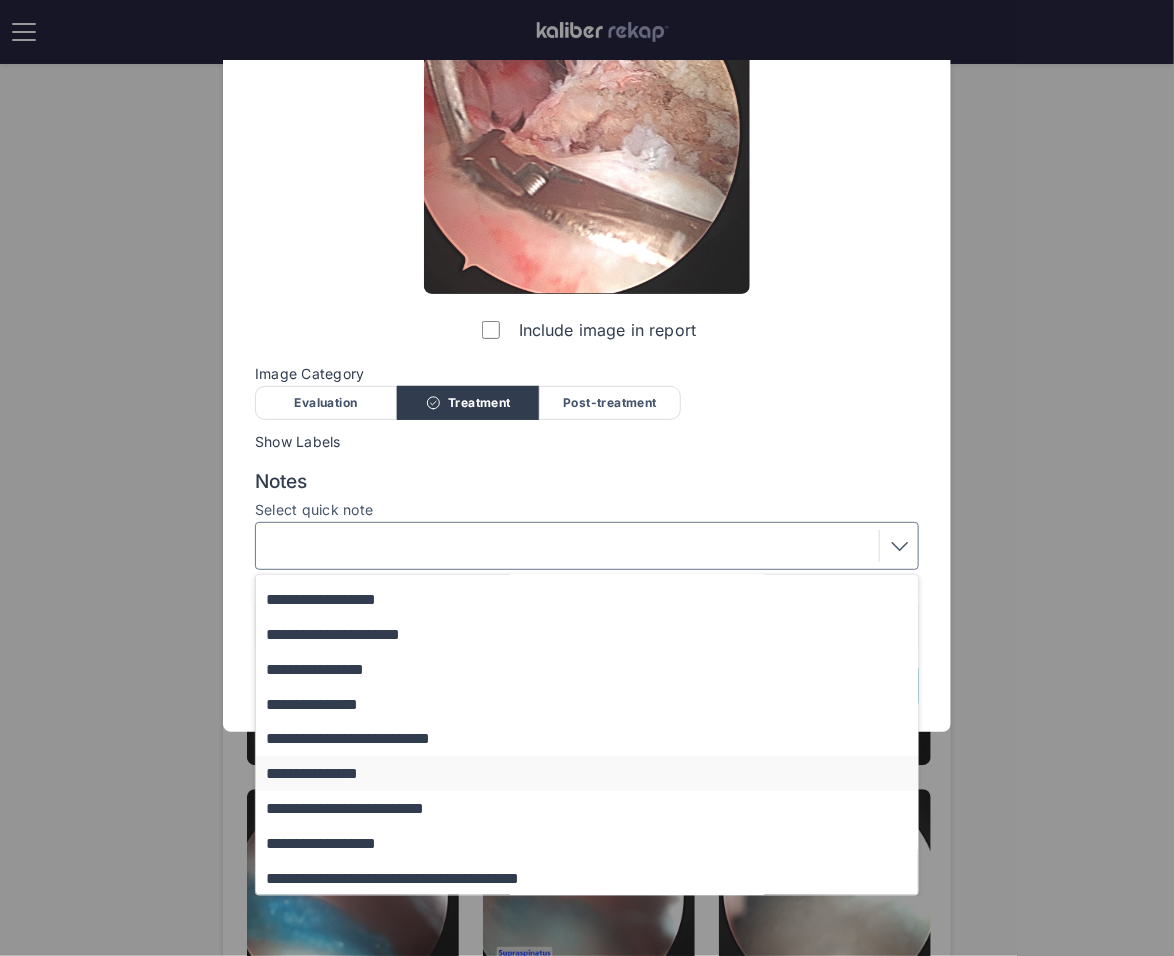 click on "**********" at bounding box center [596, 773] 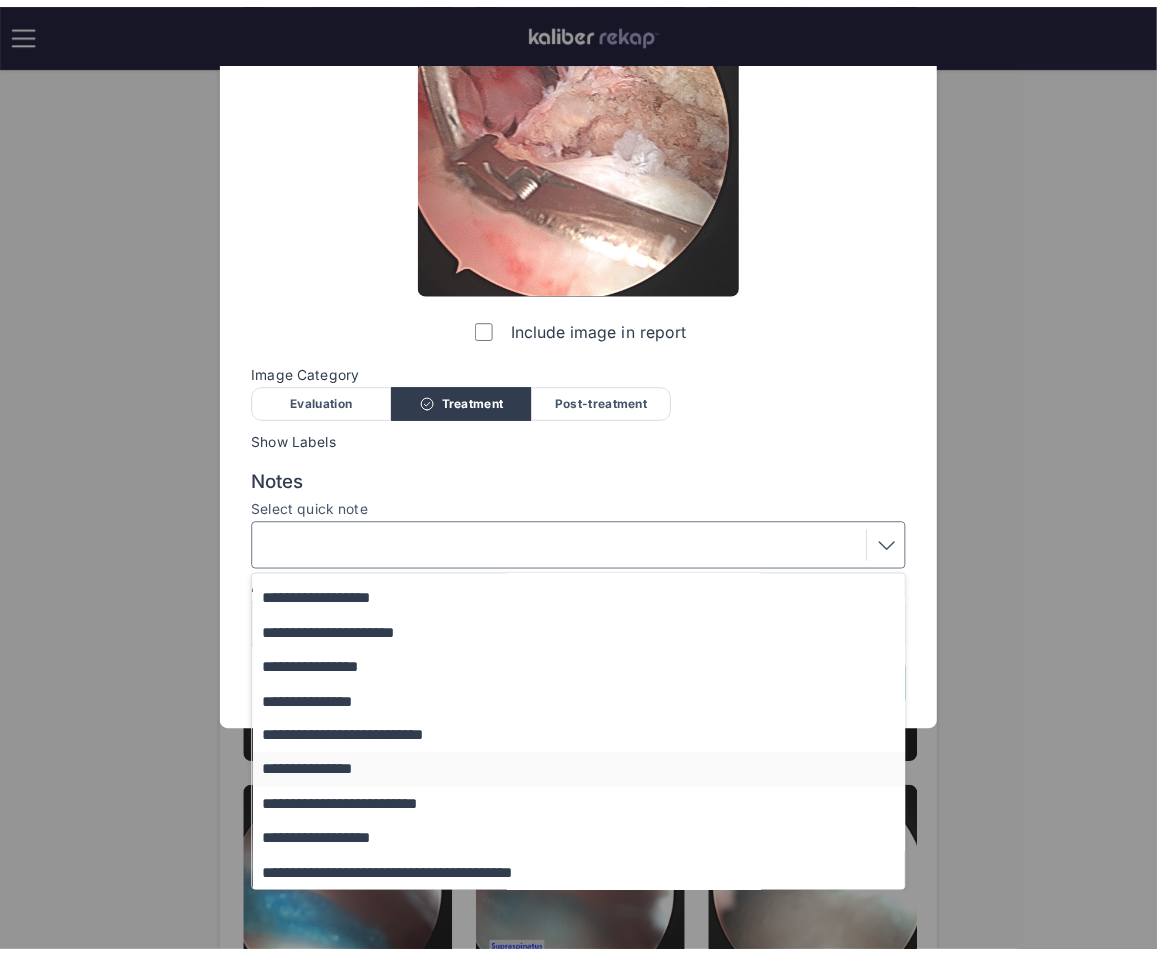 scroll, scrollTop: 0, scrollLeft: 0, axis: both 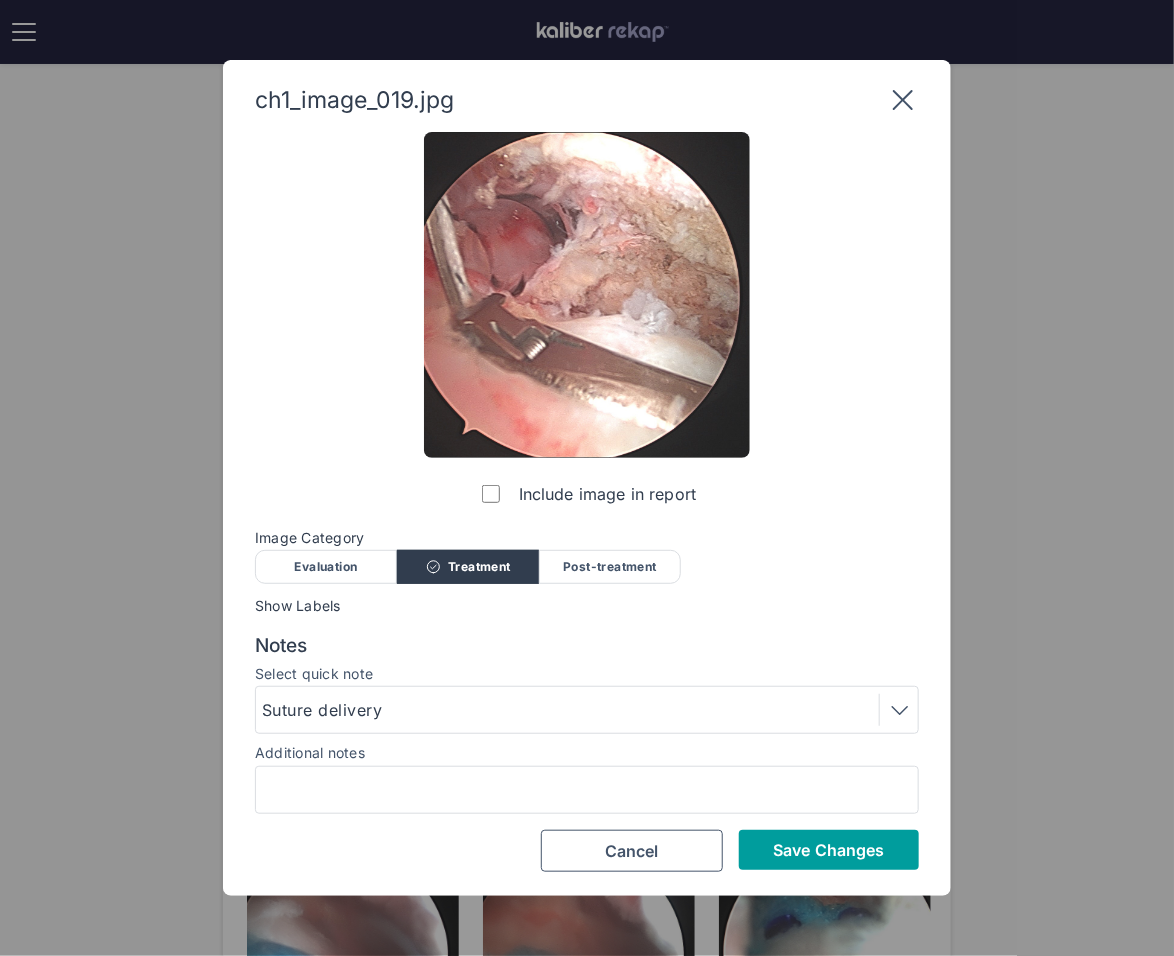 click on "Save Changes" at bounding box center [828, 850] 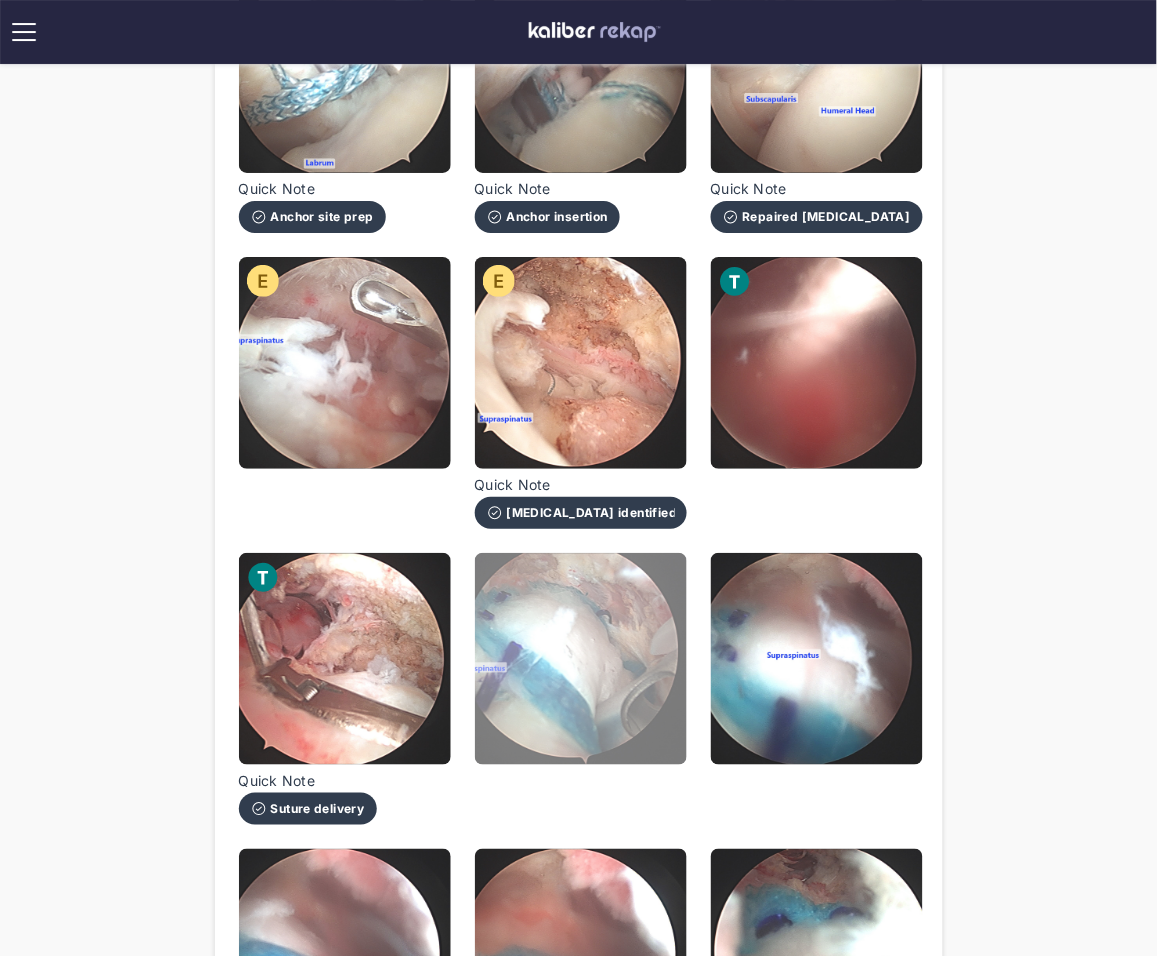 click at bounding box center (581, 659) 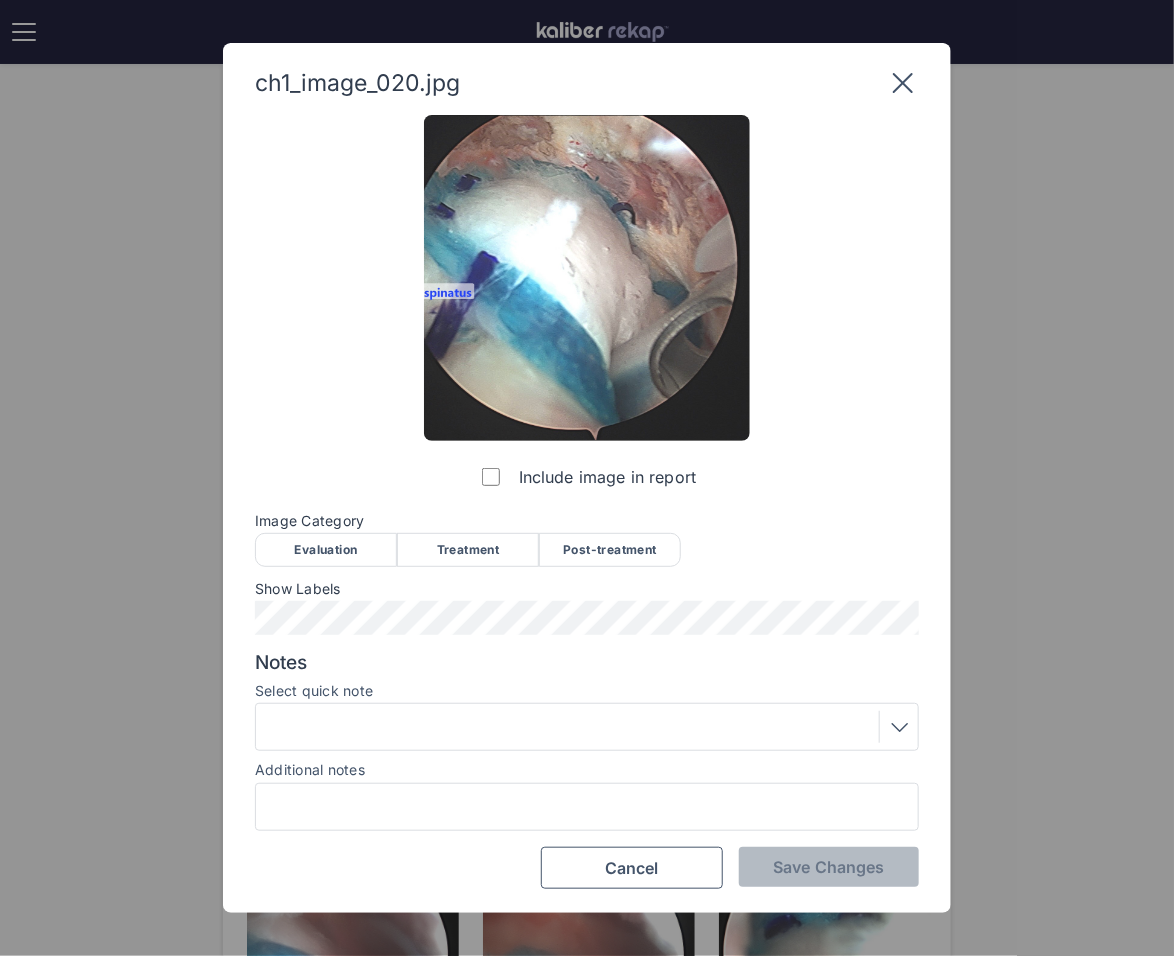 click on "Treatment" at bounding box center (468, 550) 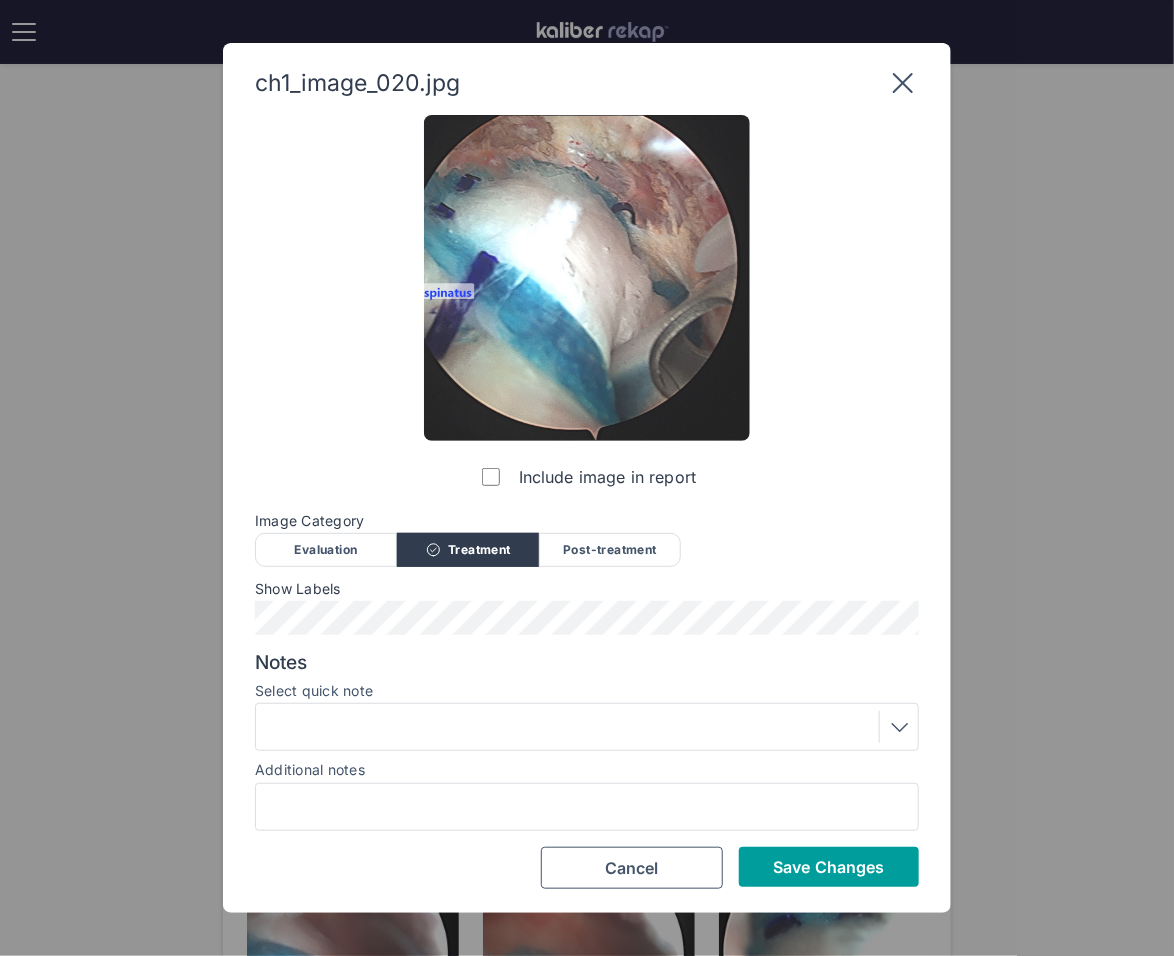 click on "Save Changes" at bounding box center (828, 867) 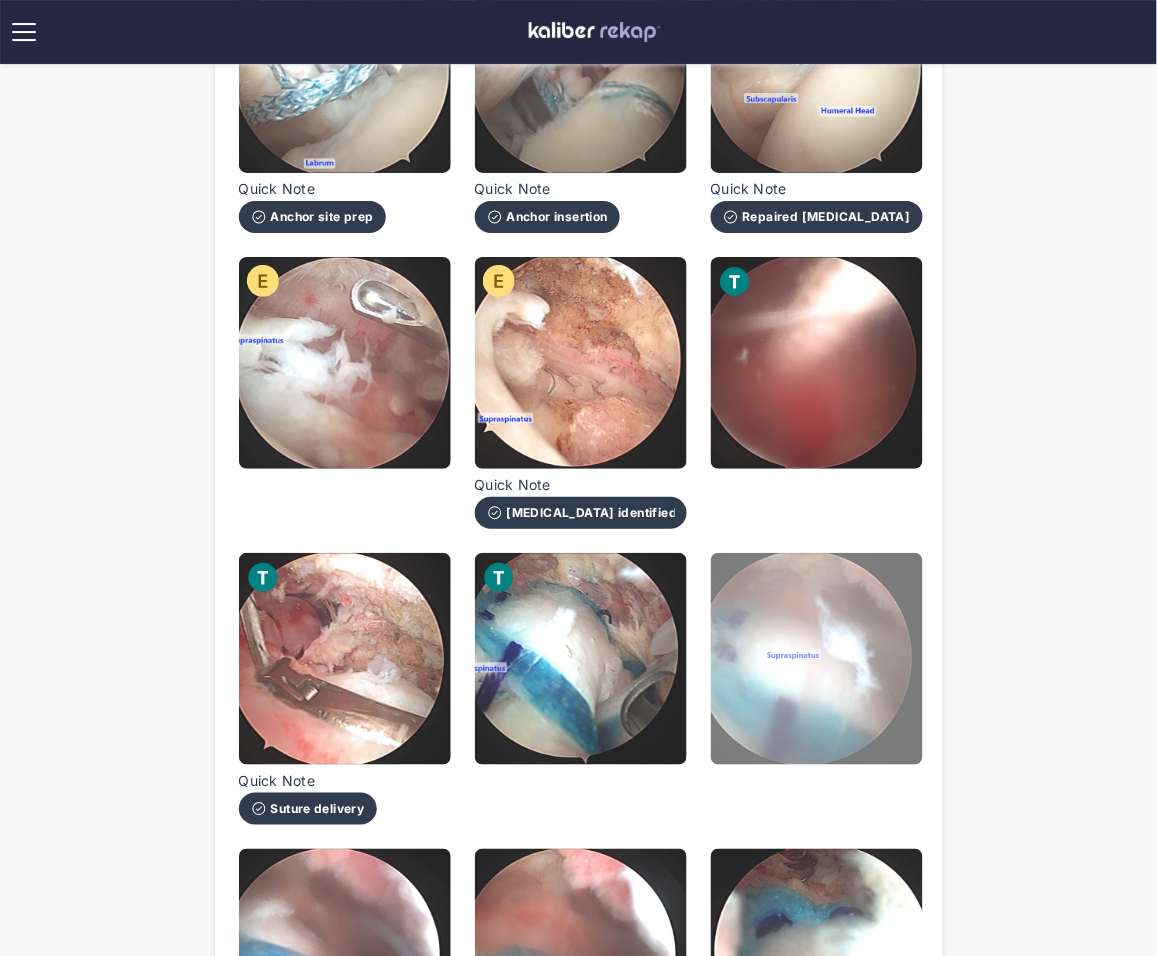 click at bounding box center (817, 659) 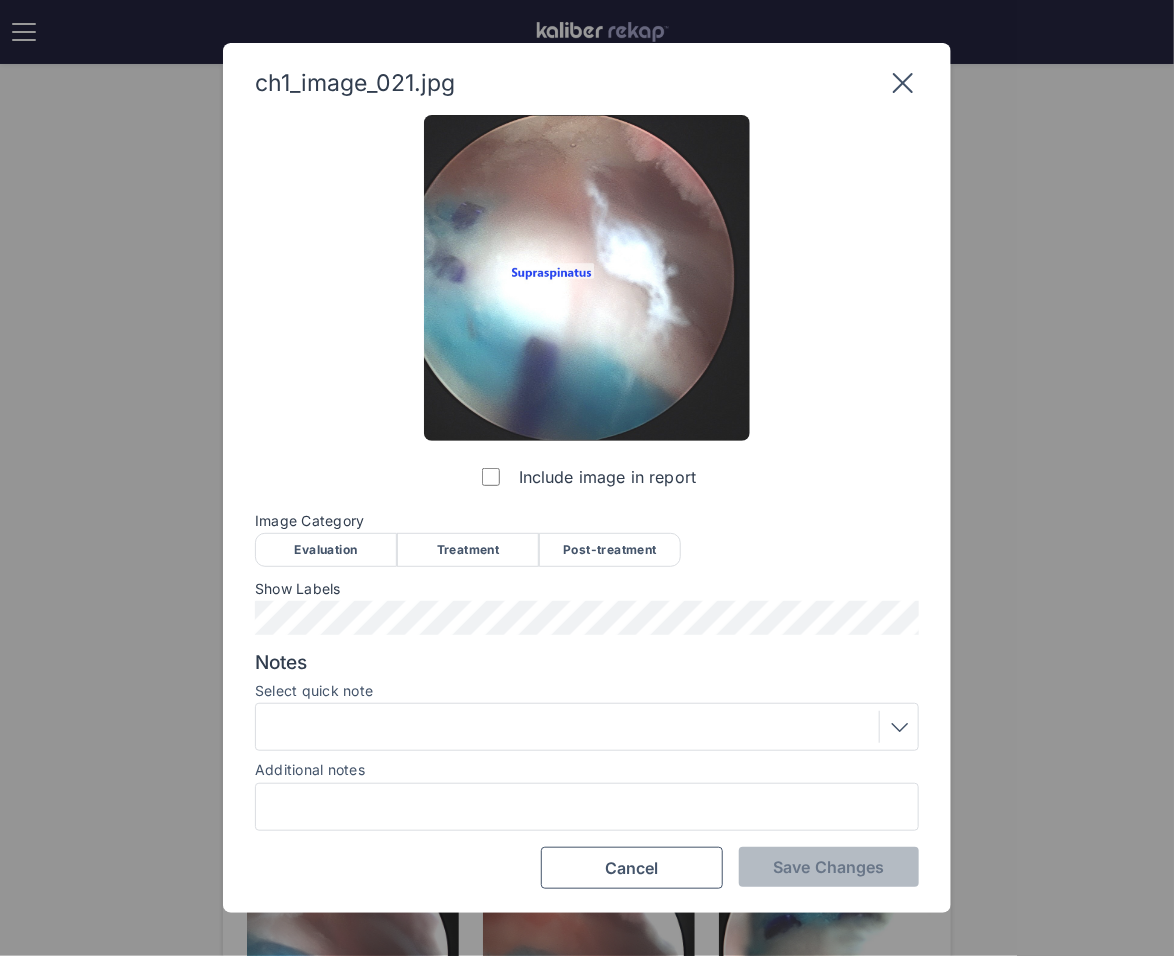 click on "Evaluation" at bounding box center (326, 550) 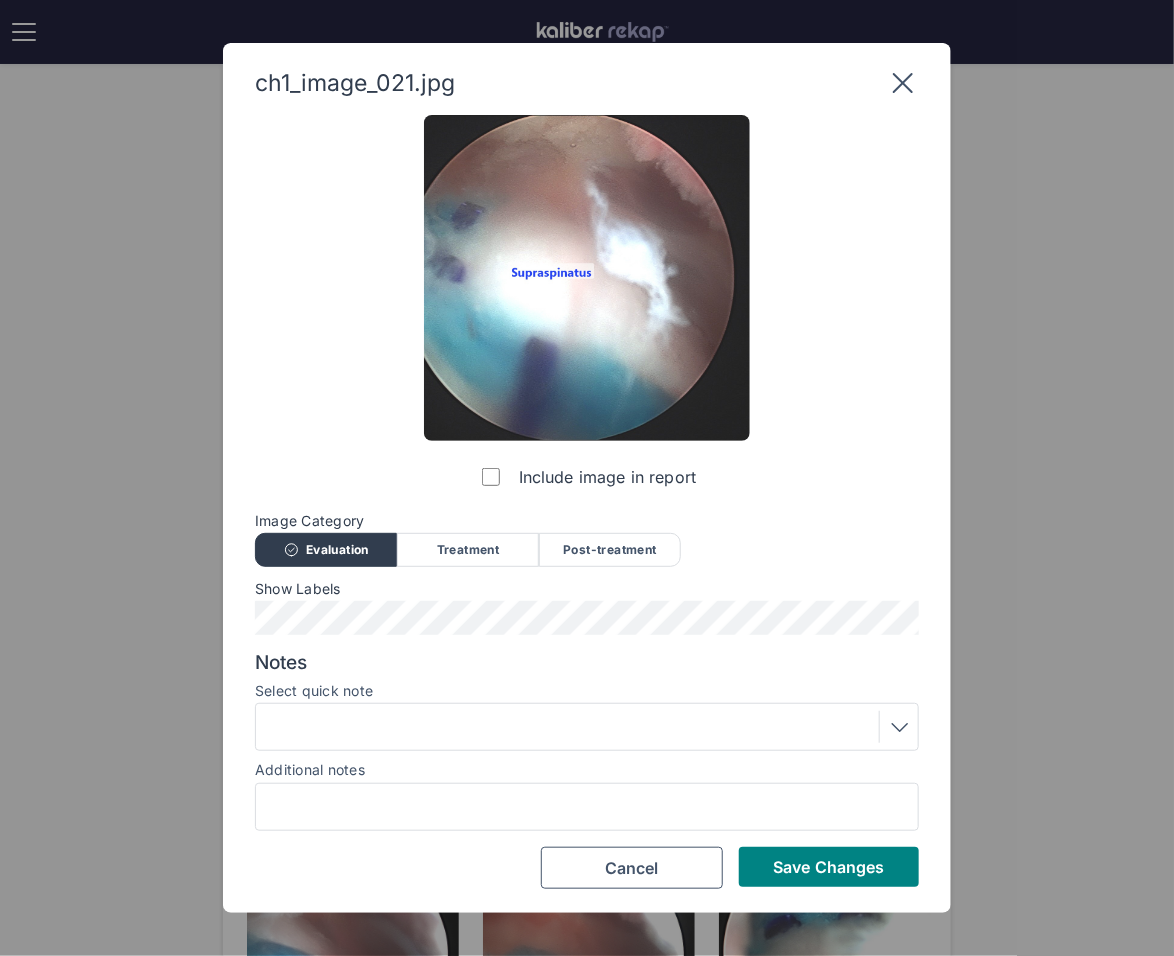 click on "Treatment" at bounding box center [468, 550] 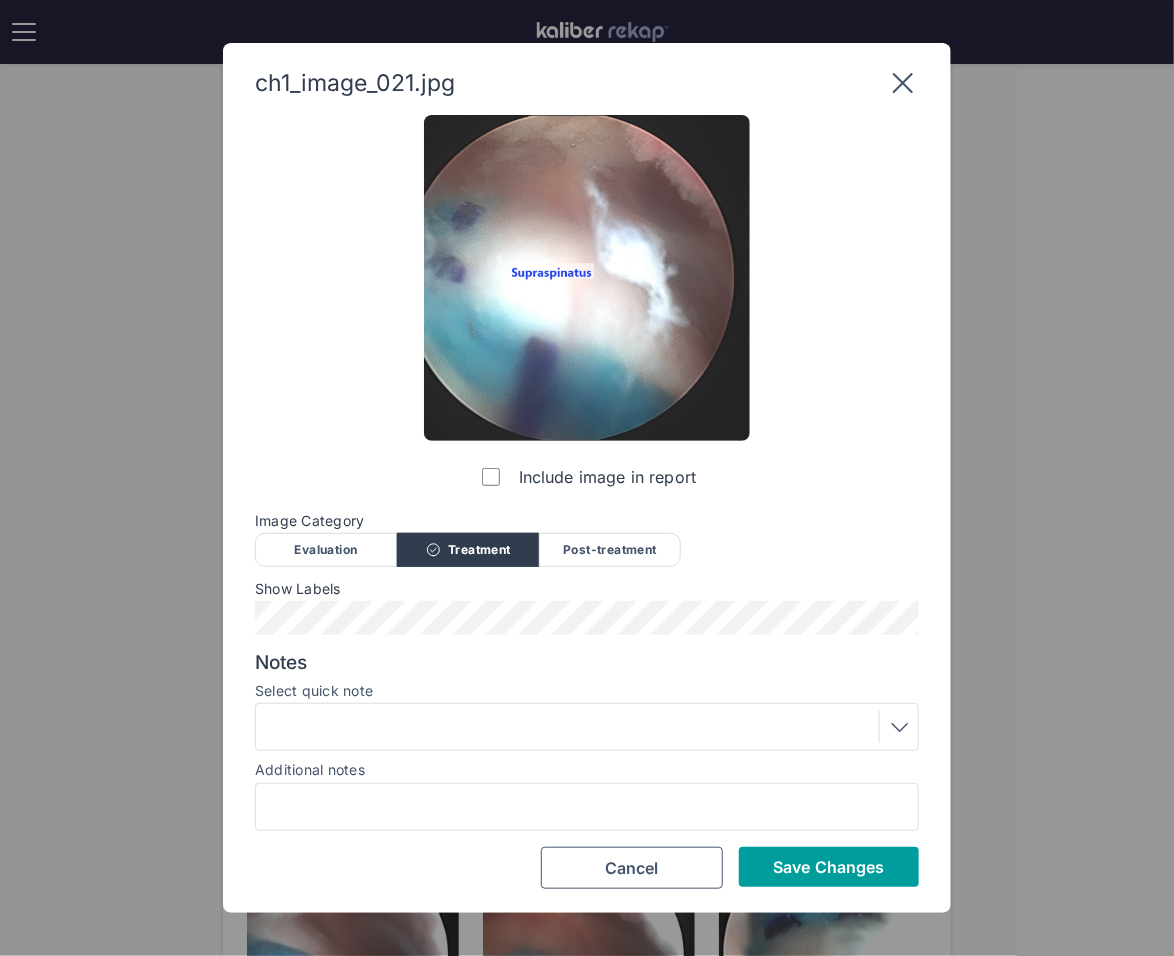 click on "Save Changes" at bounding box center (829, 867) 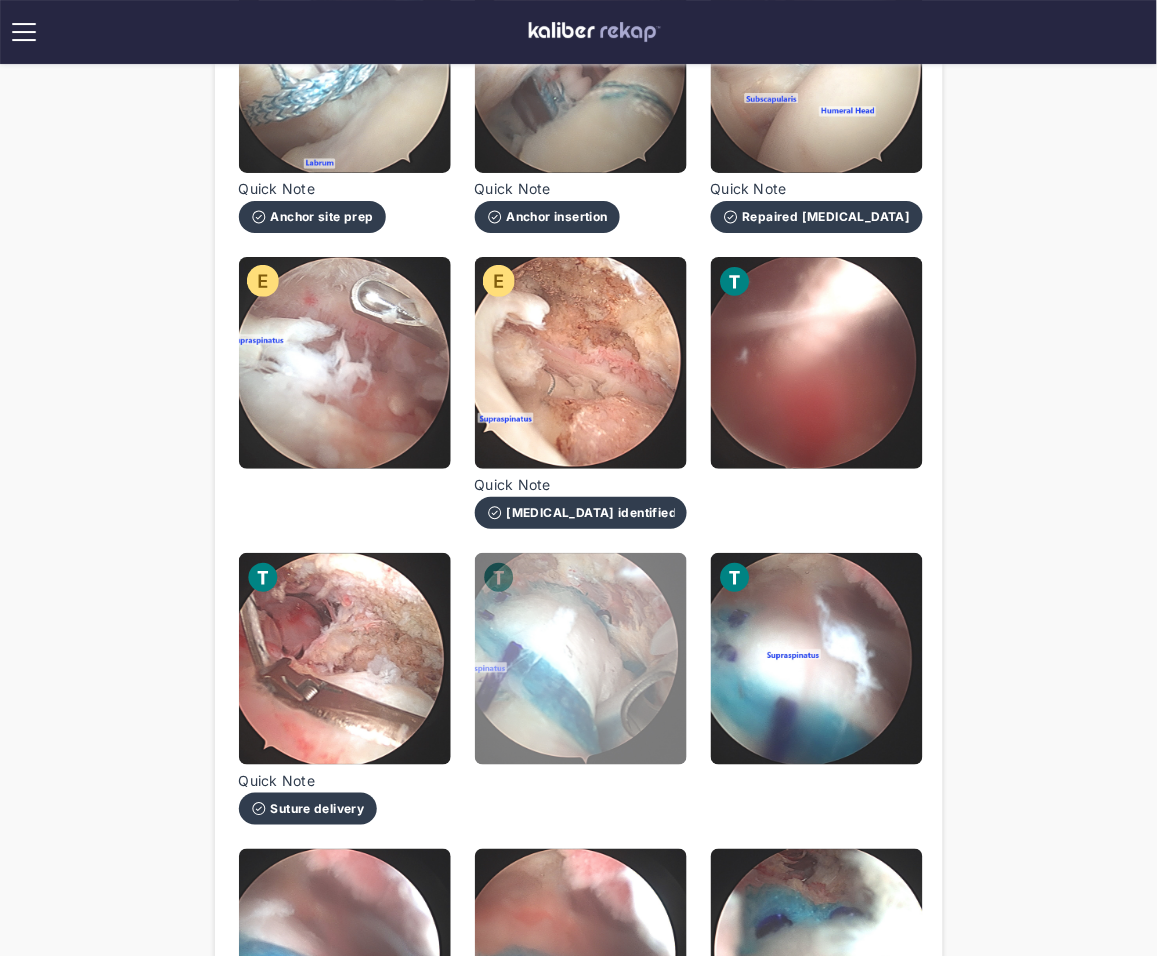 click at bounding box center (581, 659) 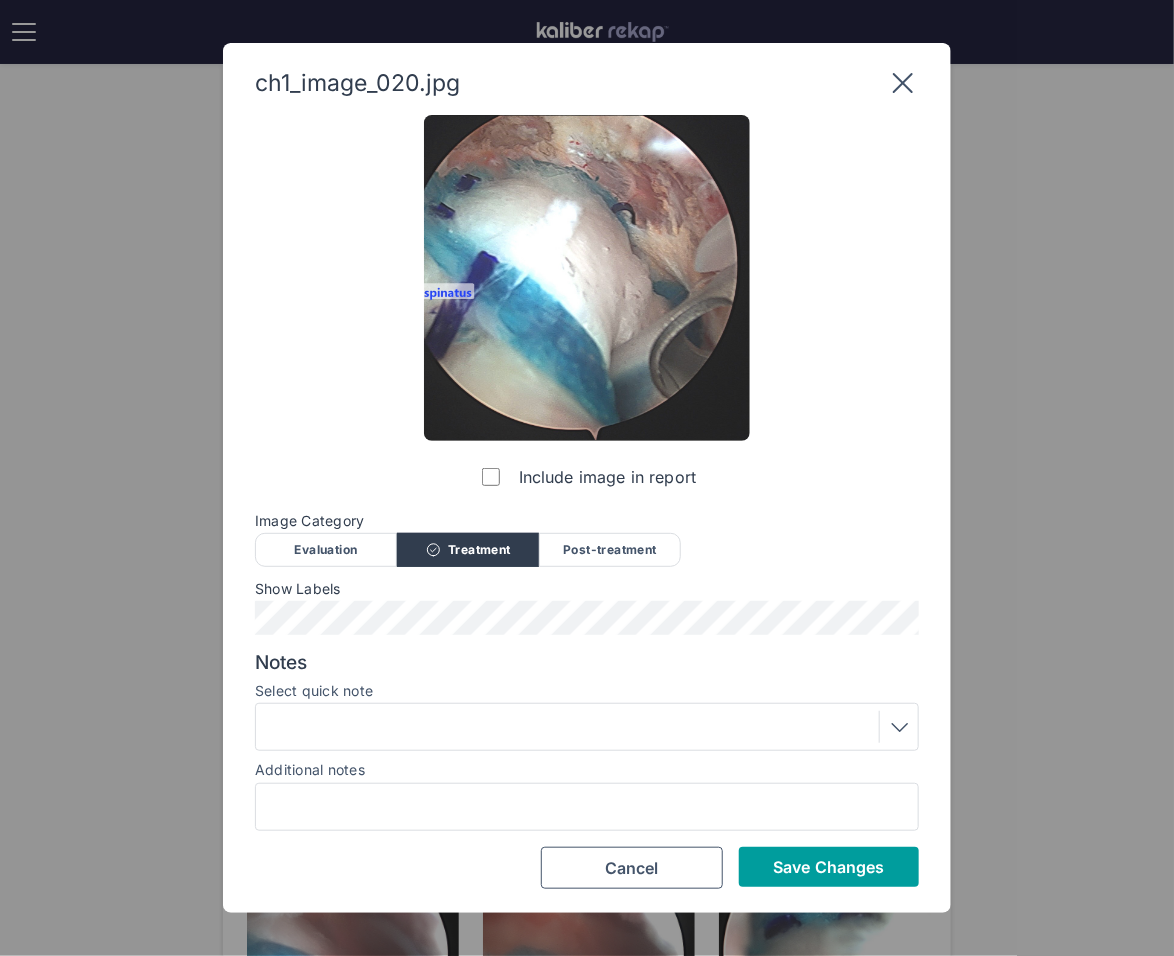 click on "Save Changes" at bounding box center [828, 867] 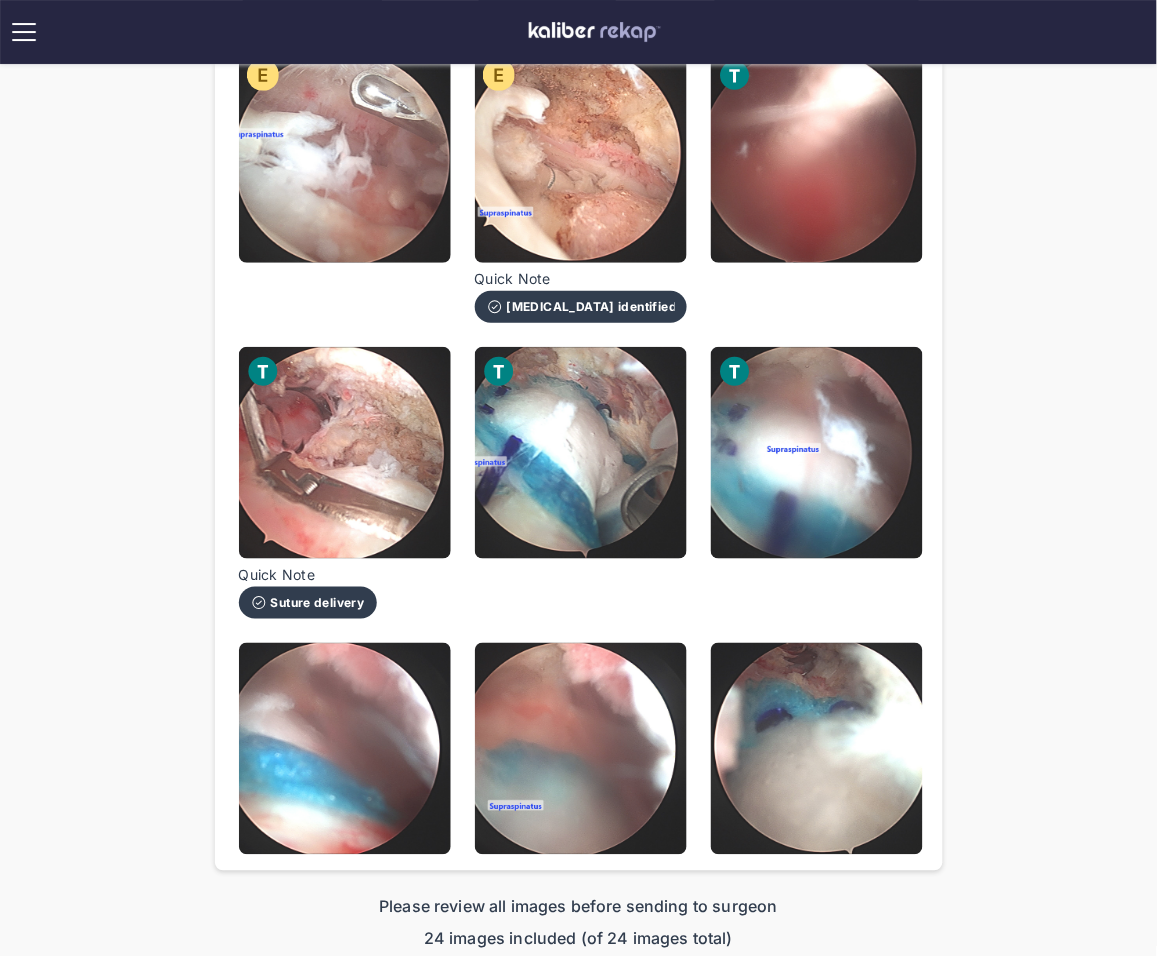 scroll, scrollTop: 1673, scrollLeft: 0, axis: vertical 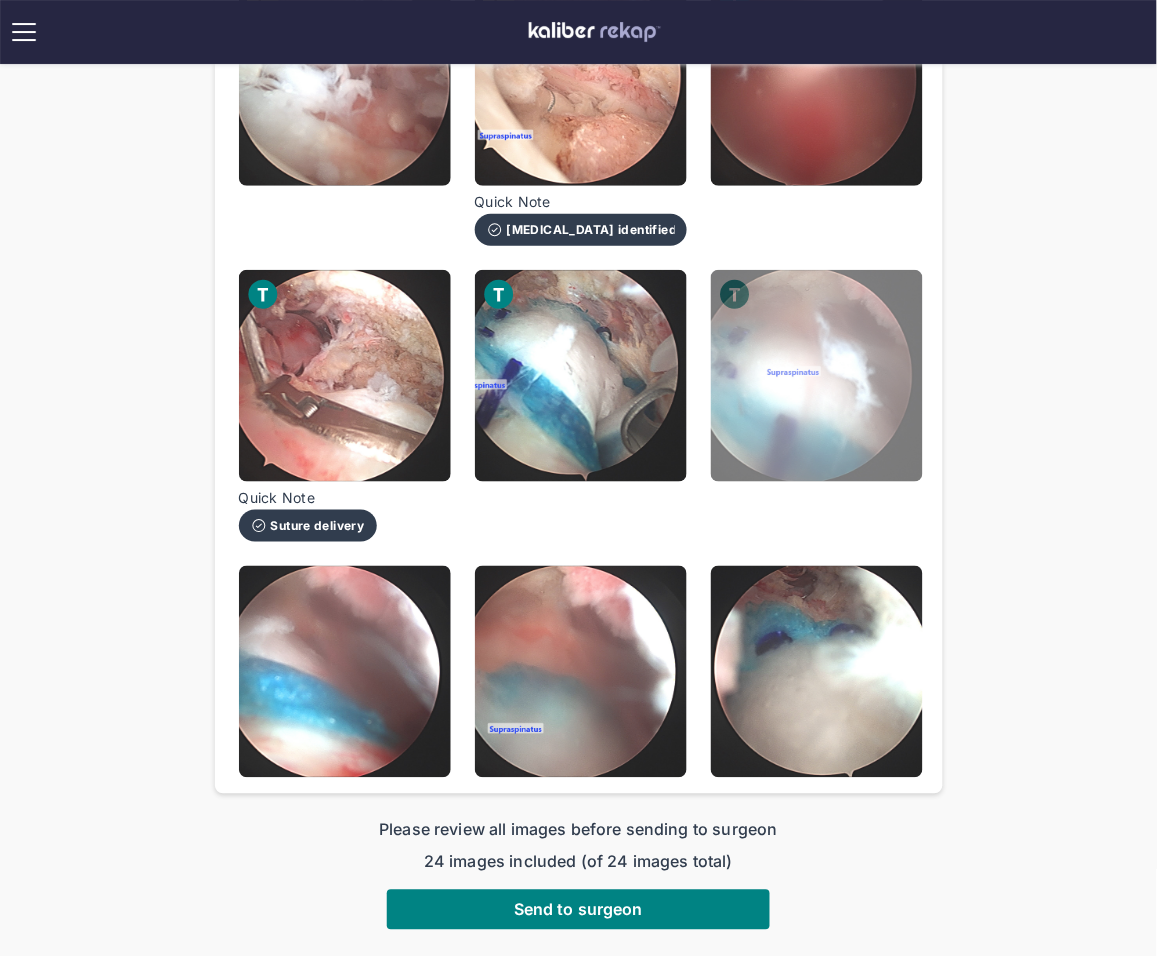 click at bounding box center [817, 376] 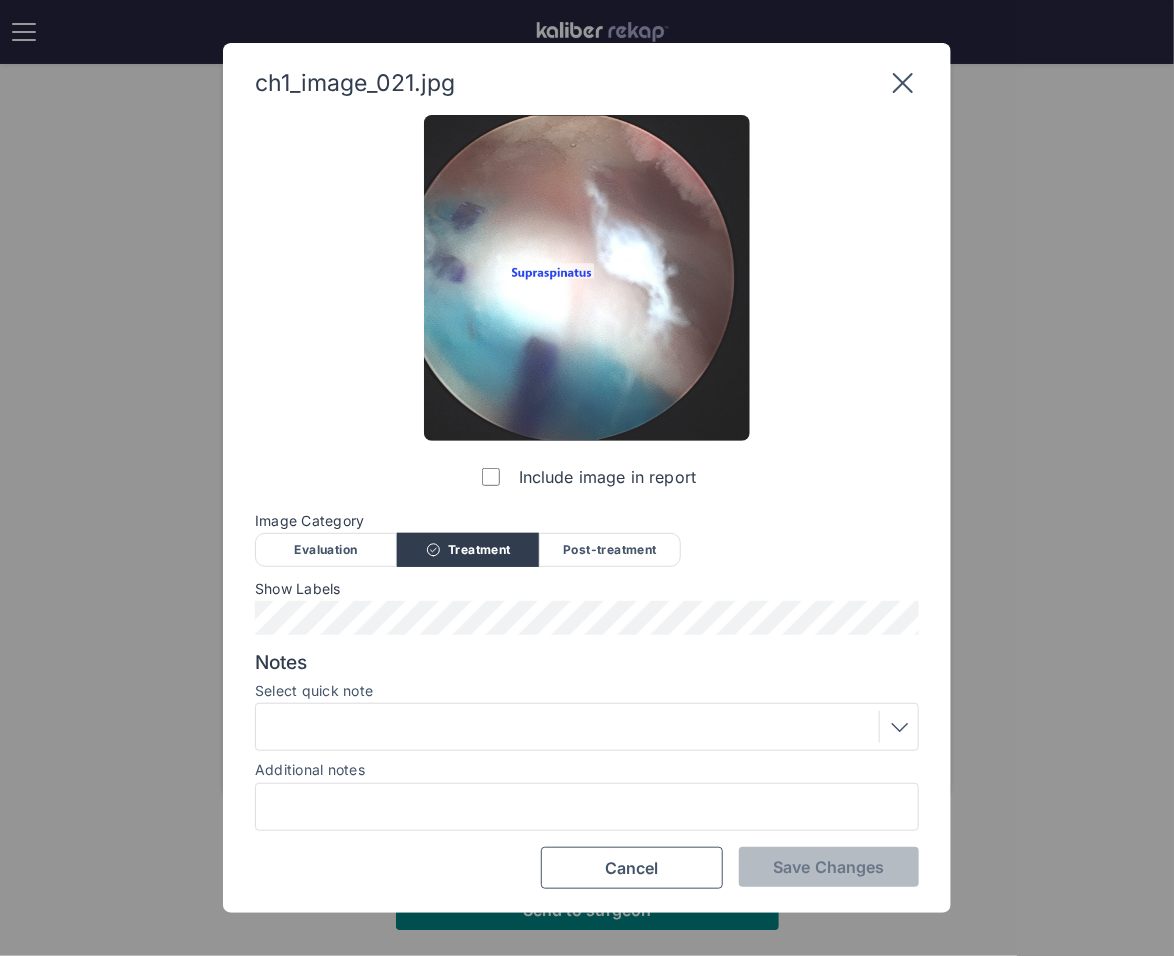 click on "Post-treatment" at bounding box center (610, 550) 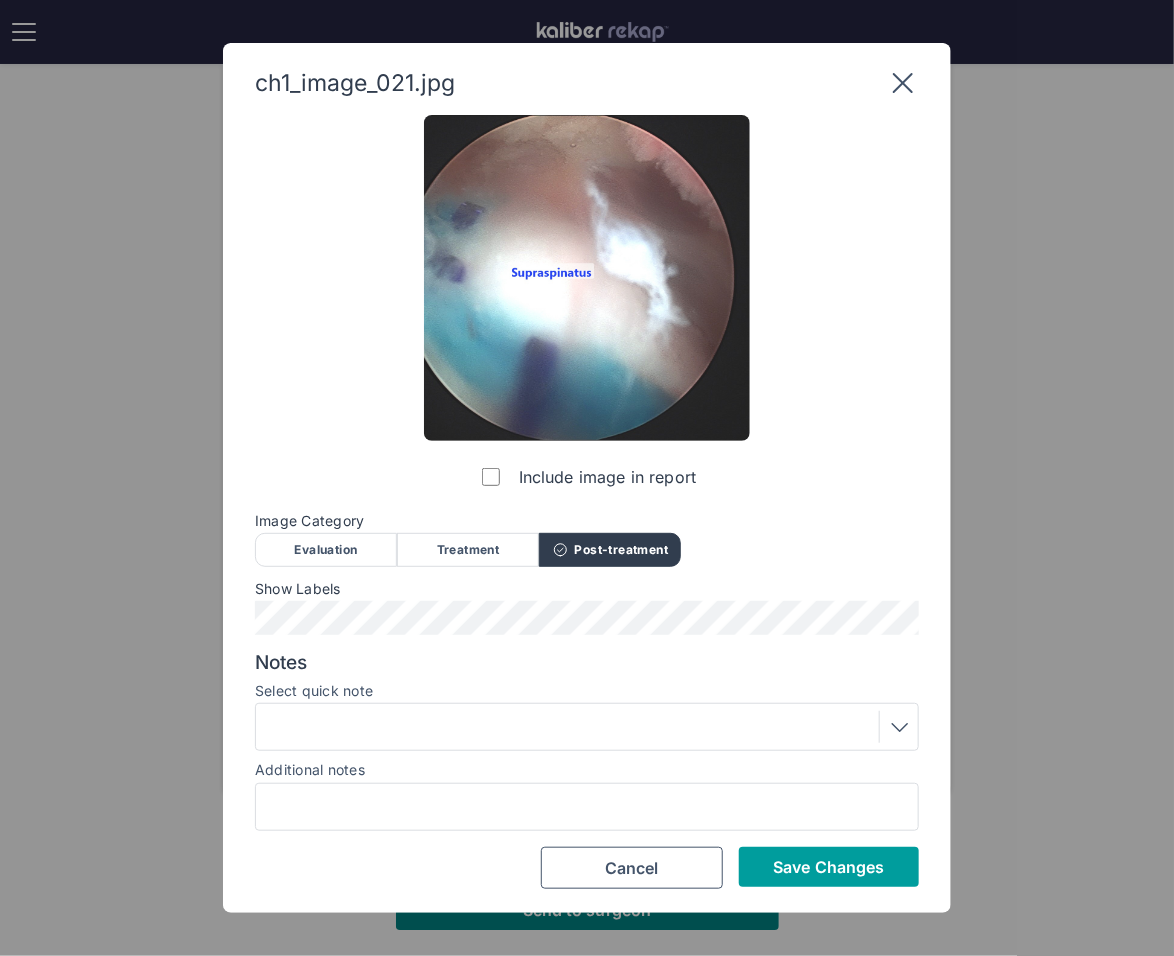 click on "Save Changes" at bounding box center (828, 867) 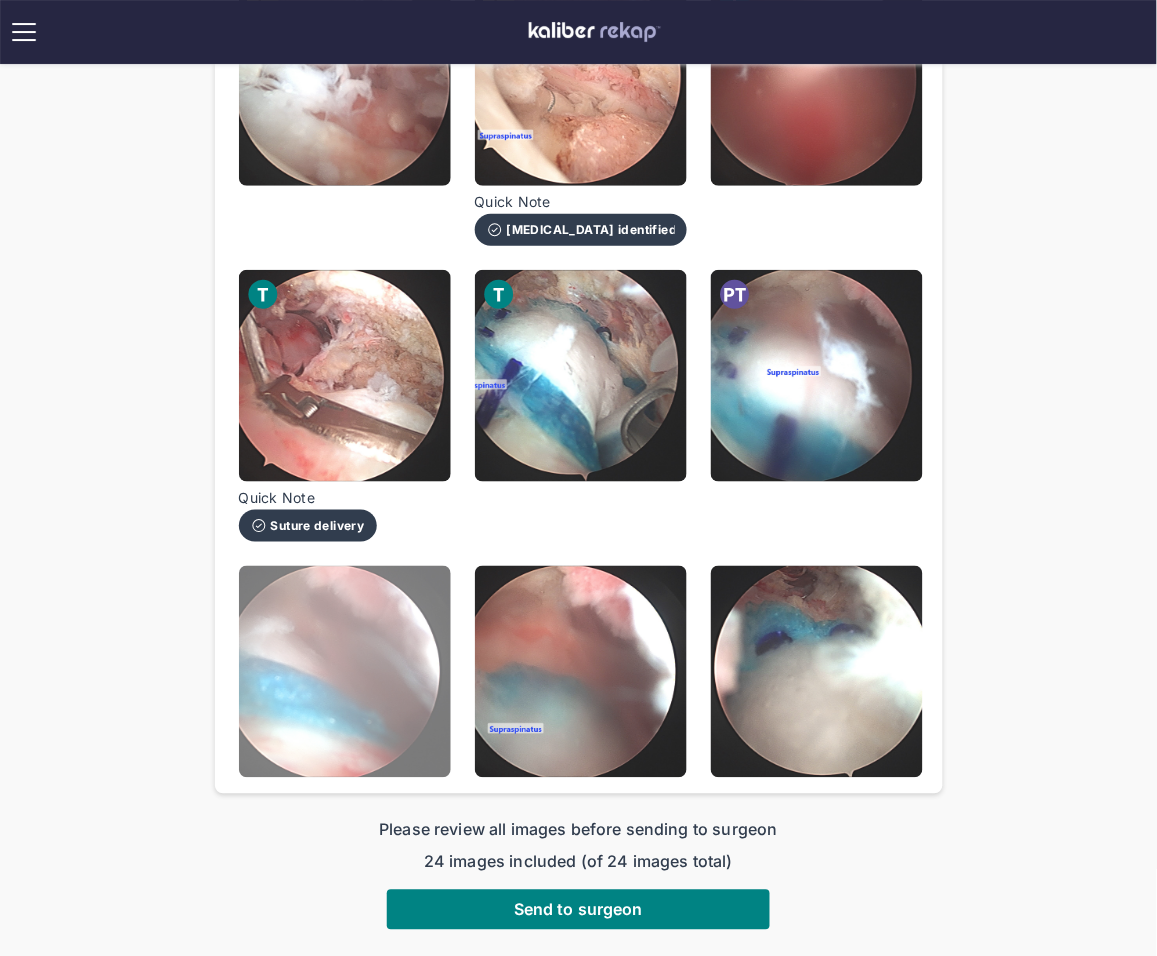 click at bounding box center [345, 672] 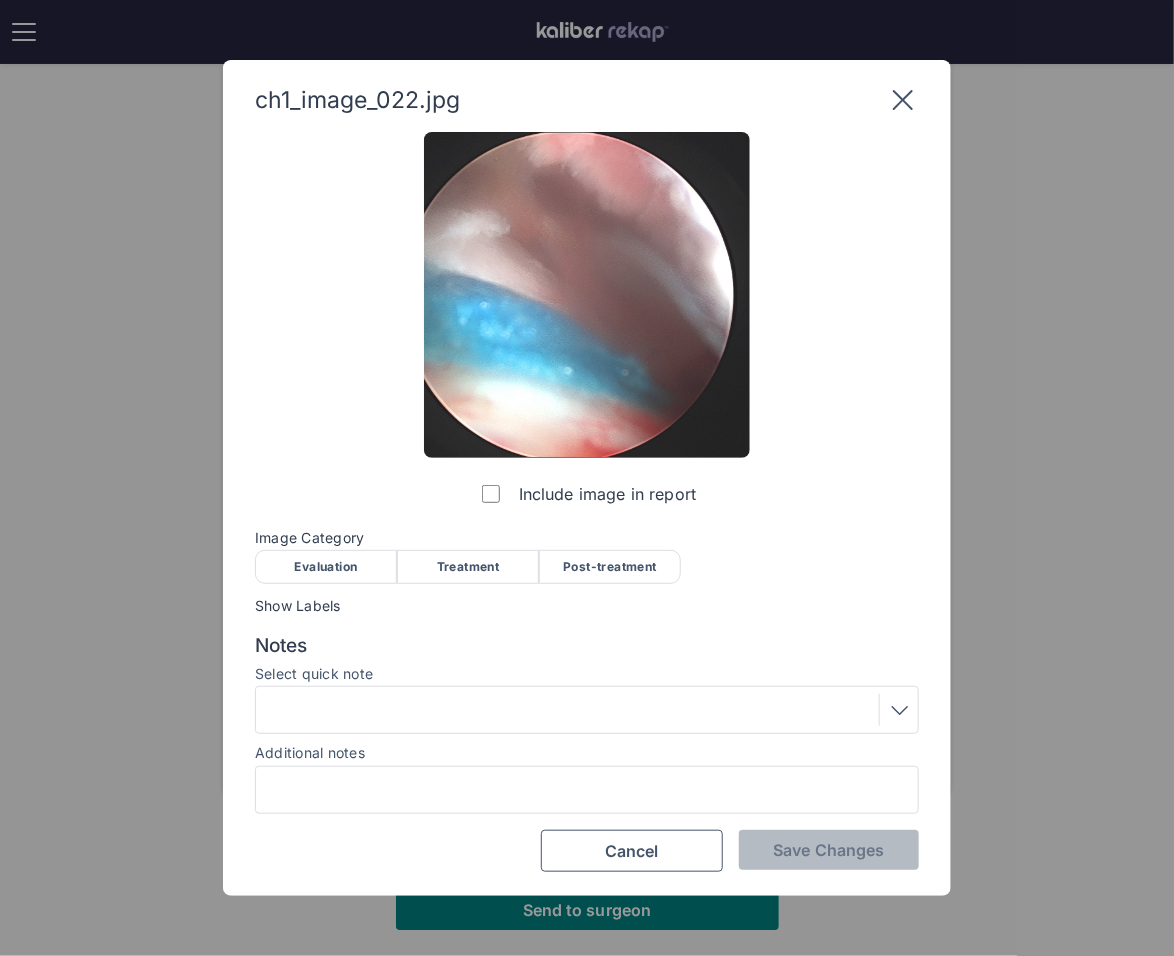 click on "Post-treatment" at bounding box center [610, 567] 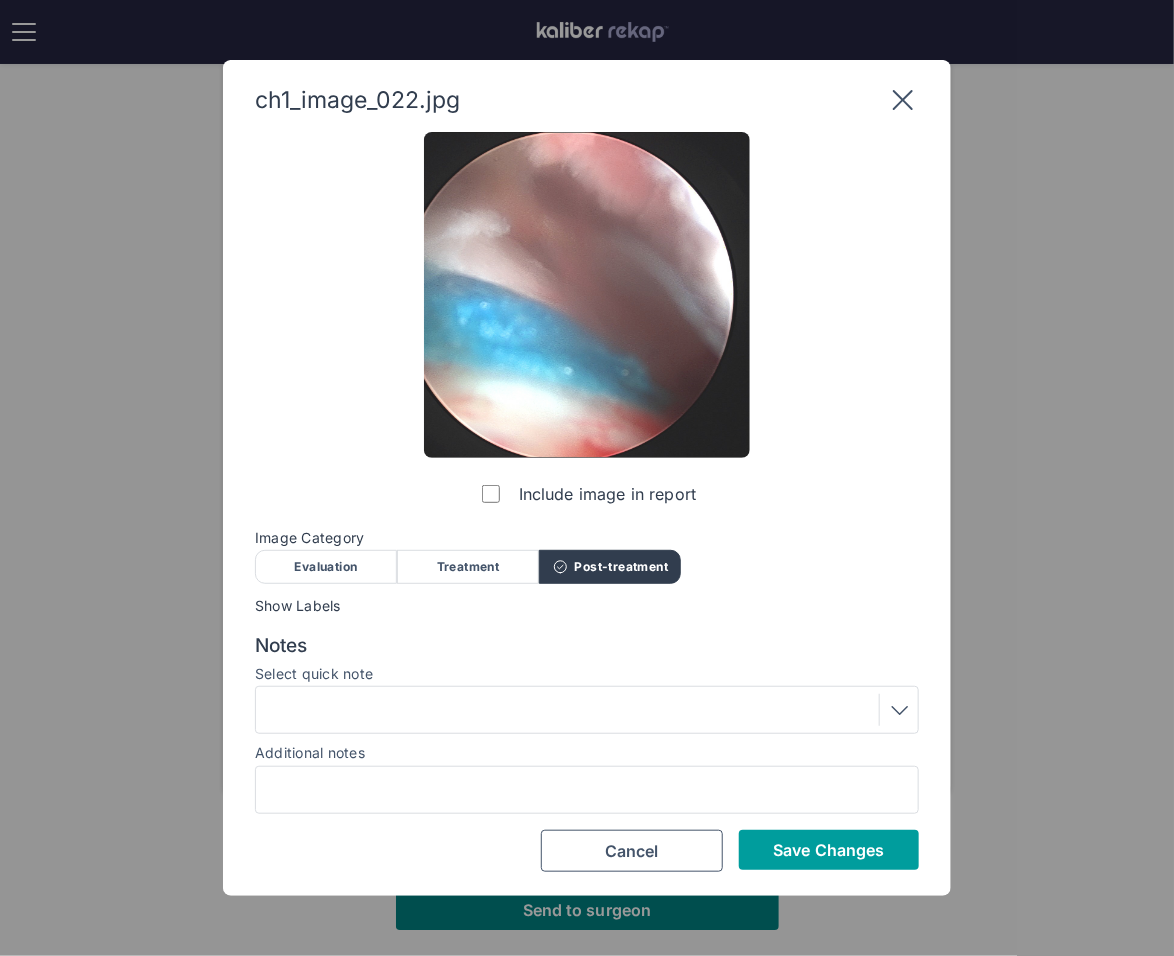 click on "Save Changes" at bounding box center [829, 850] 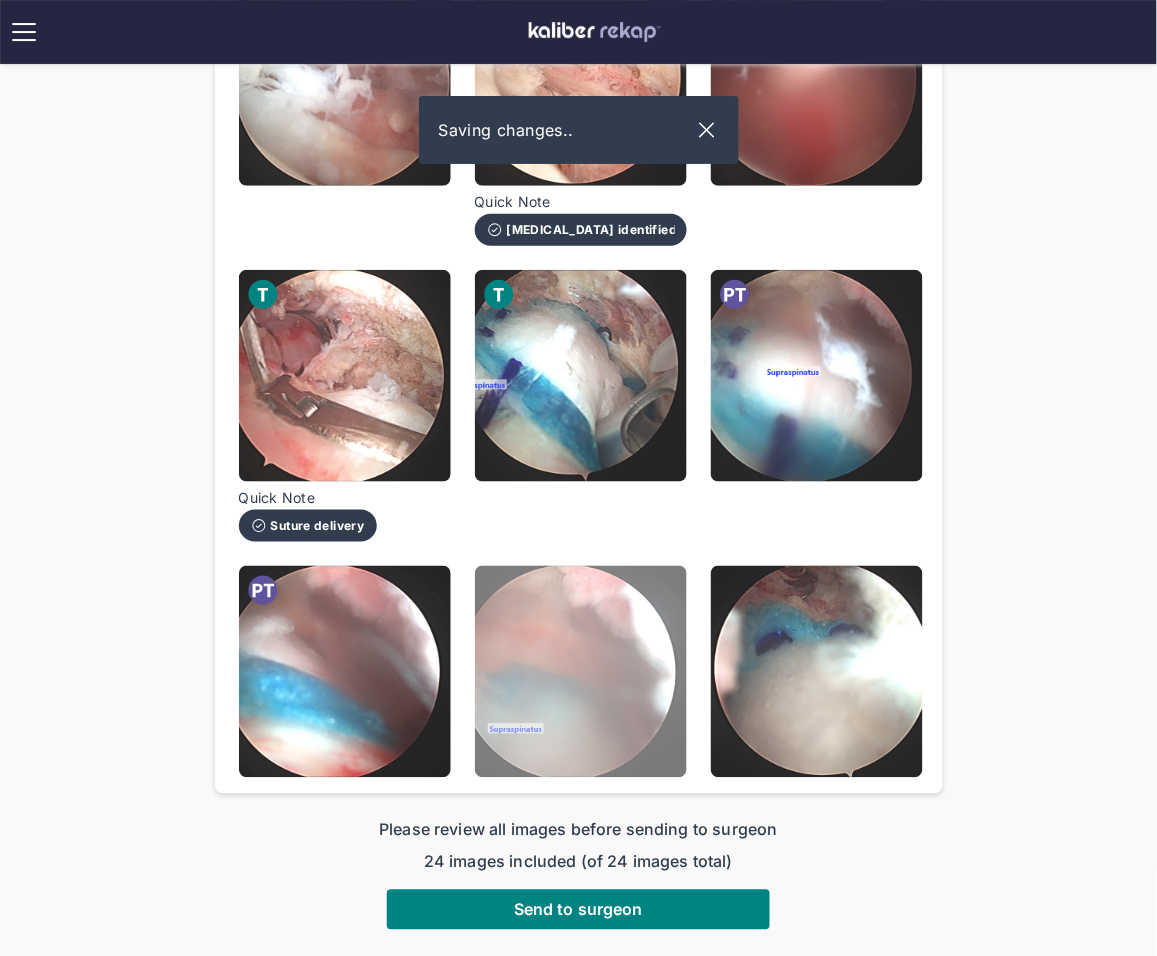 click at bounding box center [581, 672] 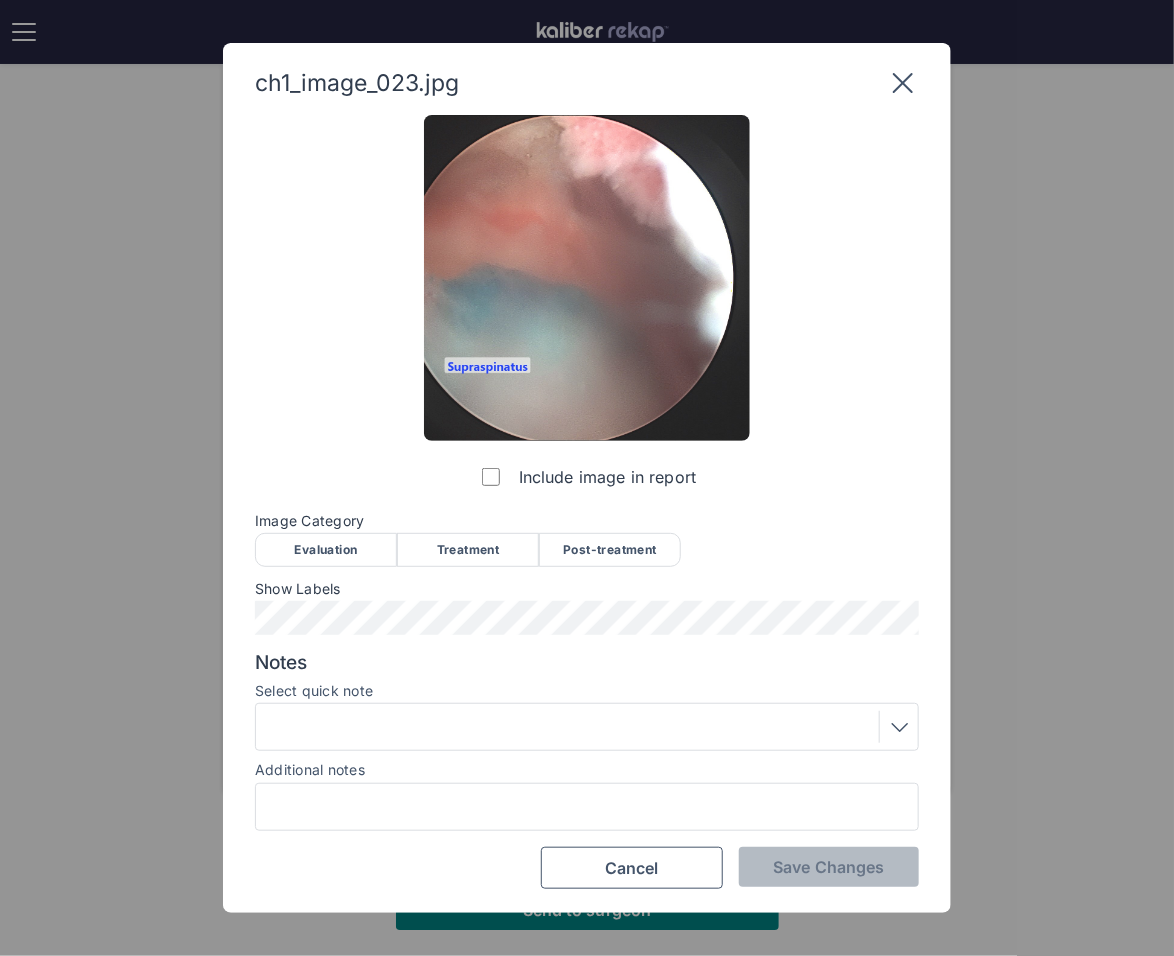 click on "Show Labels" at bounding box center [587, 608] 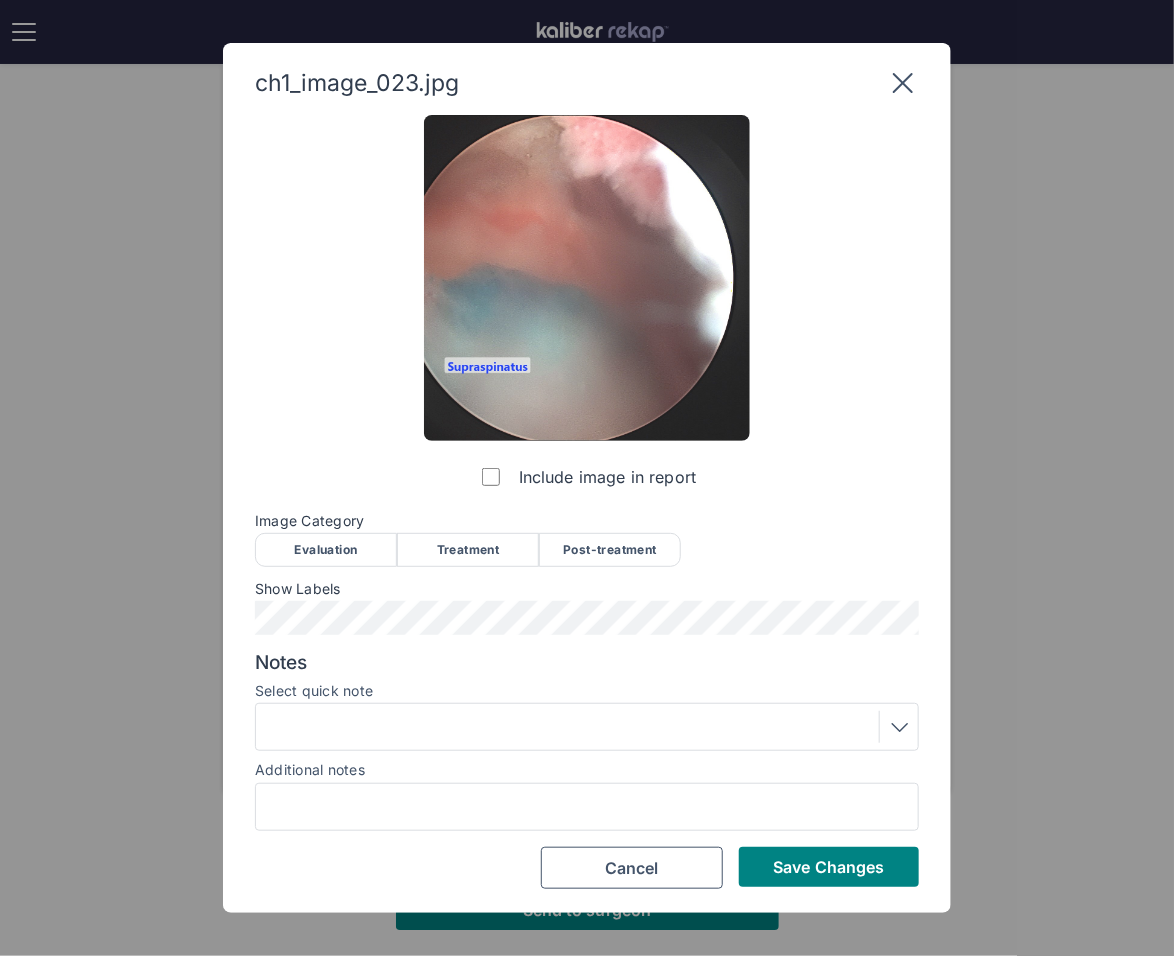 click on "Image Category" at bounding box center [587, 521] 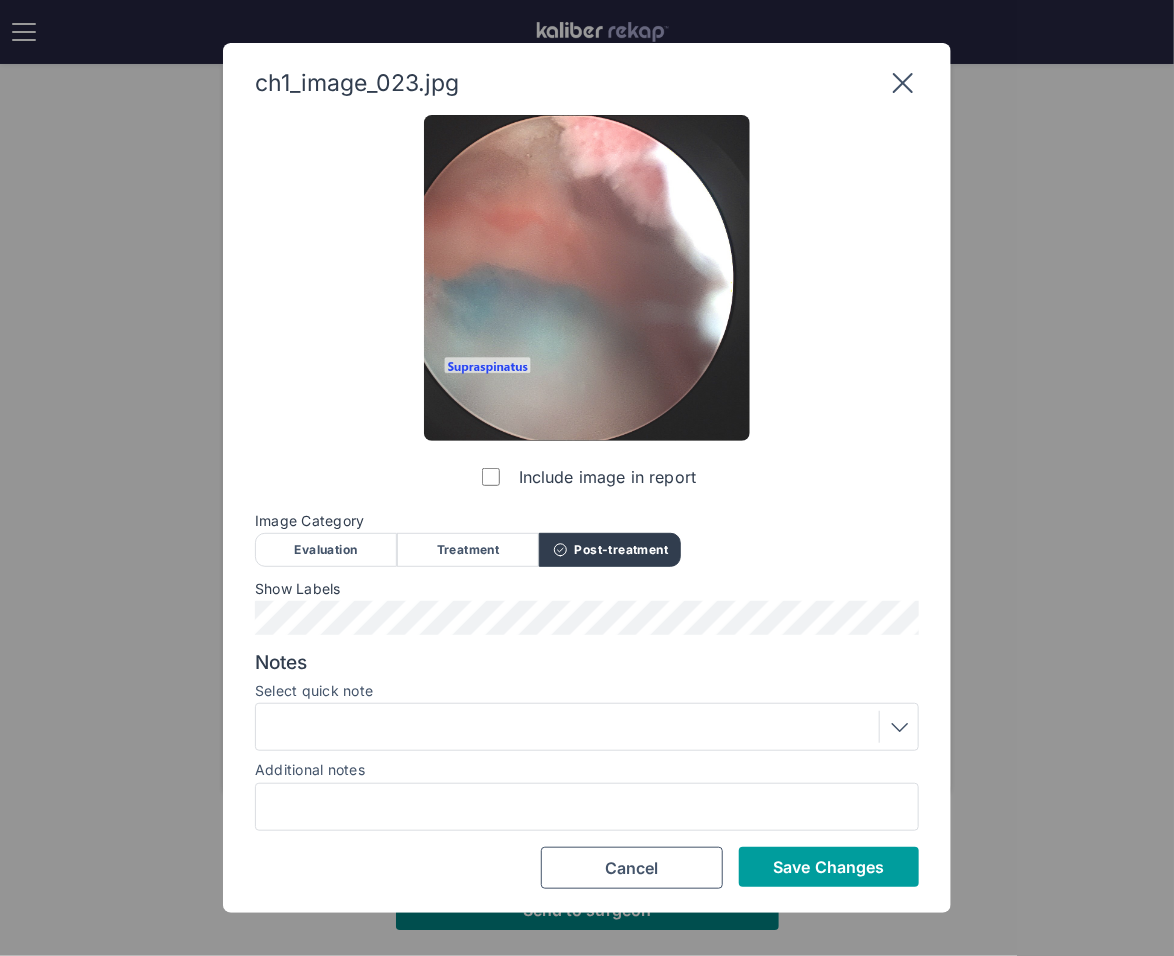 click on "Save Changes" at bounding box center (828, 867) 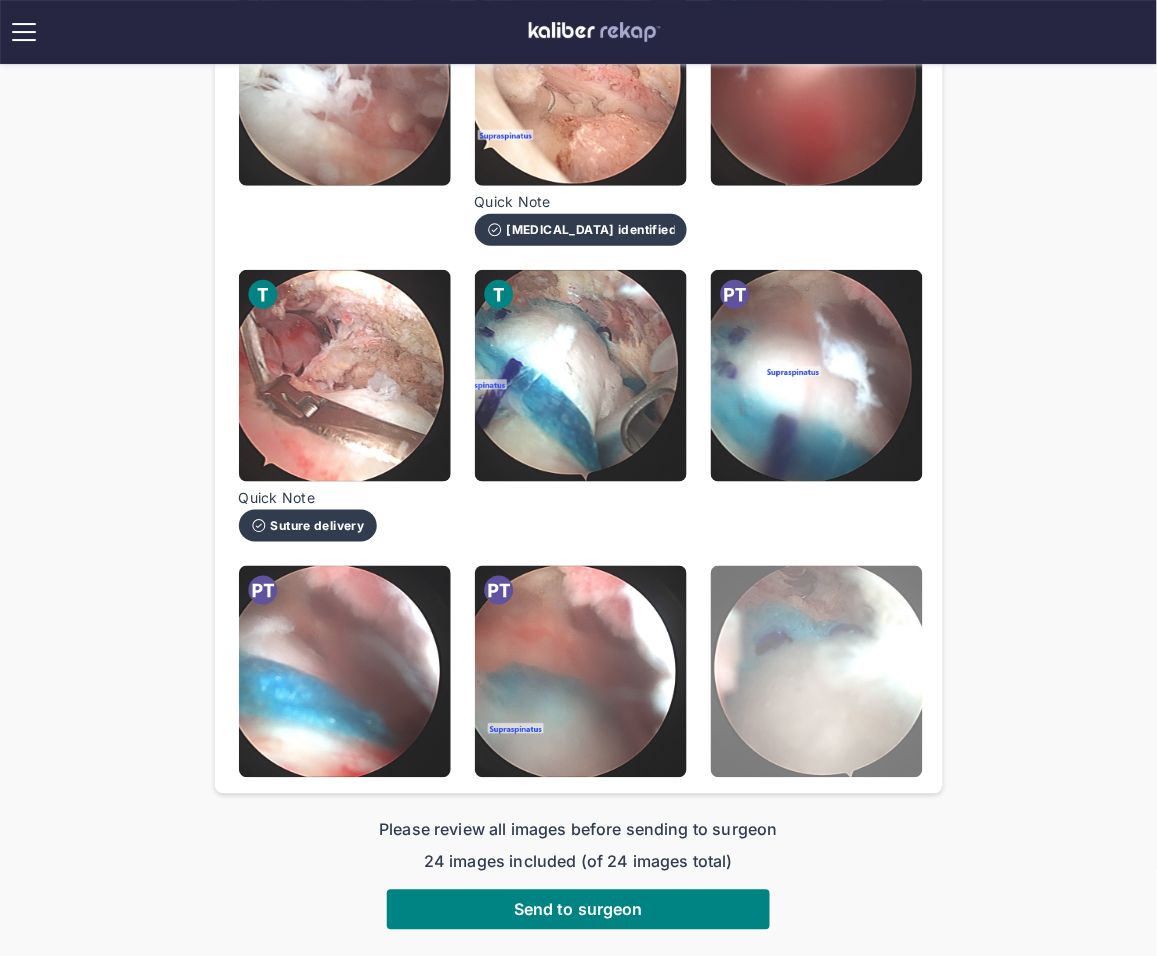 click at bounding box center [817, 672] 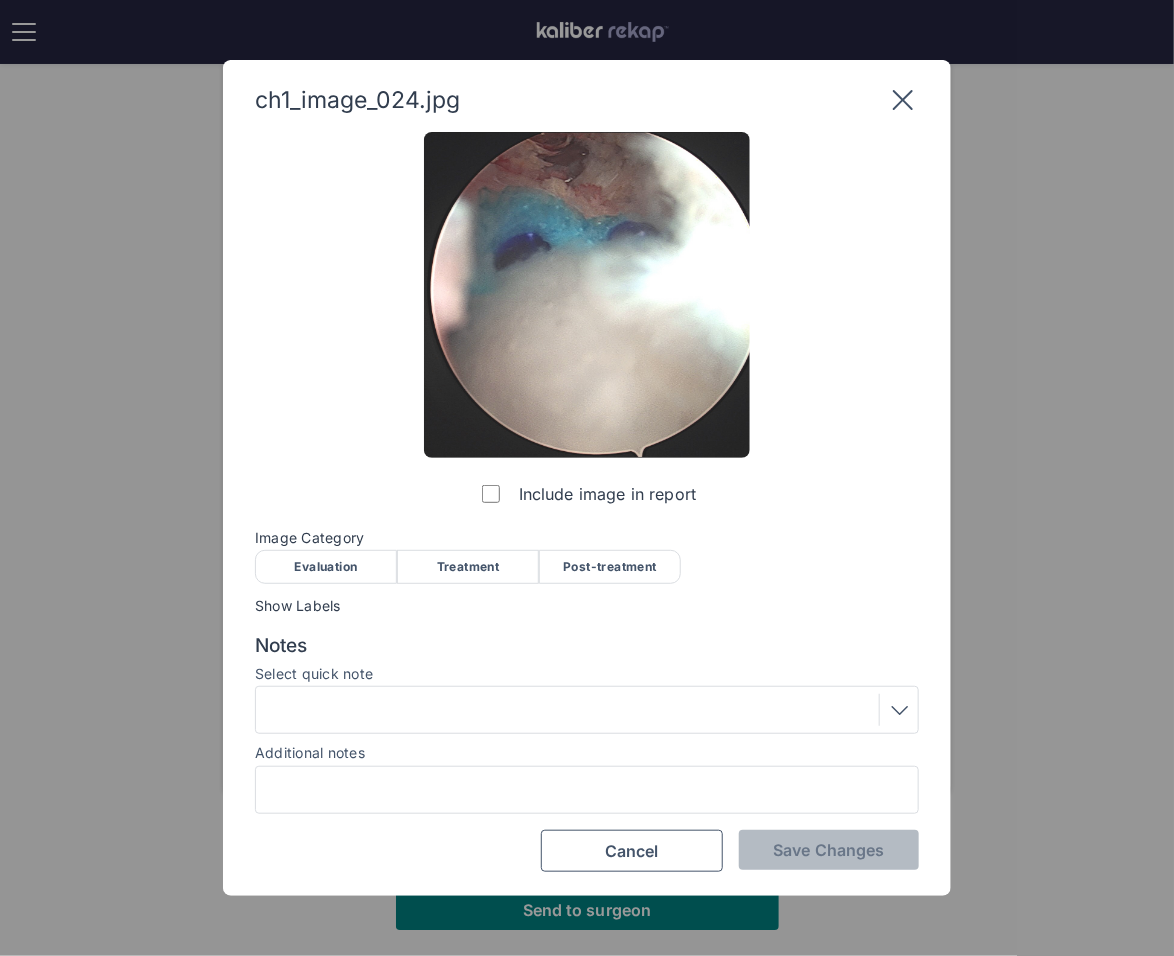 click on "Post-treatment" at bounding box center [610, 567] 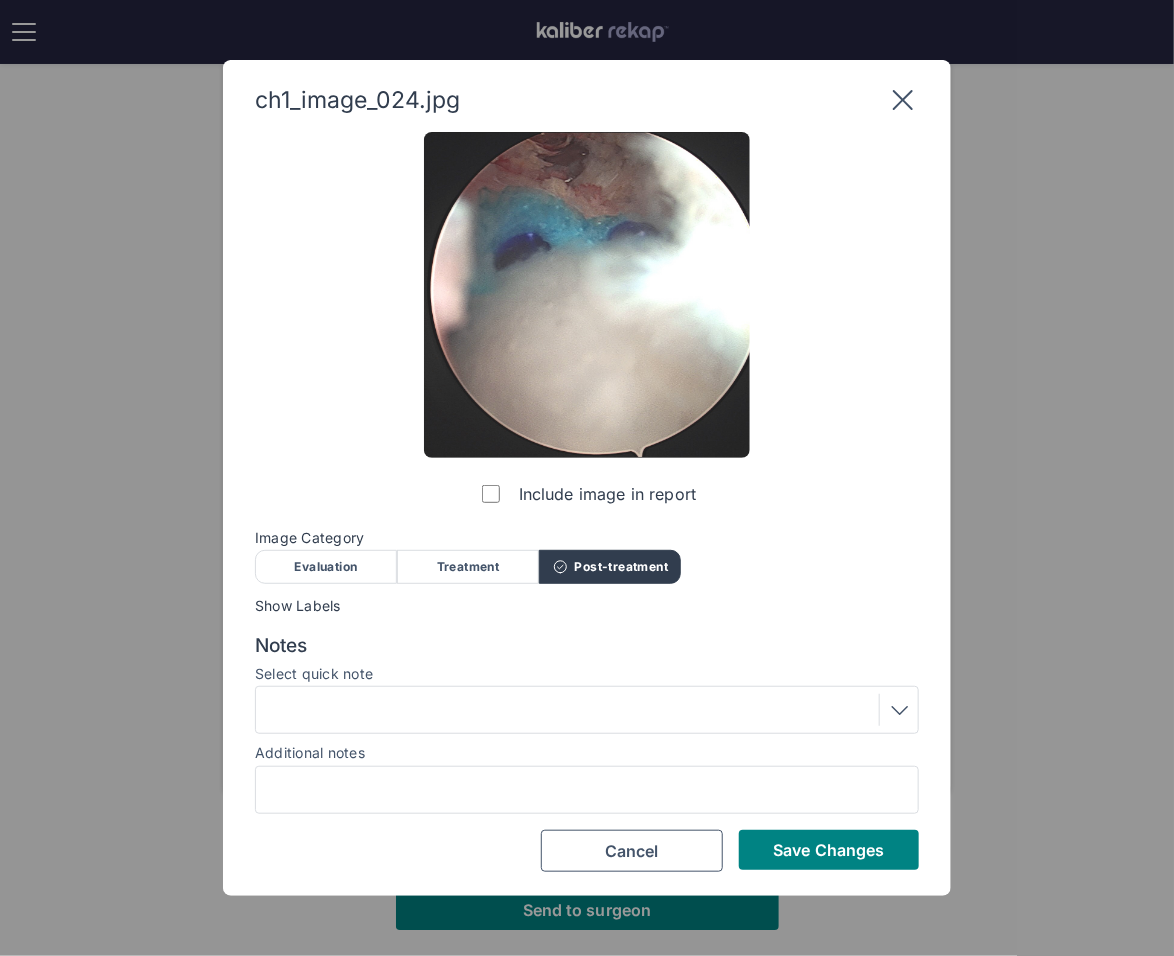 click on "Include image in report Image Category Evaluation Treatment Post-treatment Evaluation Treatment Post-treatment Show Labels Notes Select quick note Additional notes Save Changes Cancel" at bounding box center (587, 502) 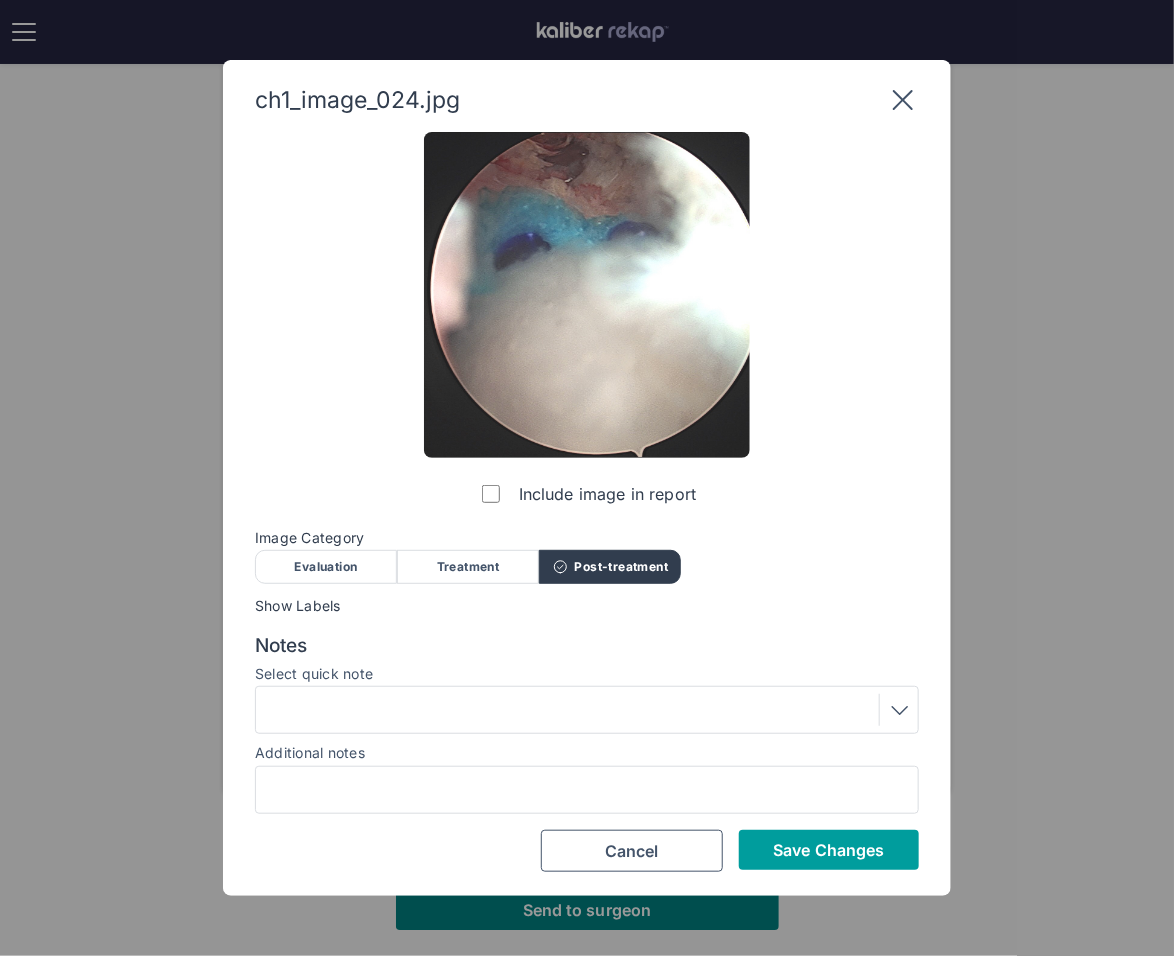 click on "Save Changes" at bounding box center [828, 850] 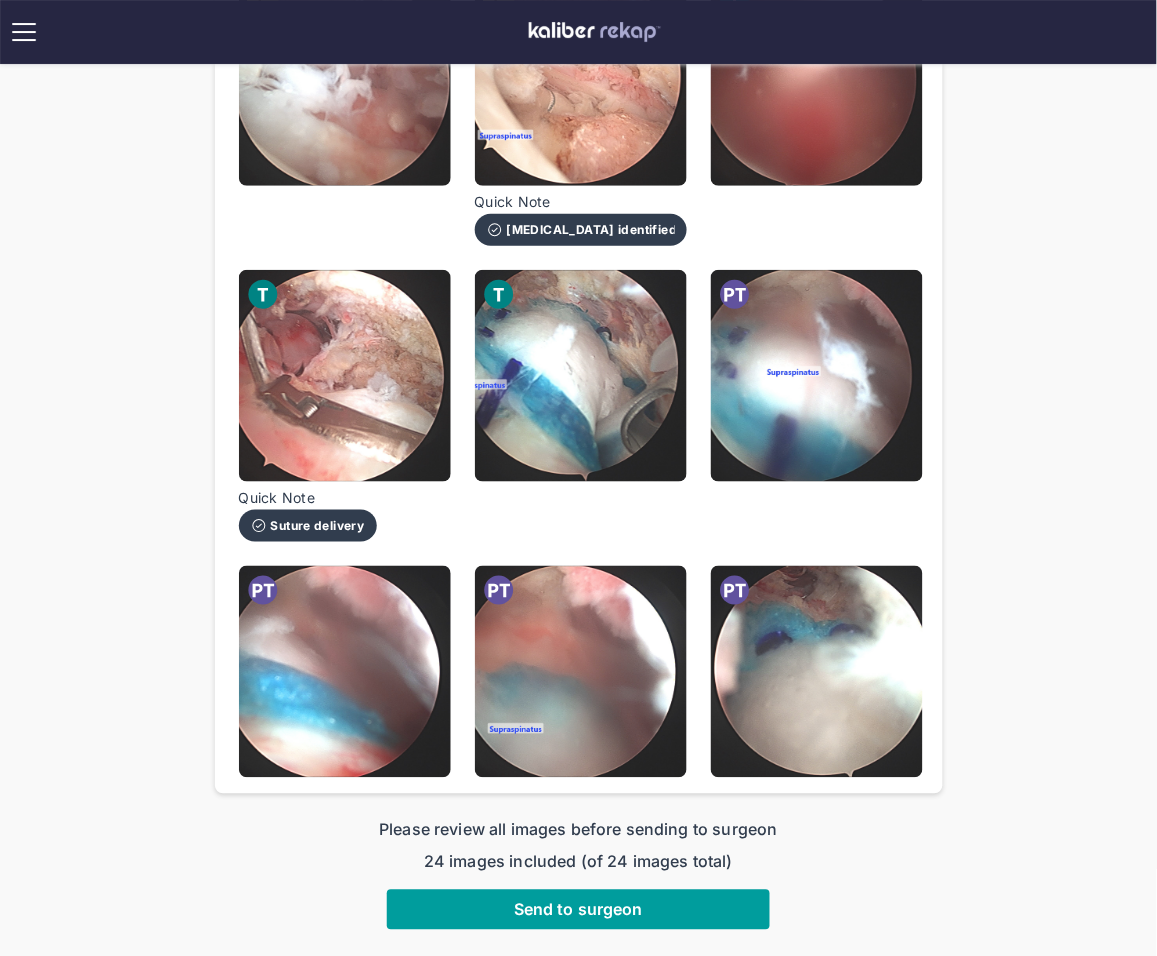 click on "Send to surgeon" at bounding box center (578, 910) 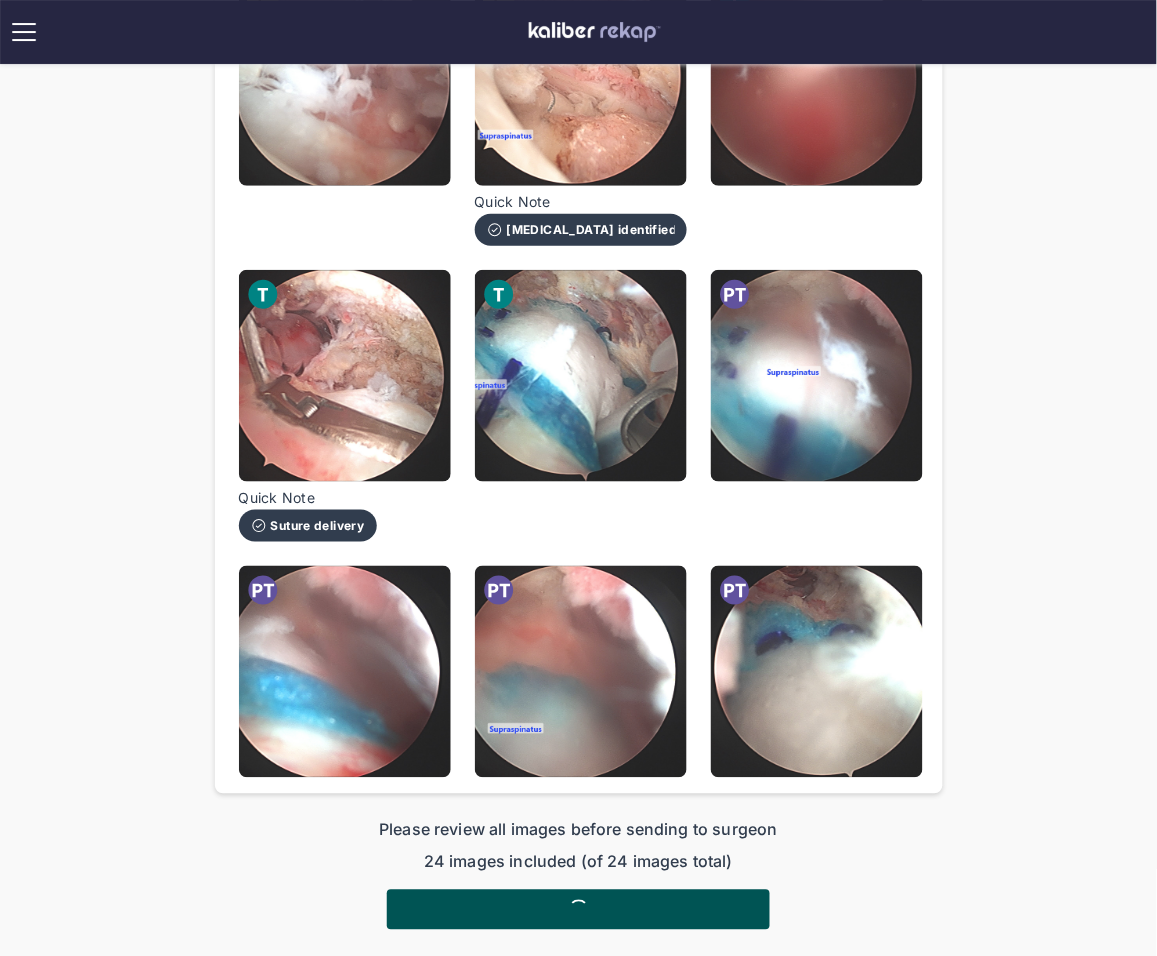 scroll, scrollTop: 0, scrollLeft: 0, axis: both 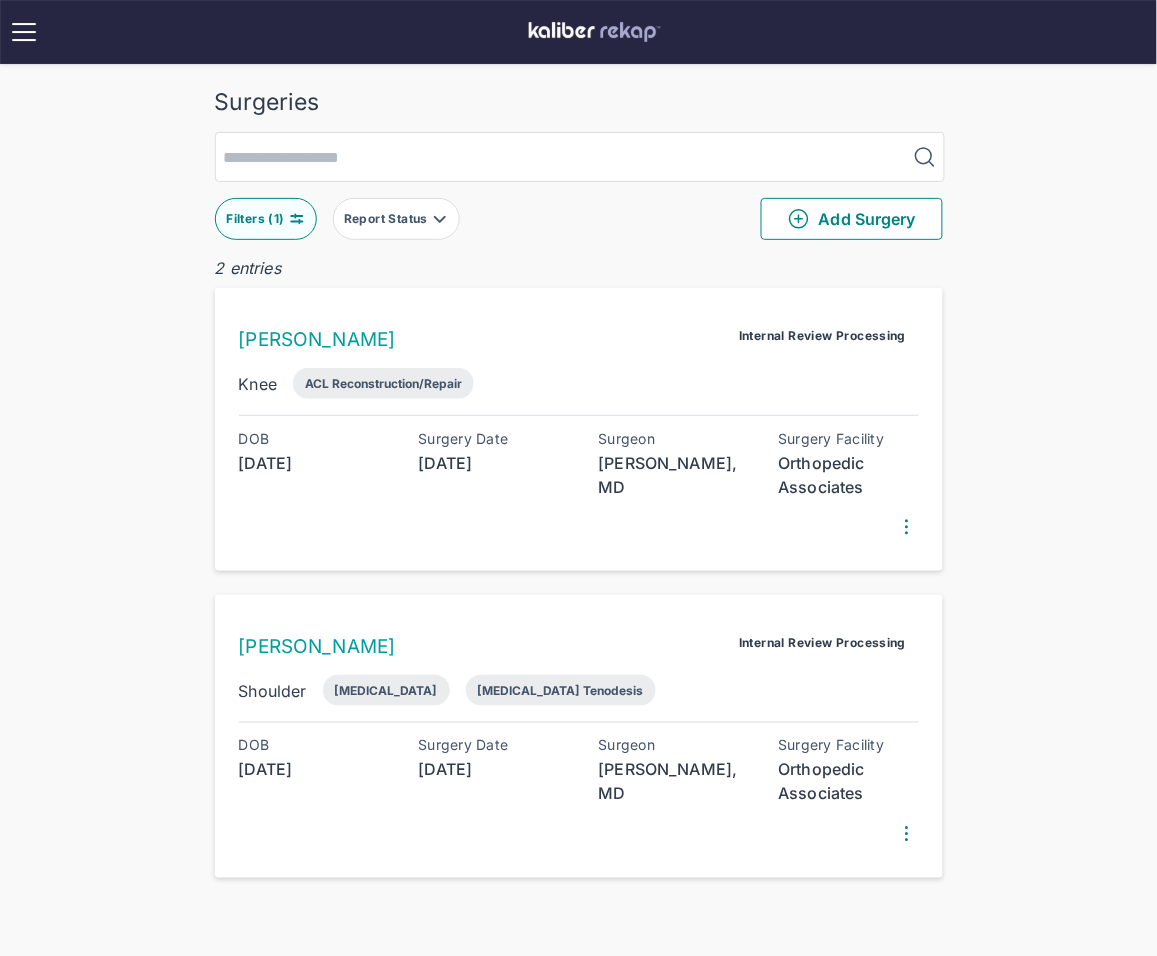 click at bounding box center [297, 219] 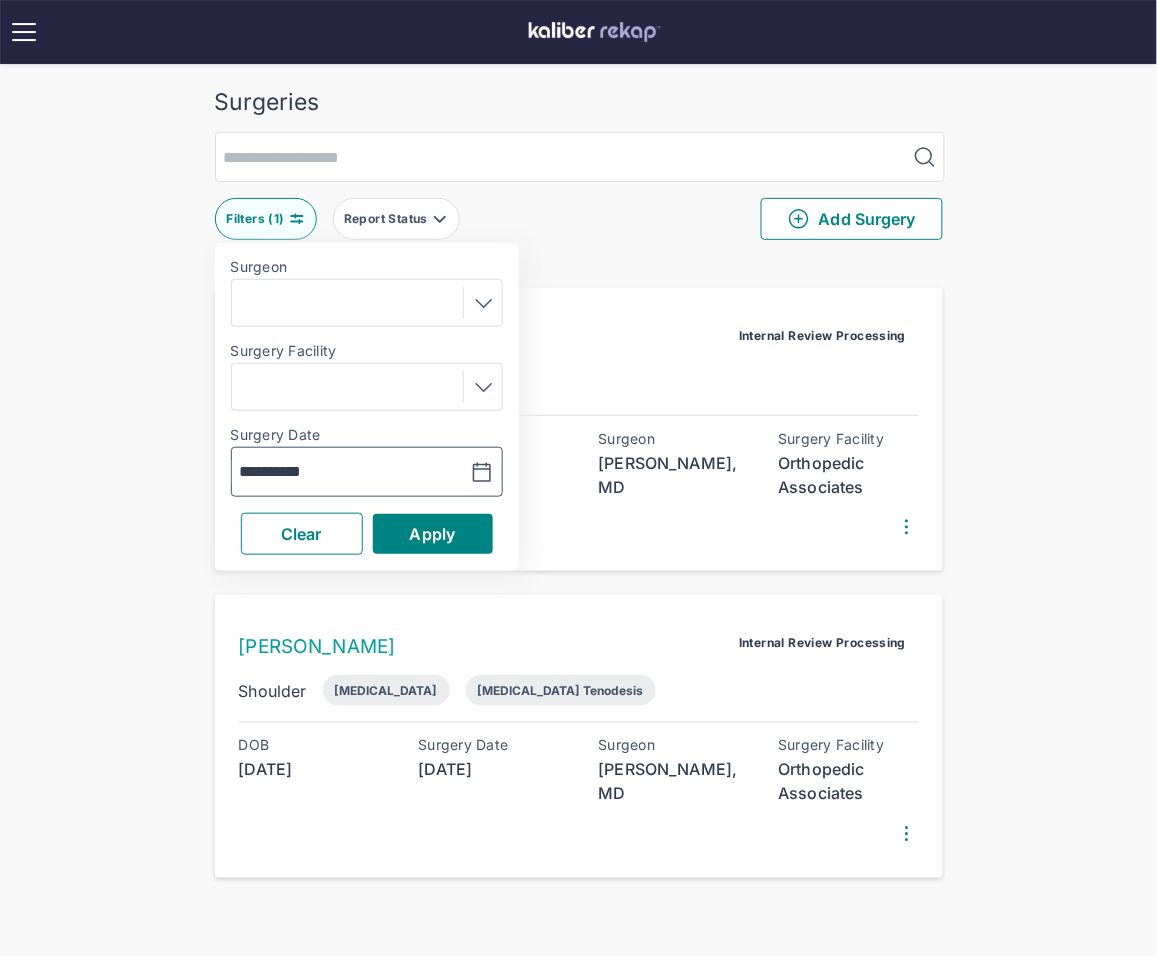click at bounding box center [432, 472] 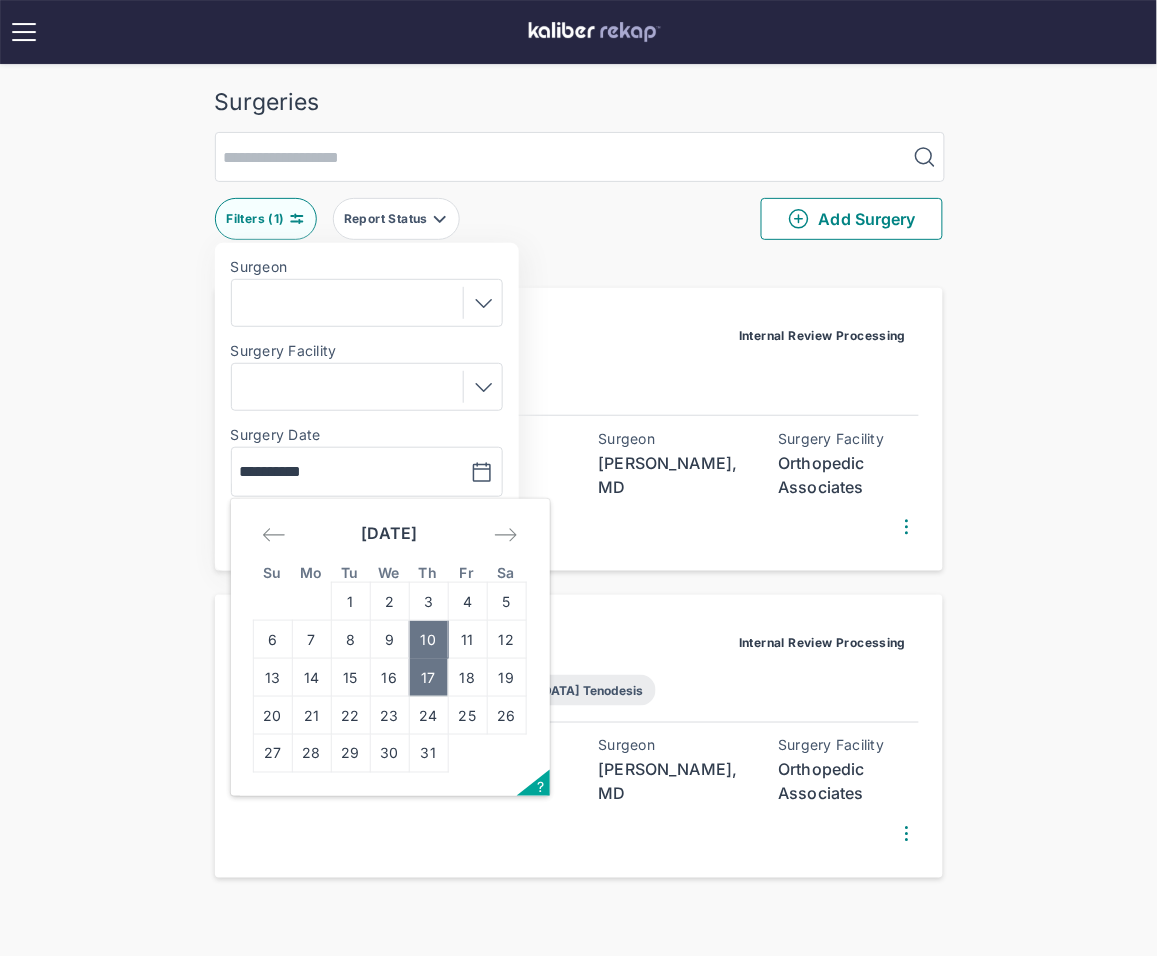 click on "17" at bounding box center [428, 678] 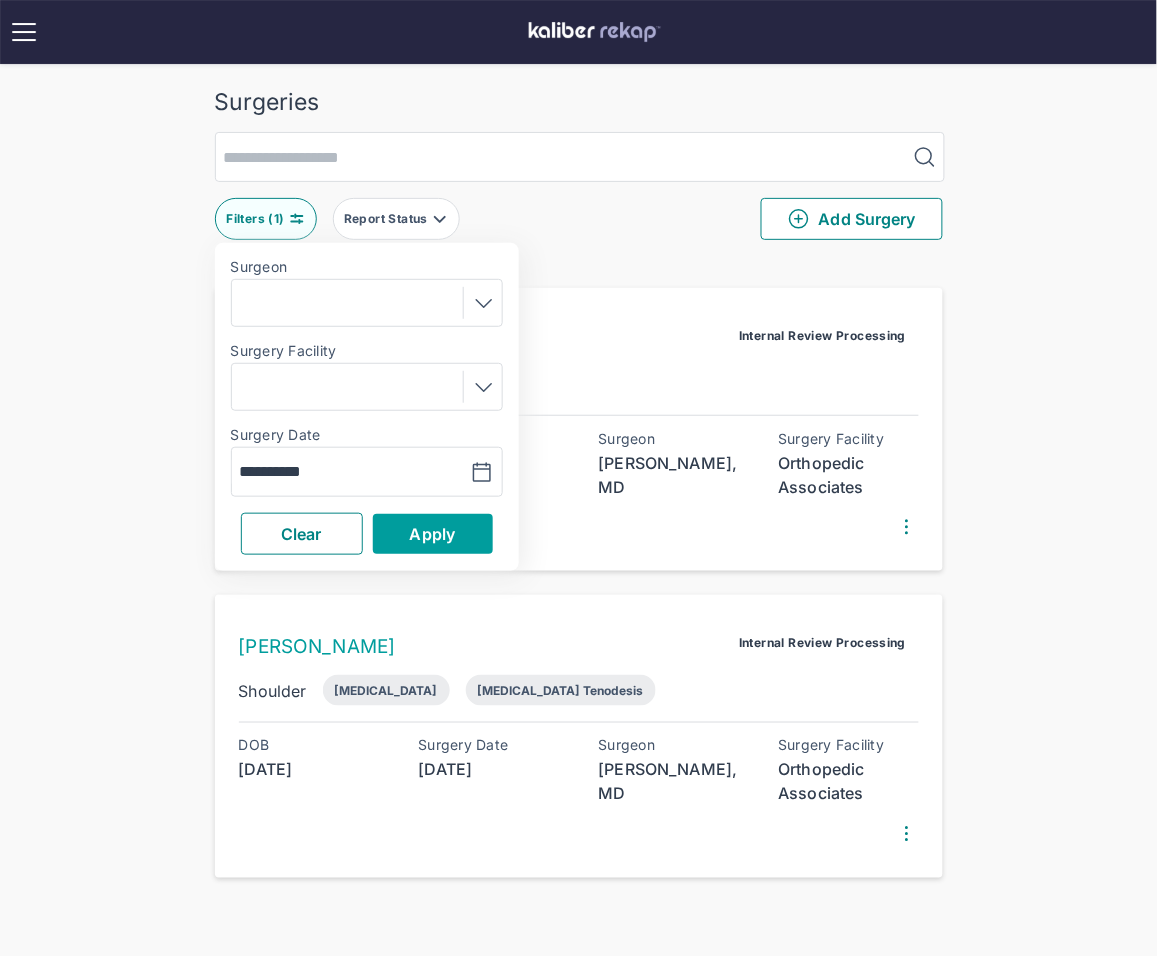 click on "Apply" at bounding box center [433, 534] 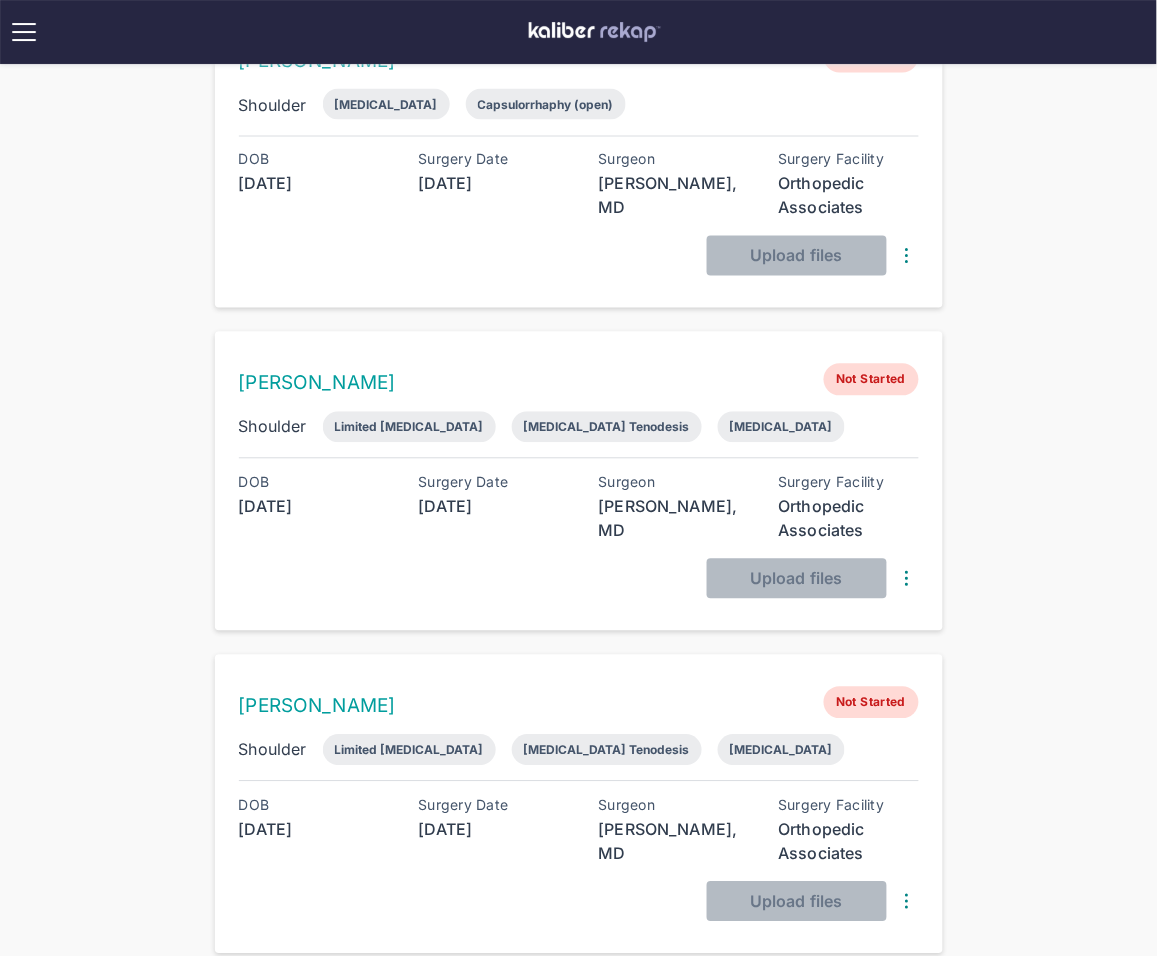 scroll, scrollTop: 271, scrollLeft: 0, axis: vertical 